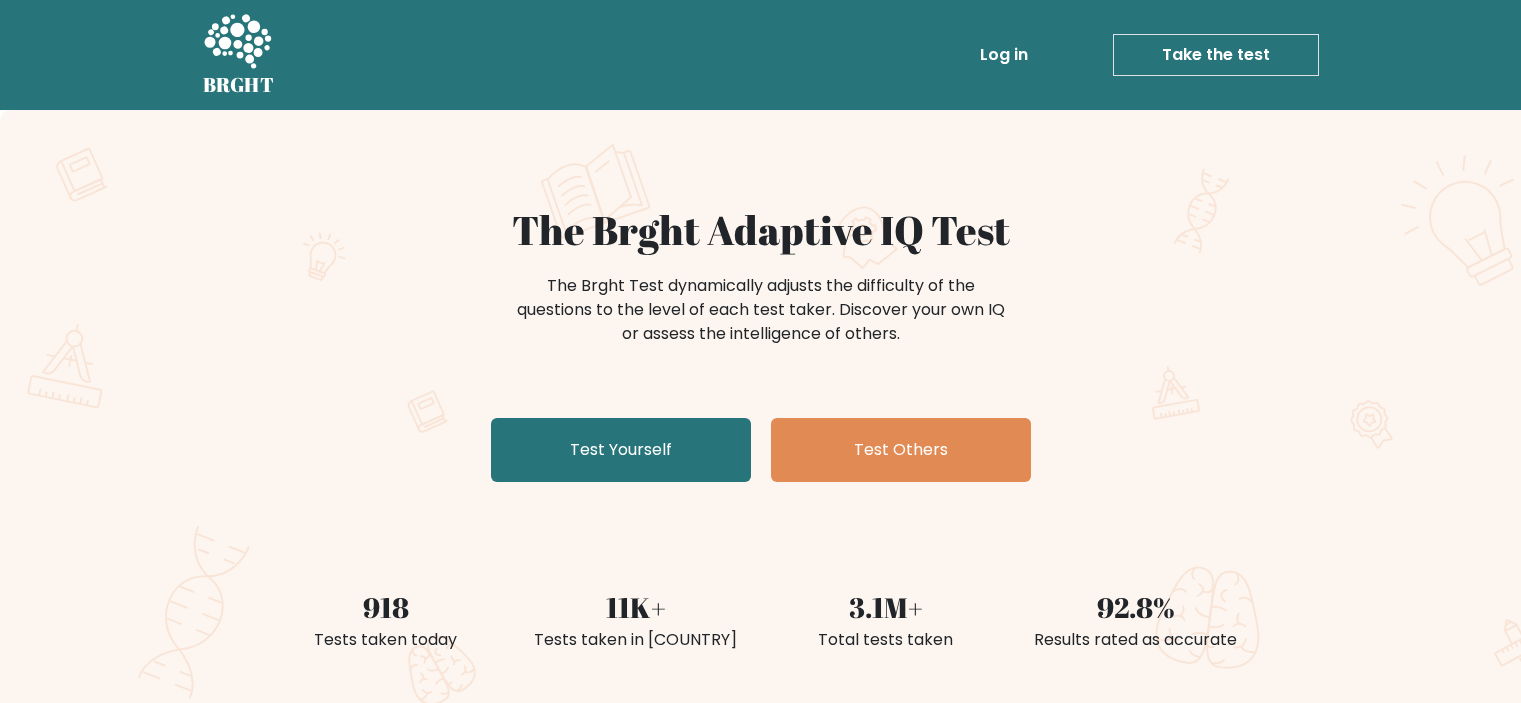 scroll, scrollTop: 0, scrollLeft: 0, axis: both 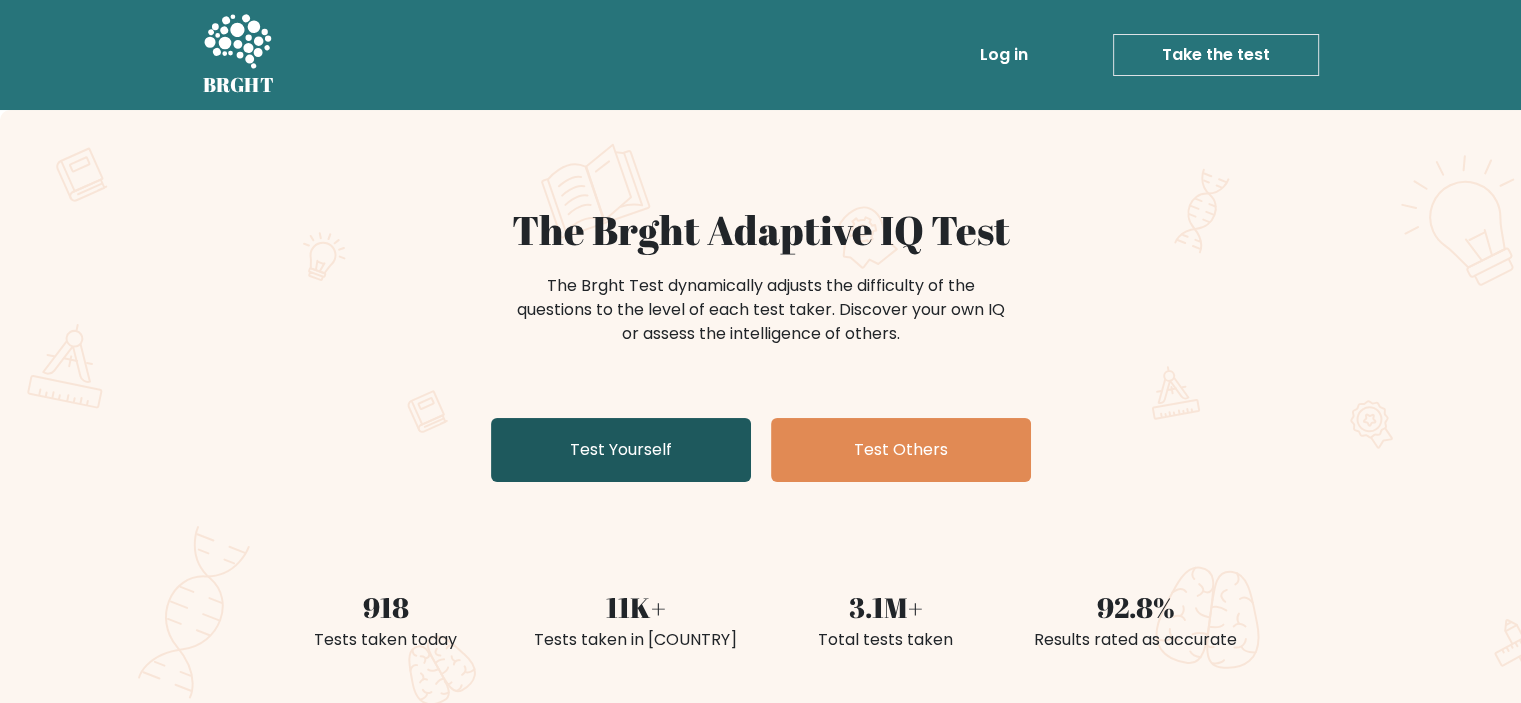 click on "Test Yourself" at bounding box center [621, 450] 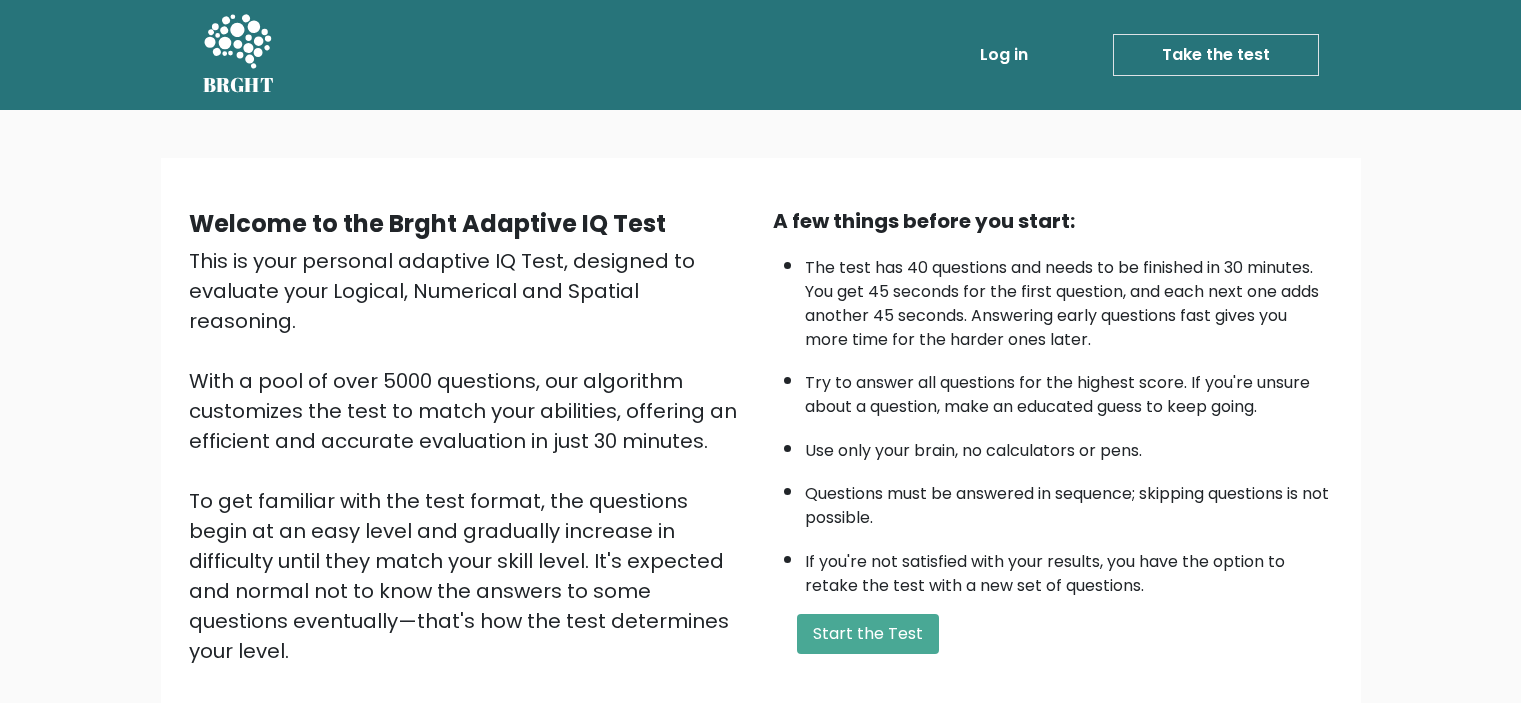 scroll, scrollTop: 0, scrollLeft: 0, axis: both 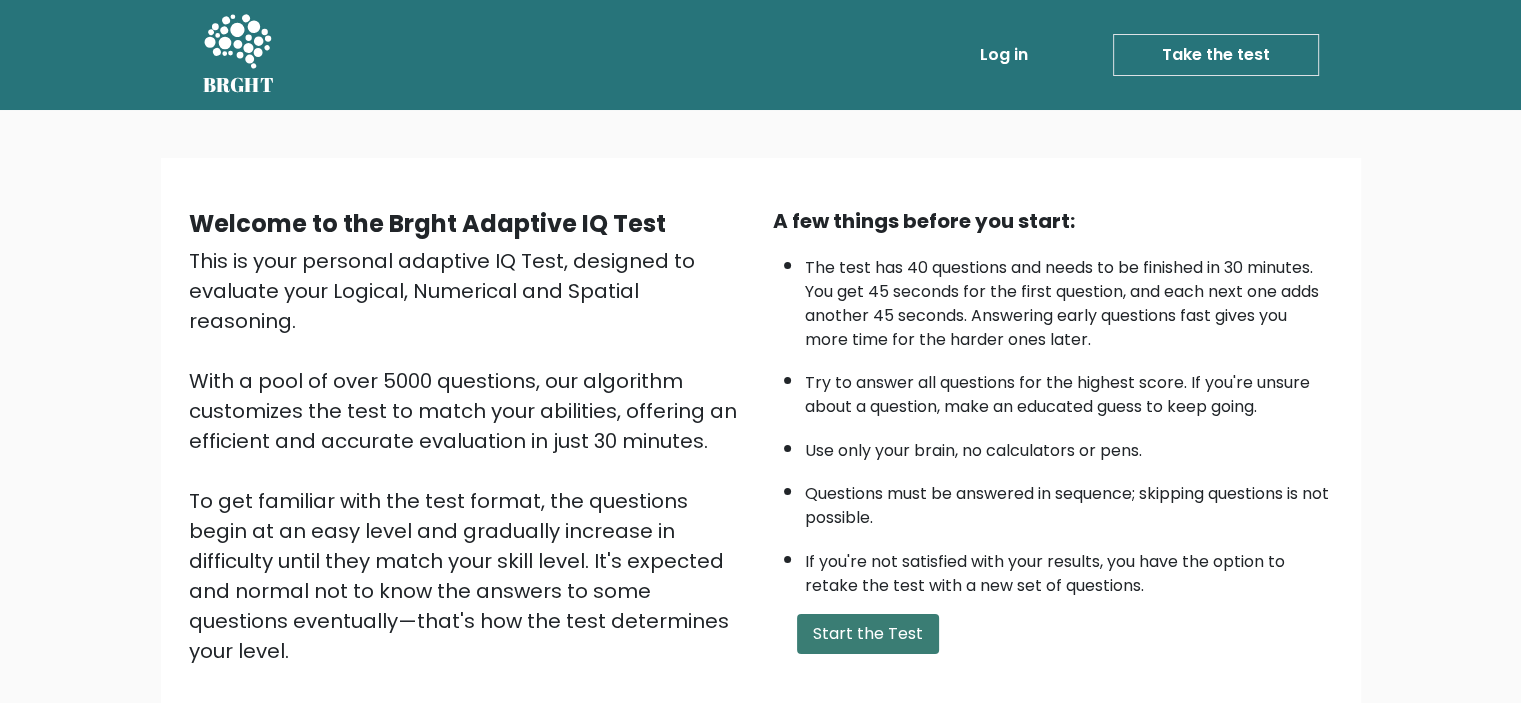 click on "Start the Test" at bounding box center [868, 634] 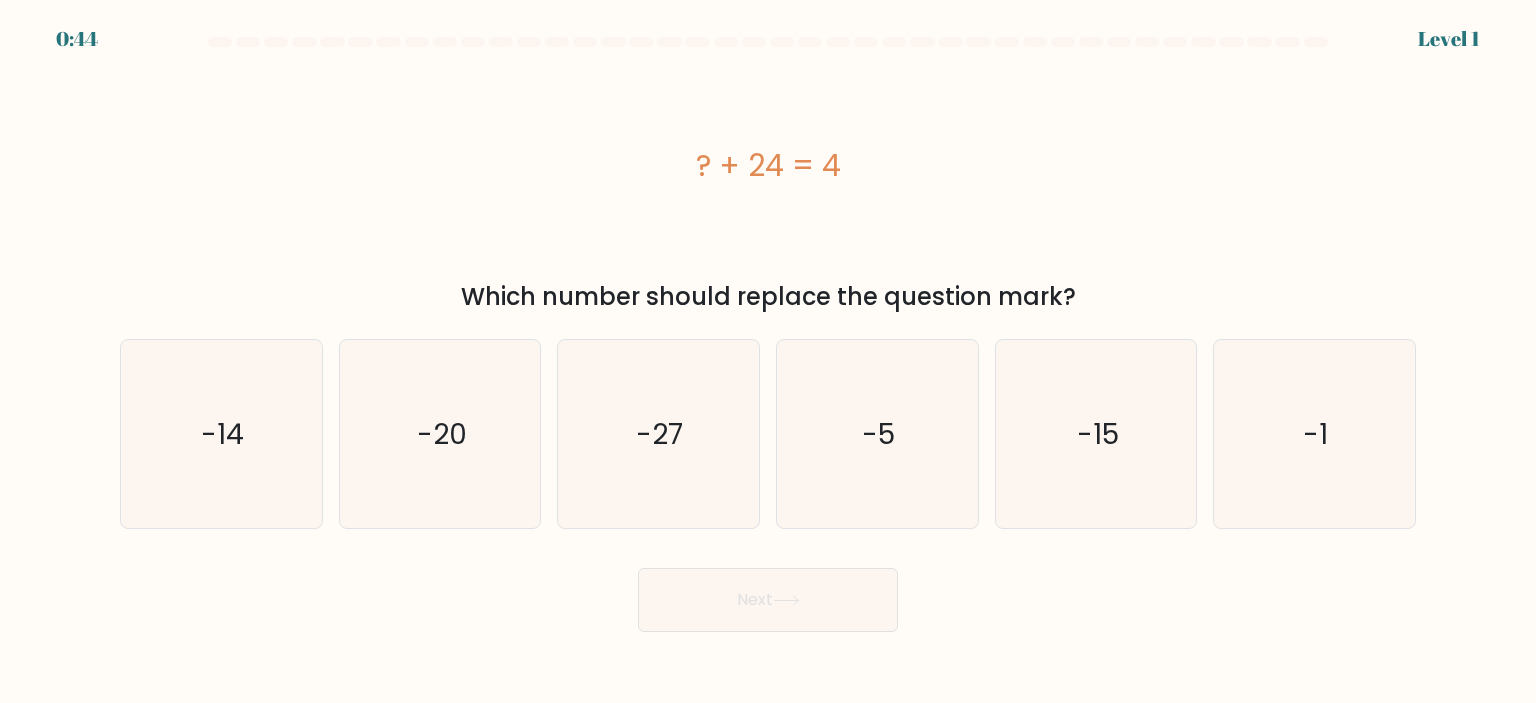 scroll, scrollTop: 0, scrollLeft: 0, axis: both 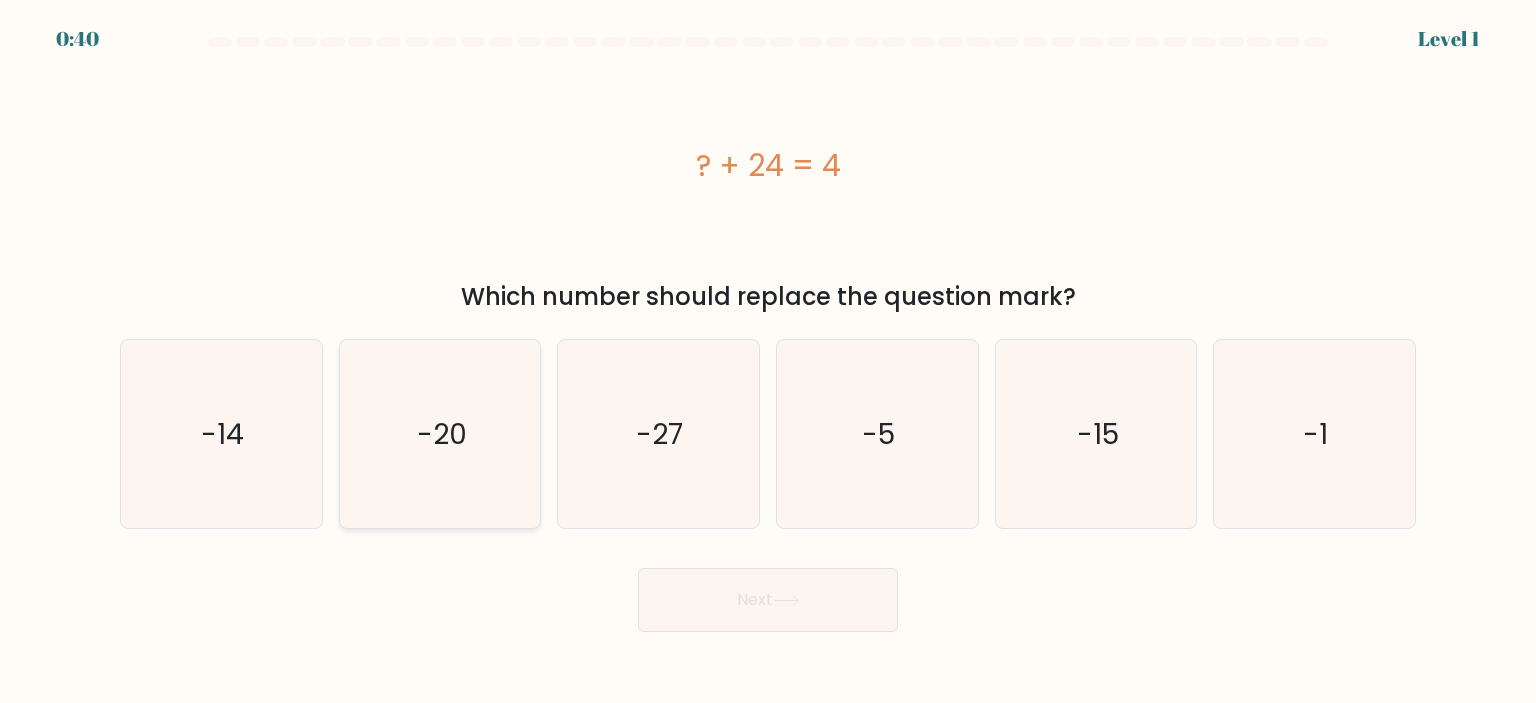 click on "-20" 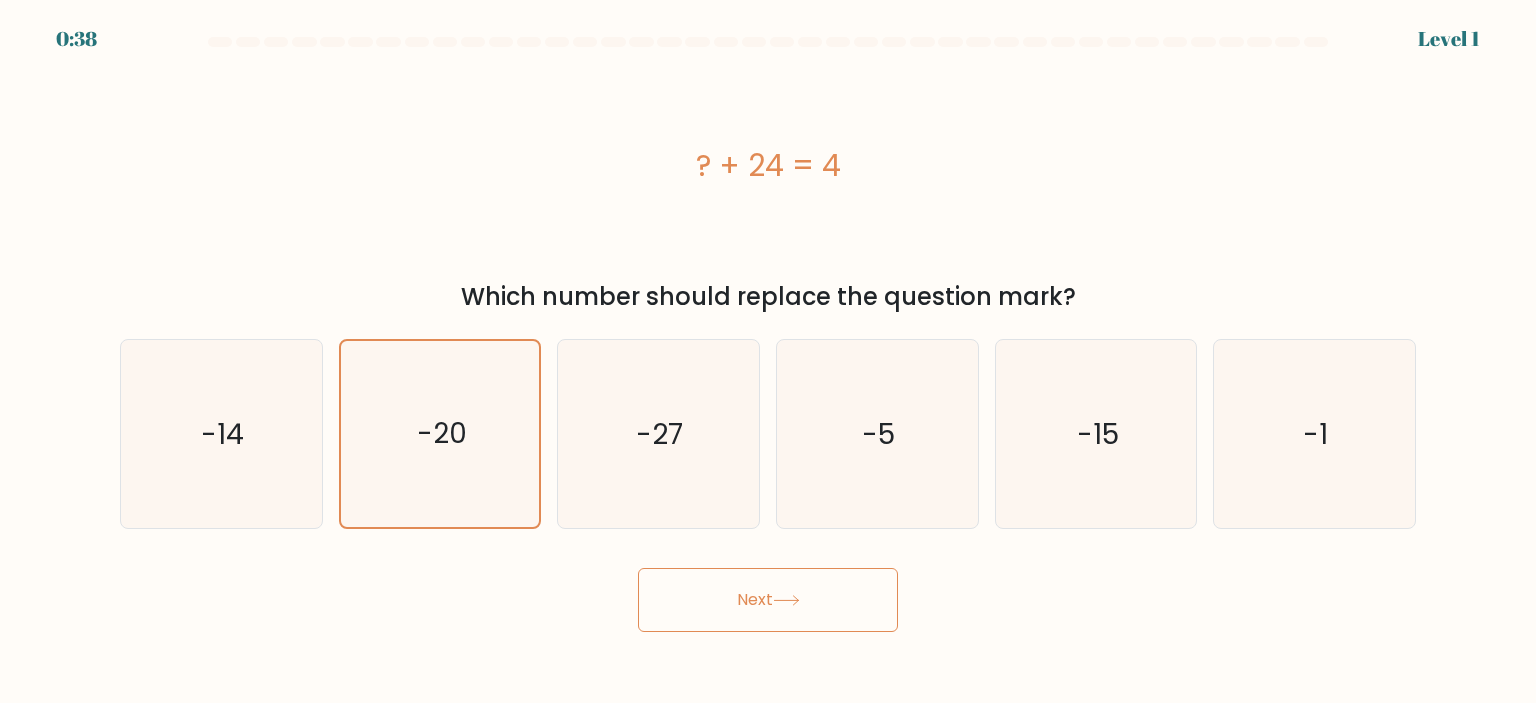 click on "Next" at bounding box center [768, 600] 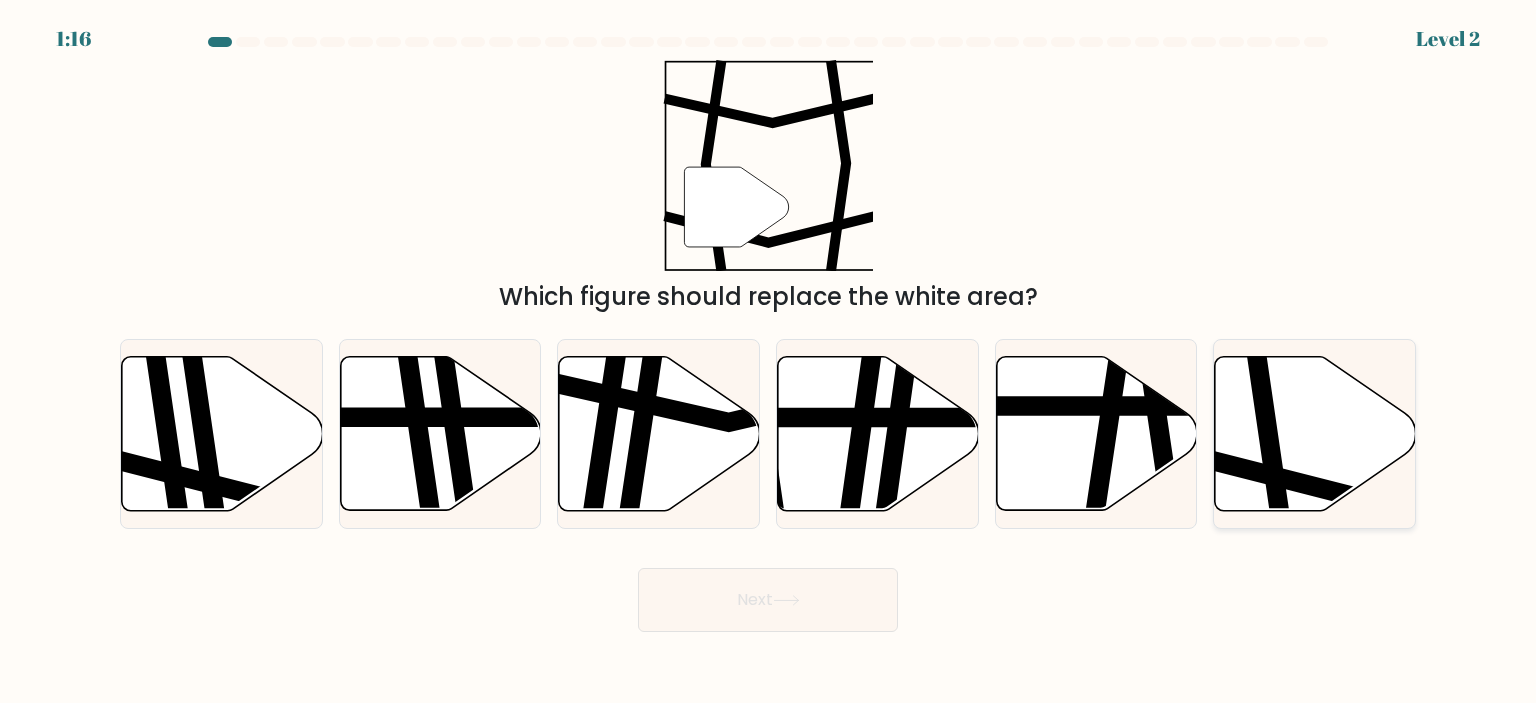 click 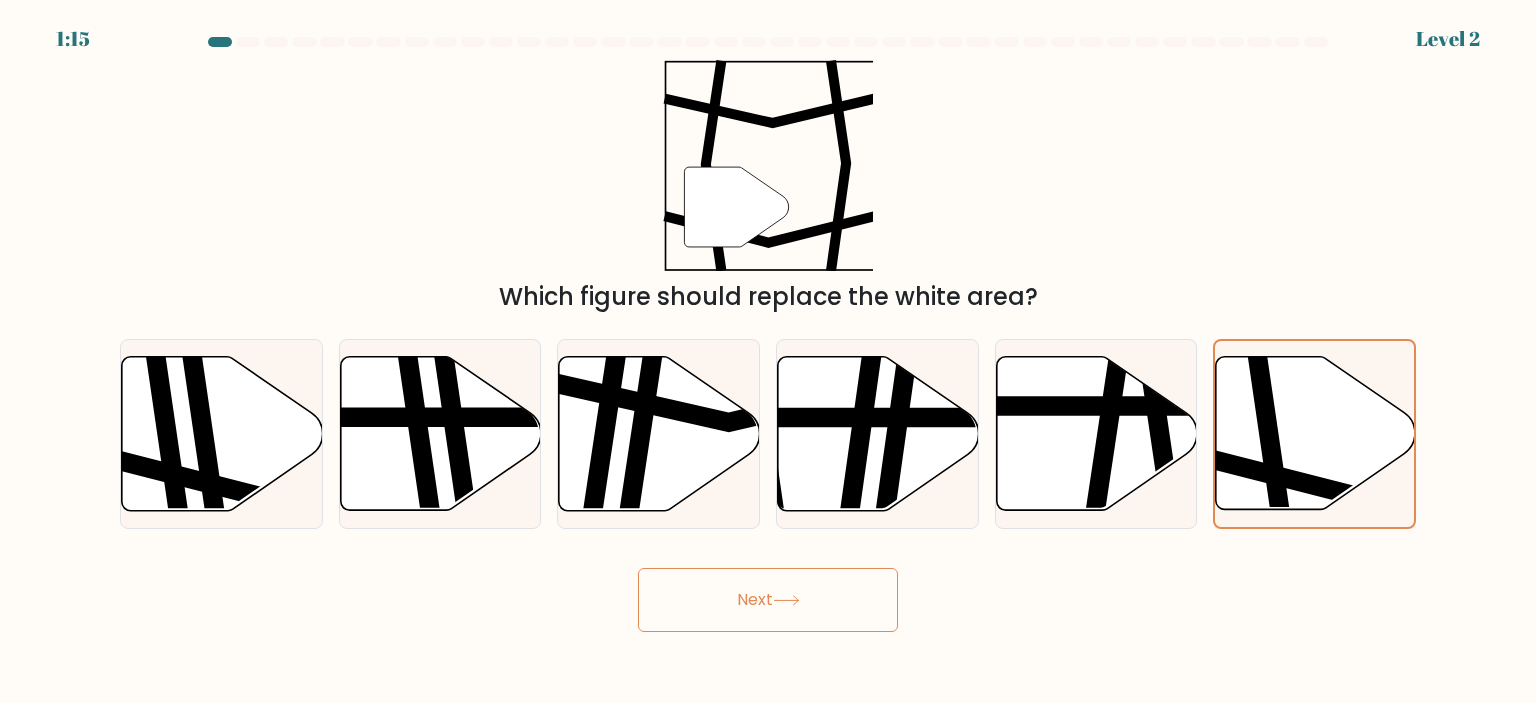click on "Next" at bounding box center [768, 600] 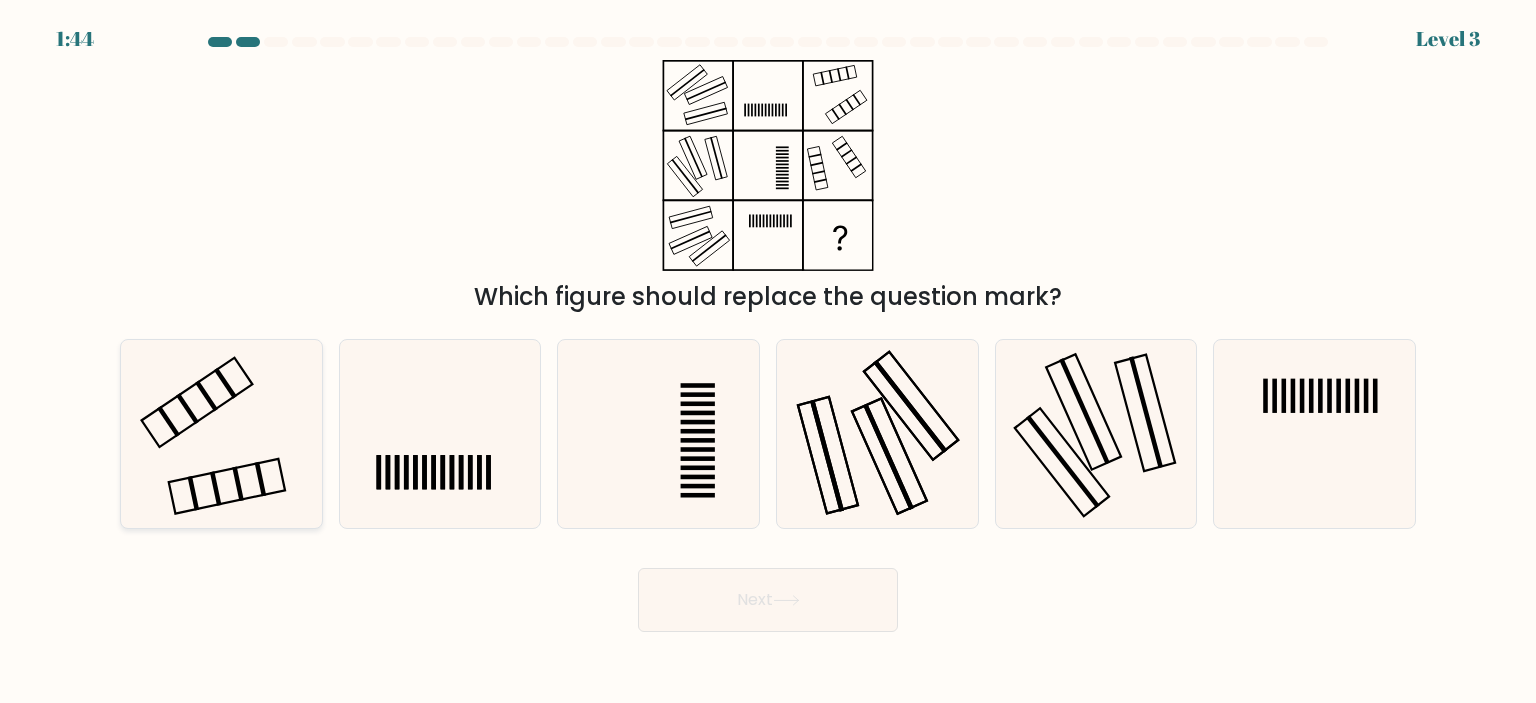 click 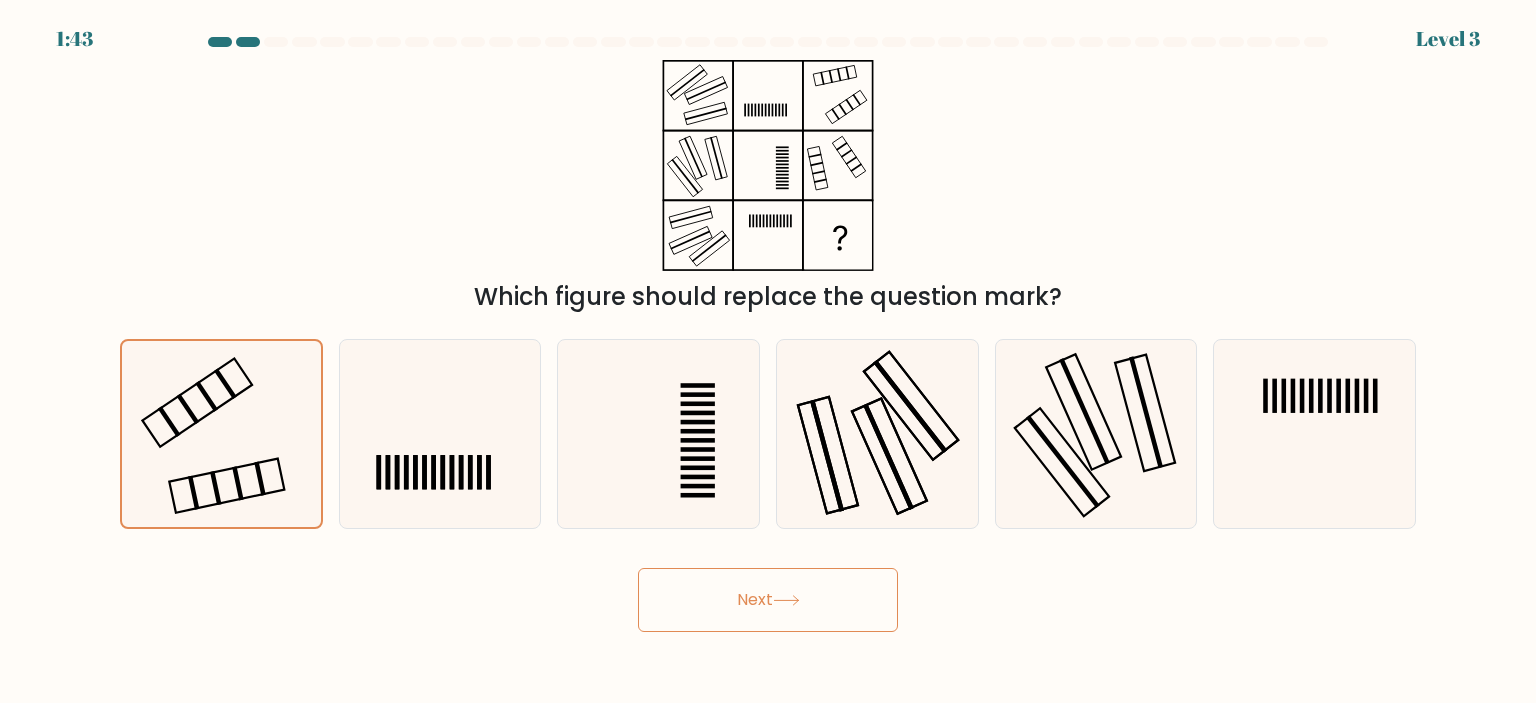 click on "Next" at bounding box center [768, 600] 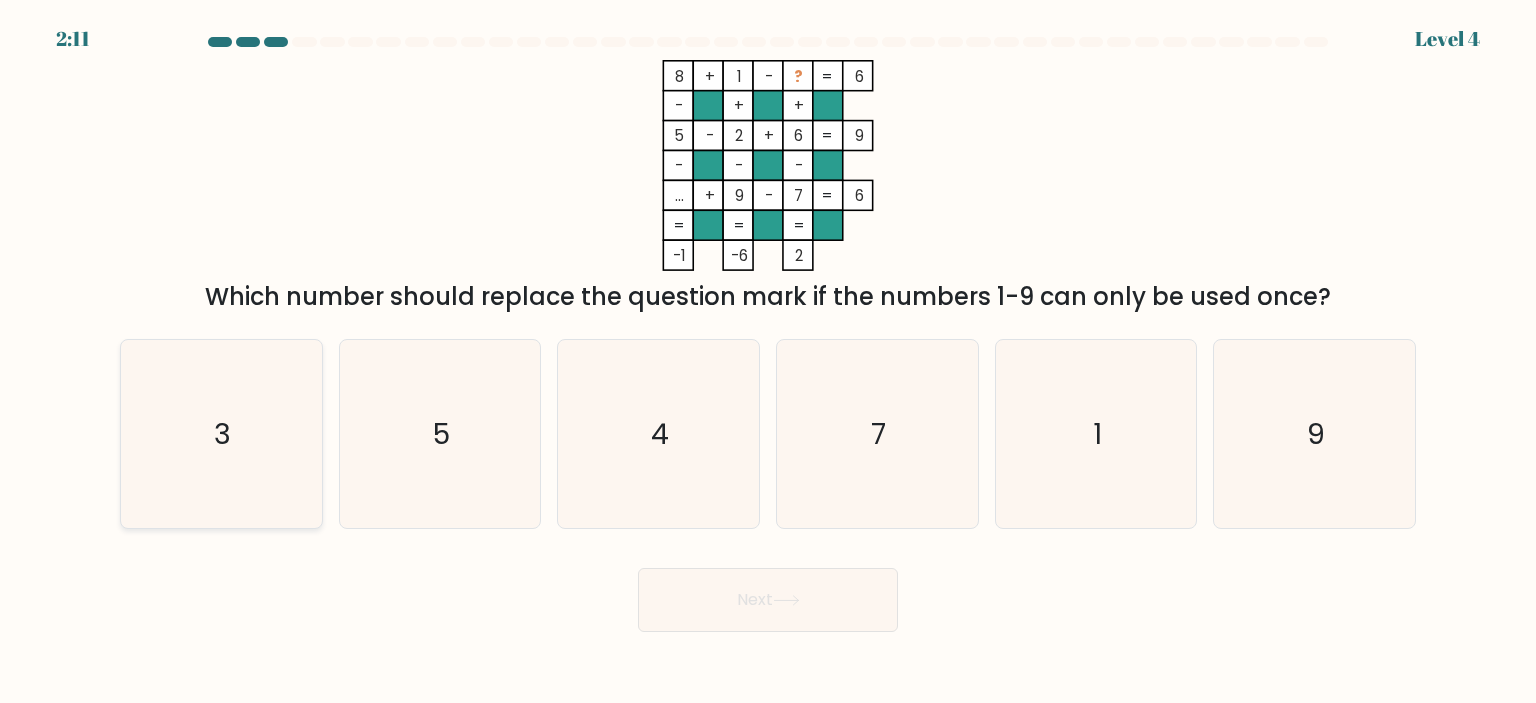 click on "3" 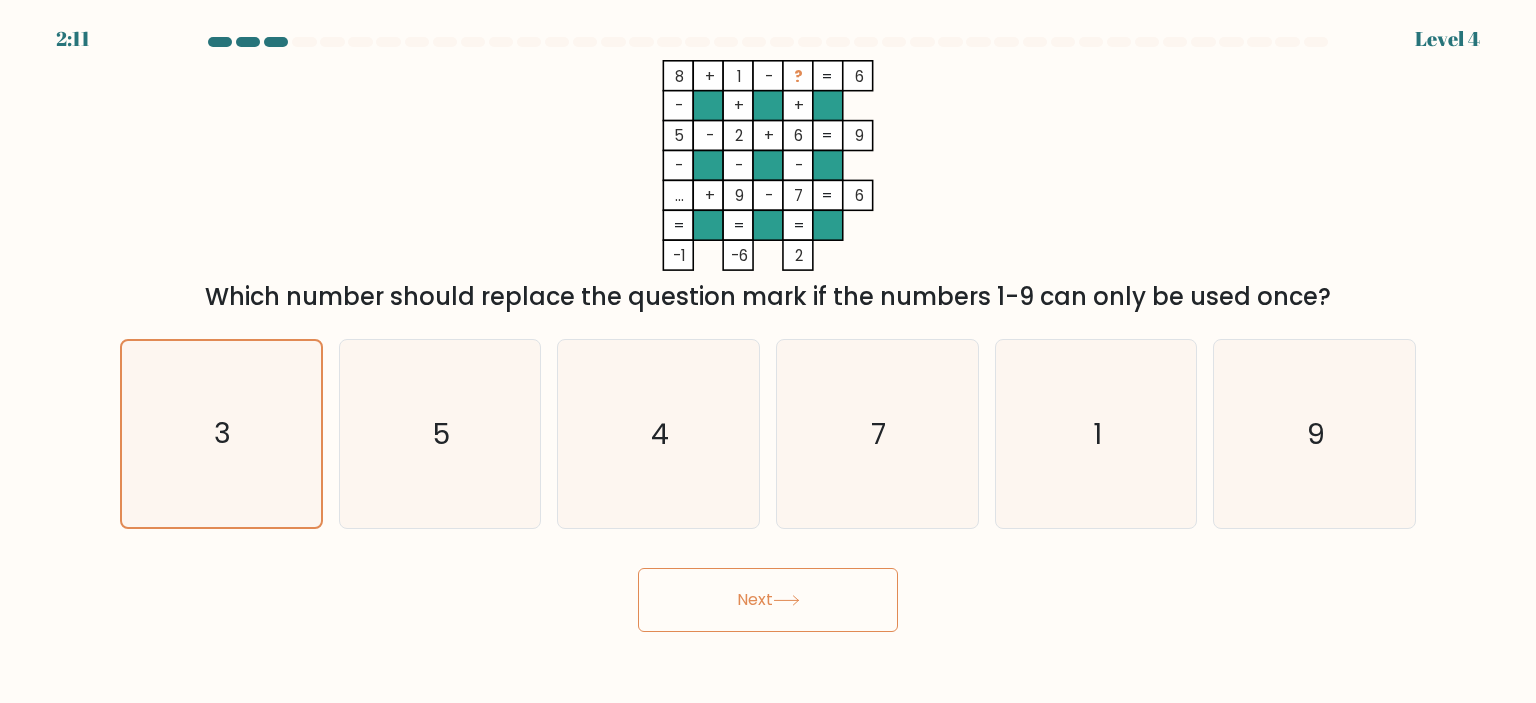 click on "Next" at bounding box center (768, 600) 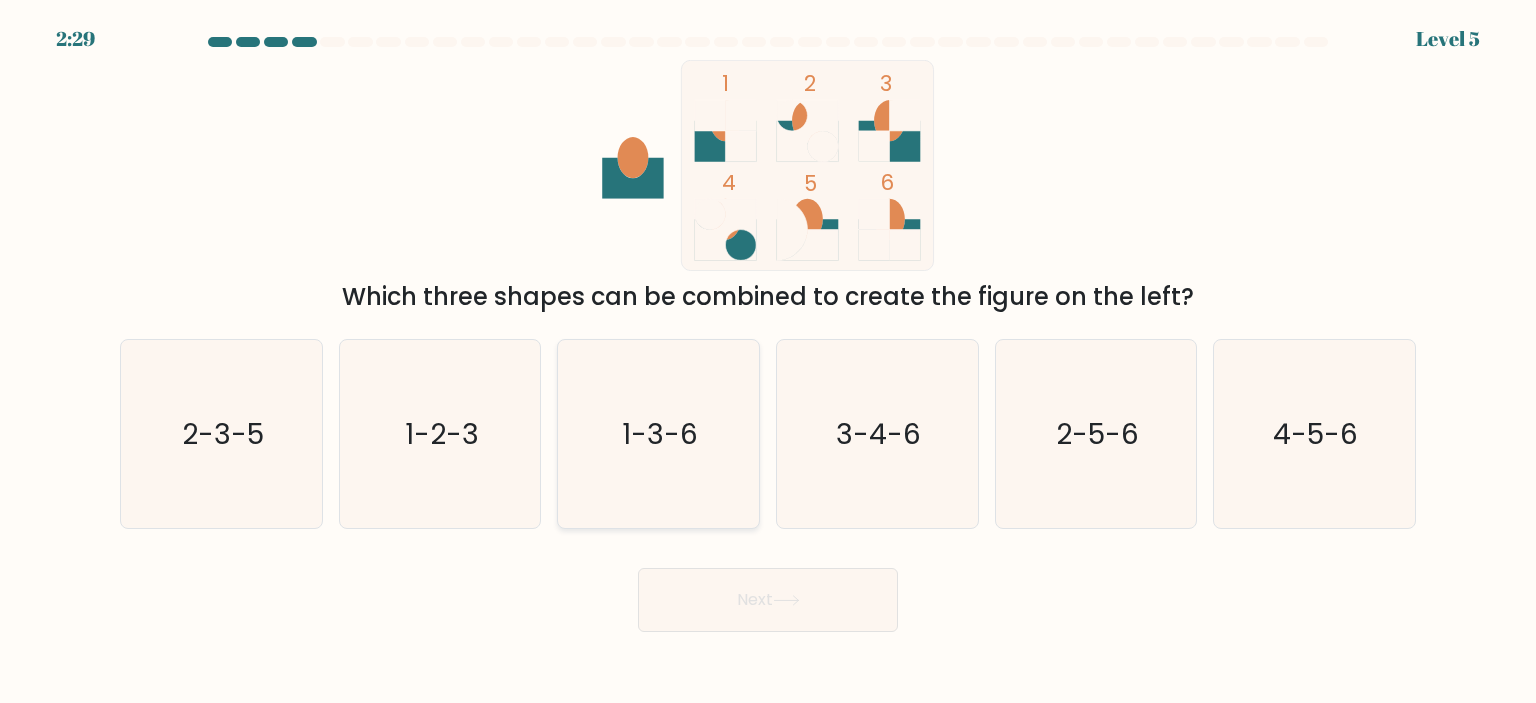 click on "1-3-6" 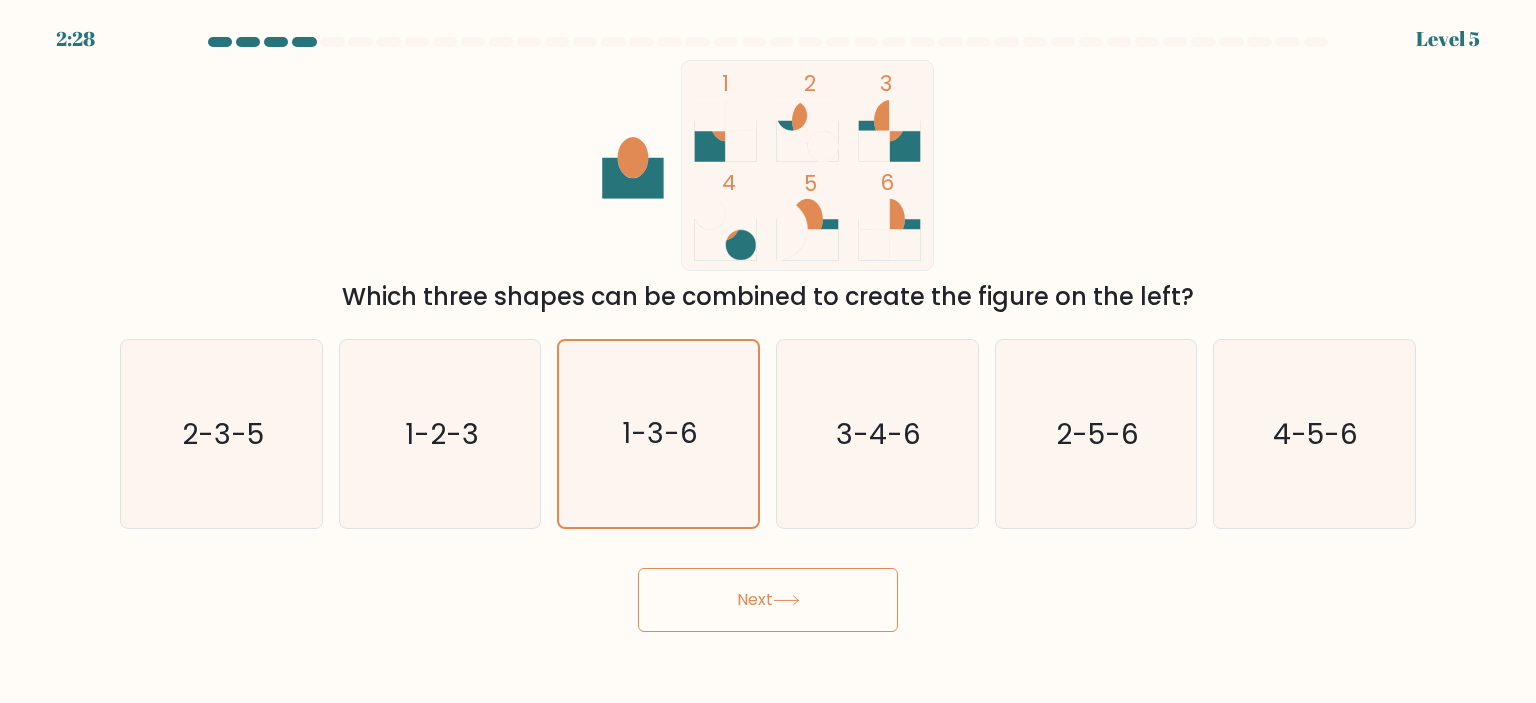 click on "Next" at bounding box center (768, 600) 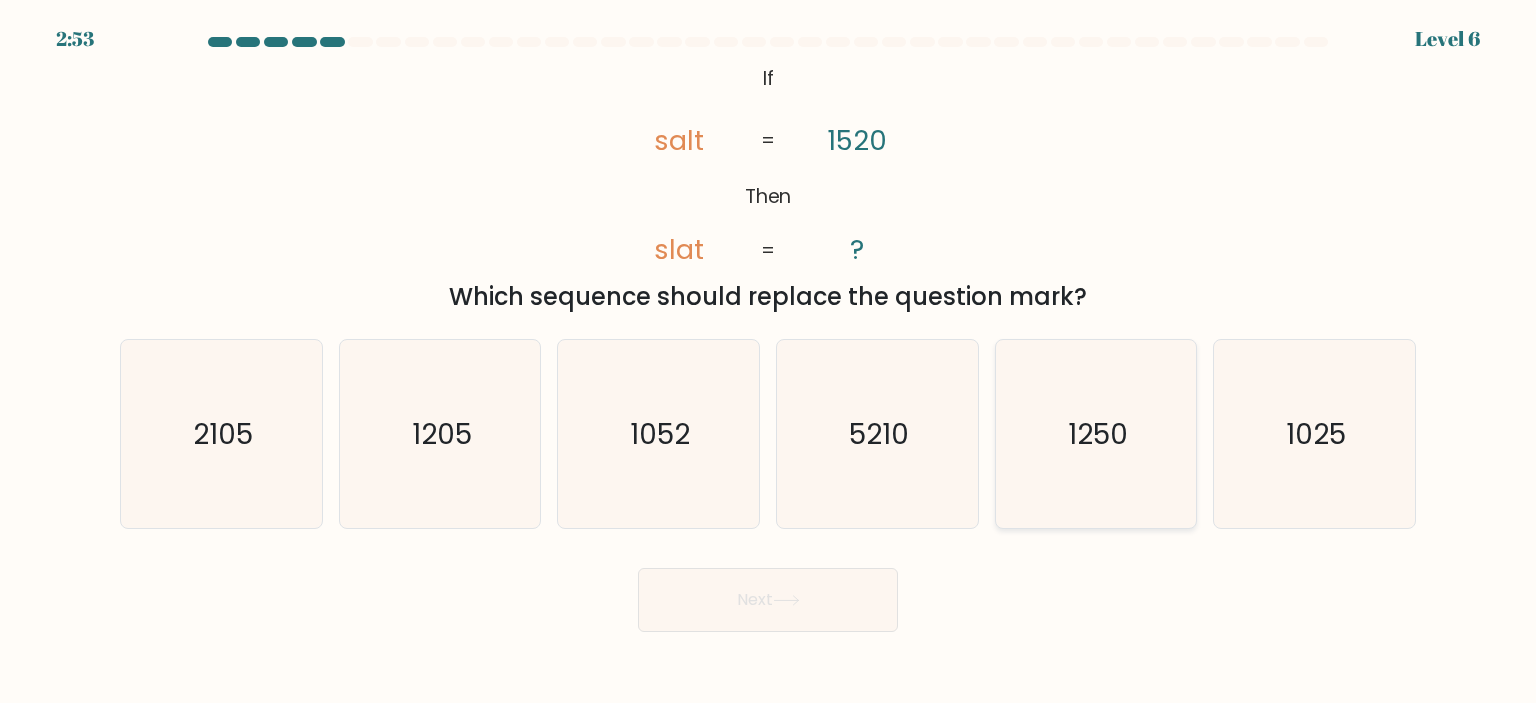 click on "1250" 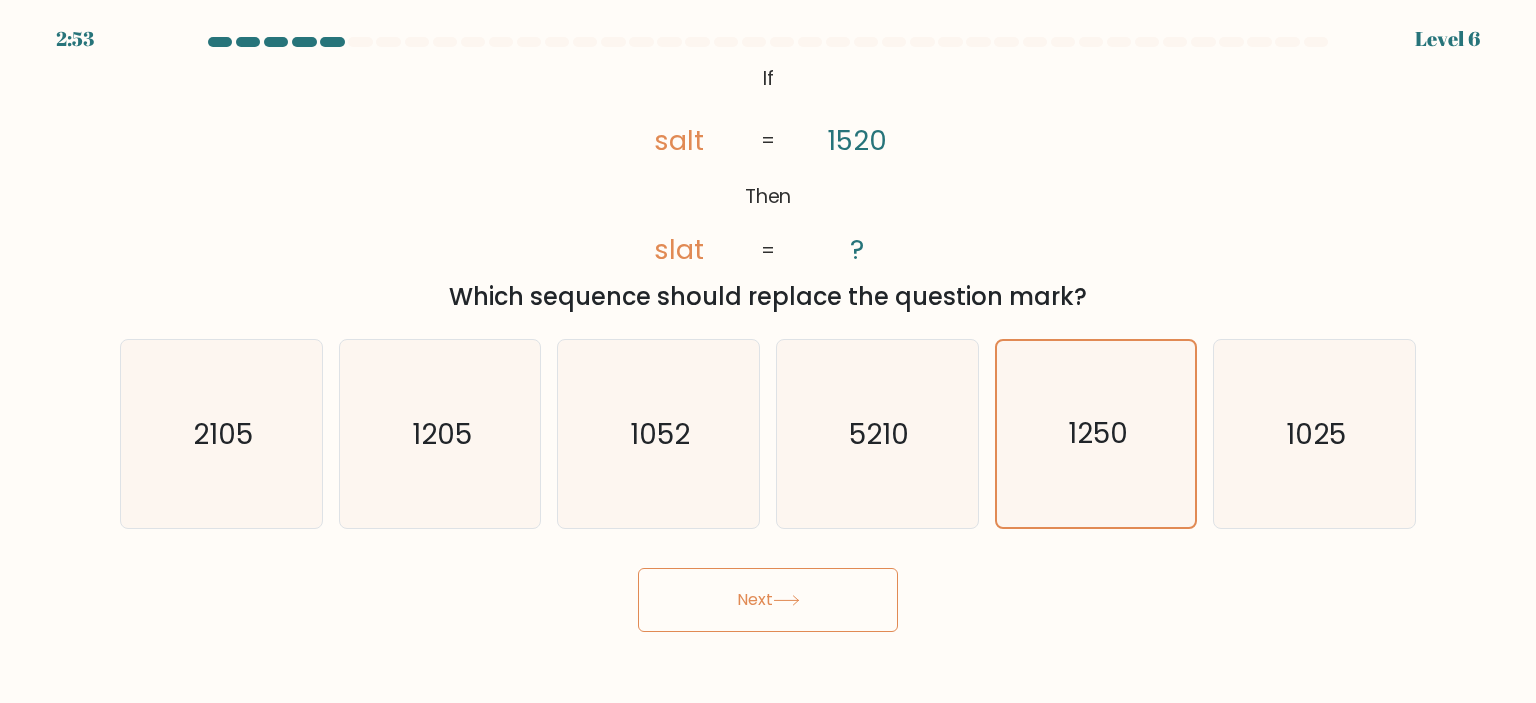 click on "Next" at bounding box center [768, 600] 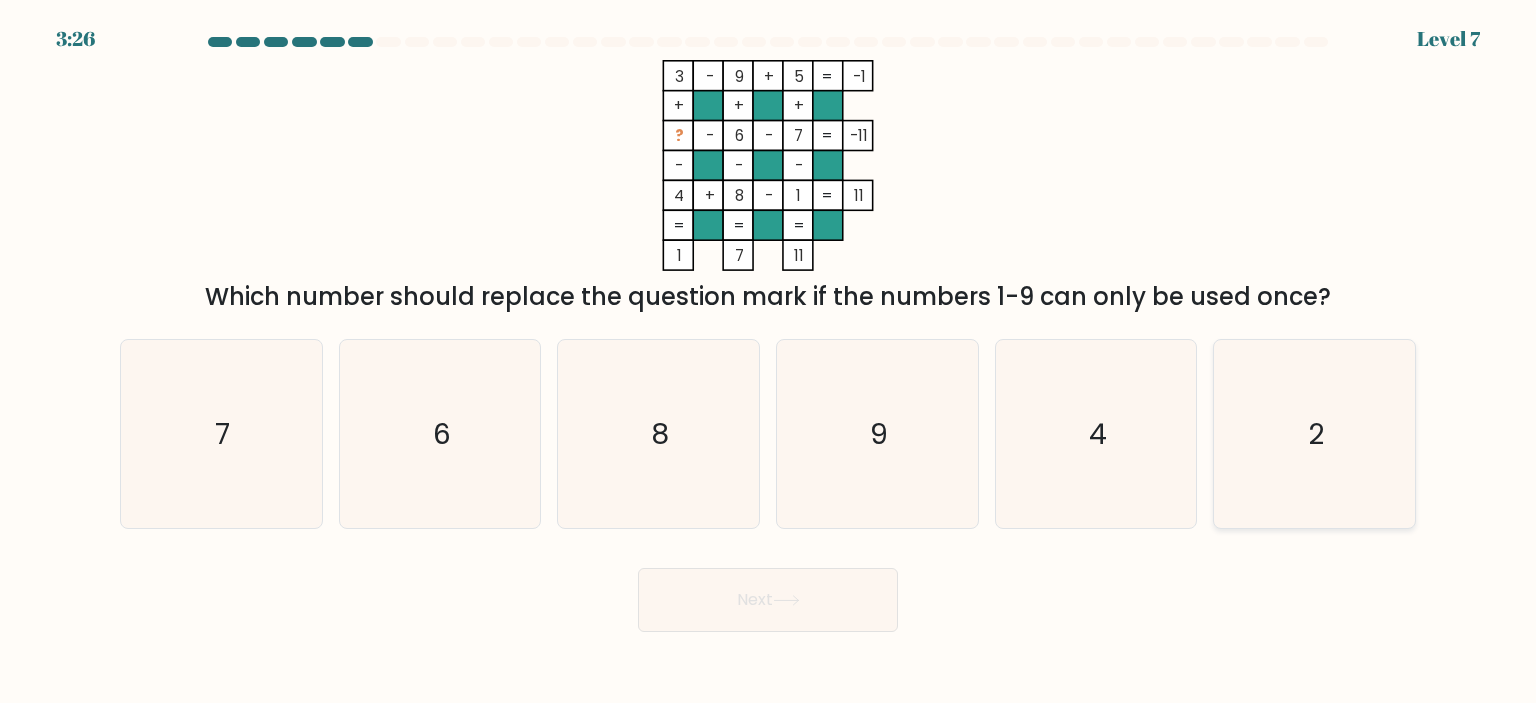 click on "2" 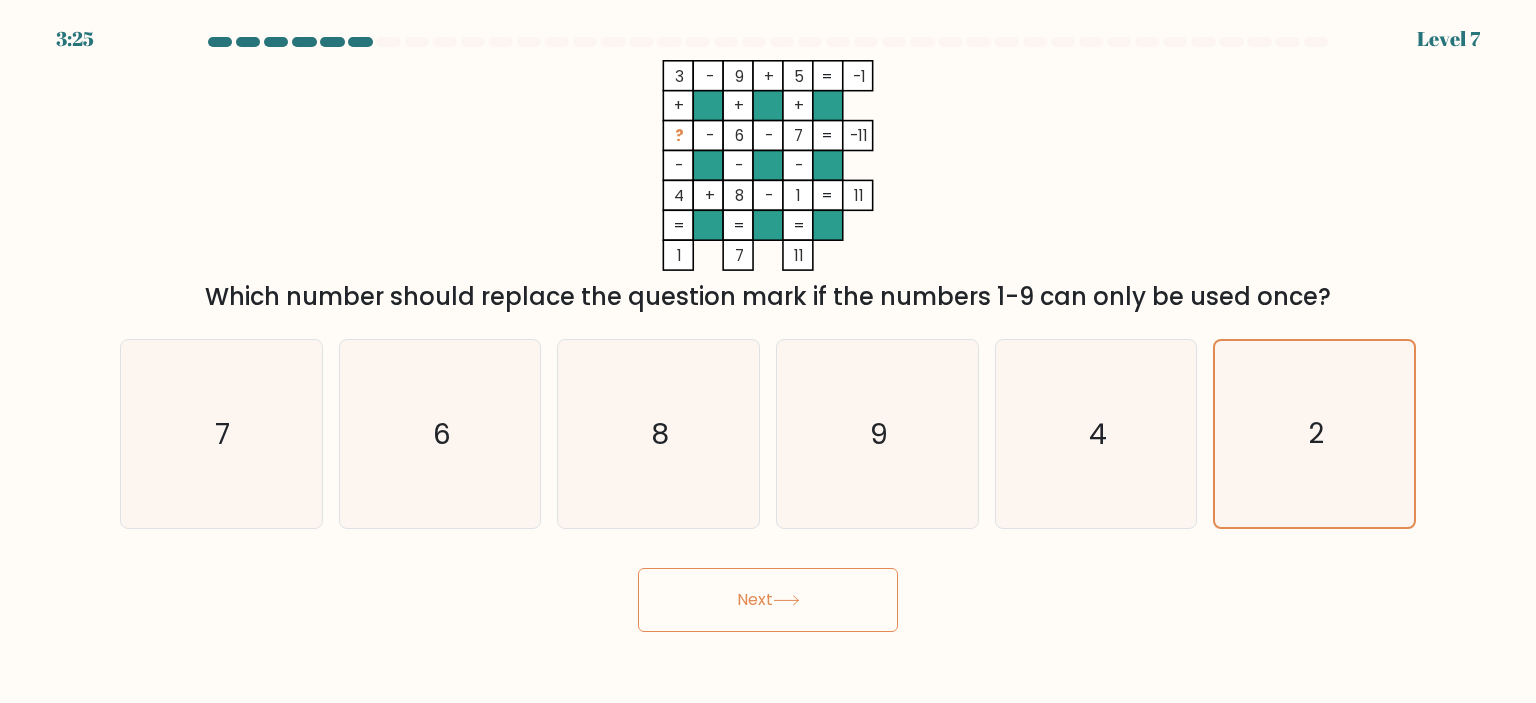 click on "Next" at bounding box center [768, 600] 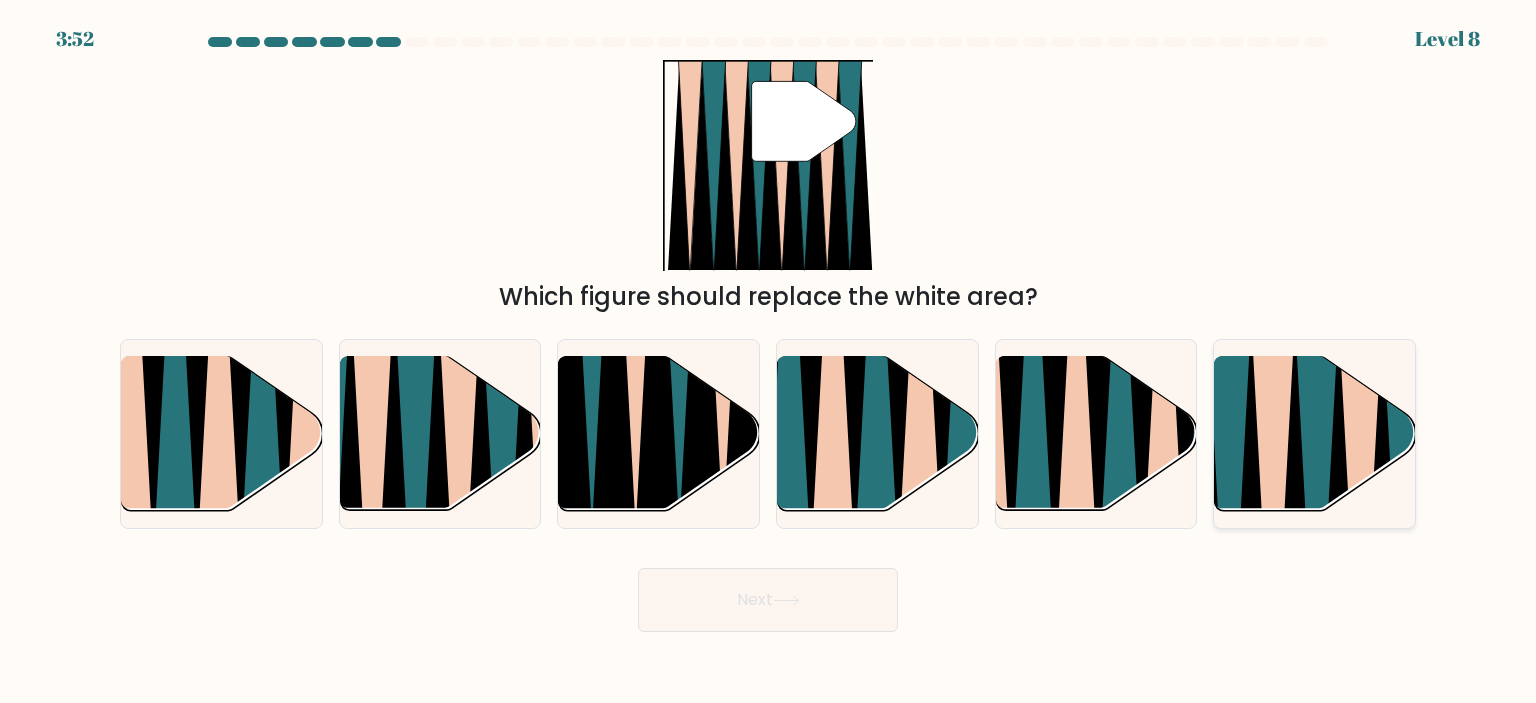 click 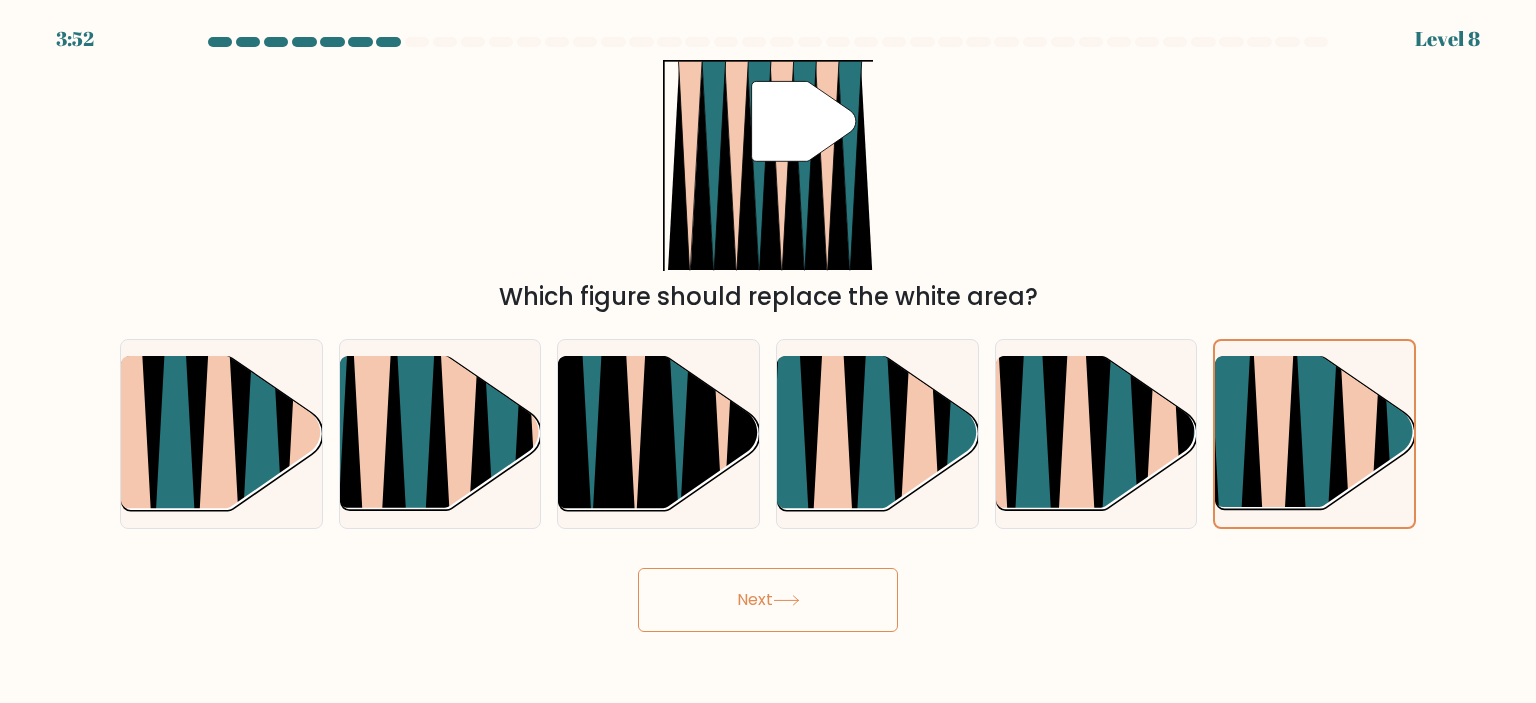 click on "Next" at bounding box center [768, 592] 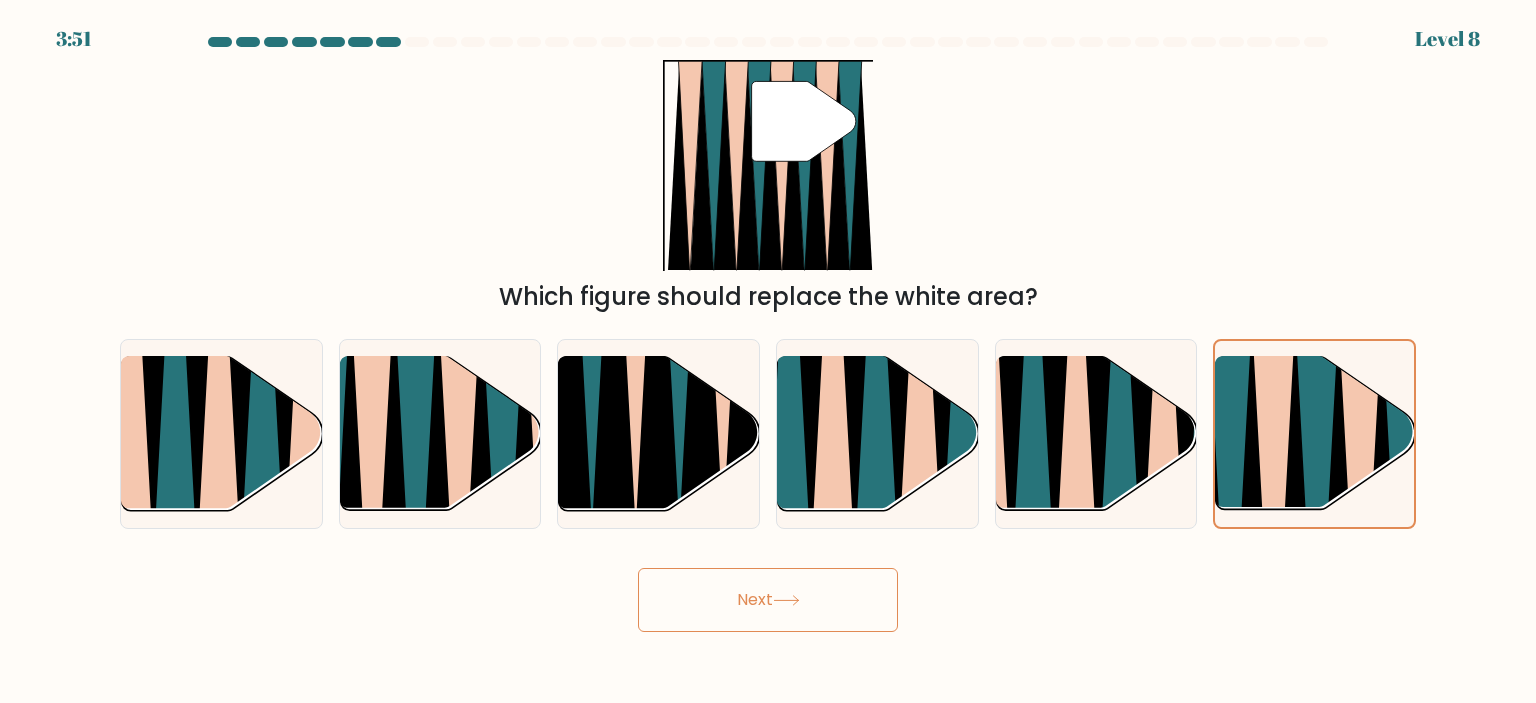 click on "Next" at bounding box center [768, 600] 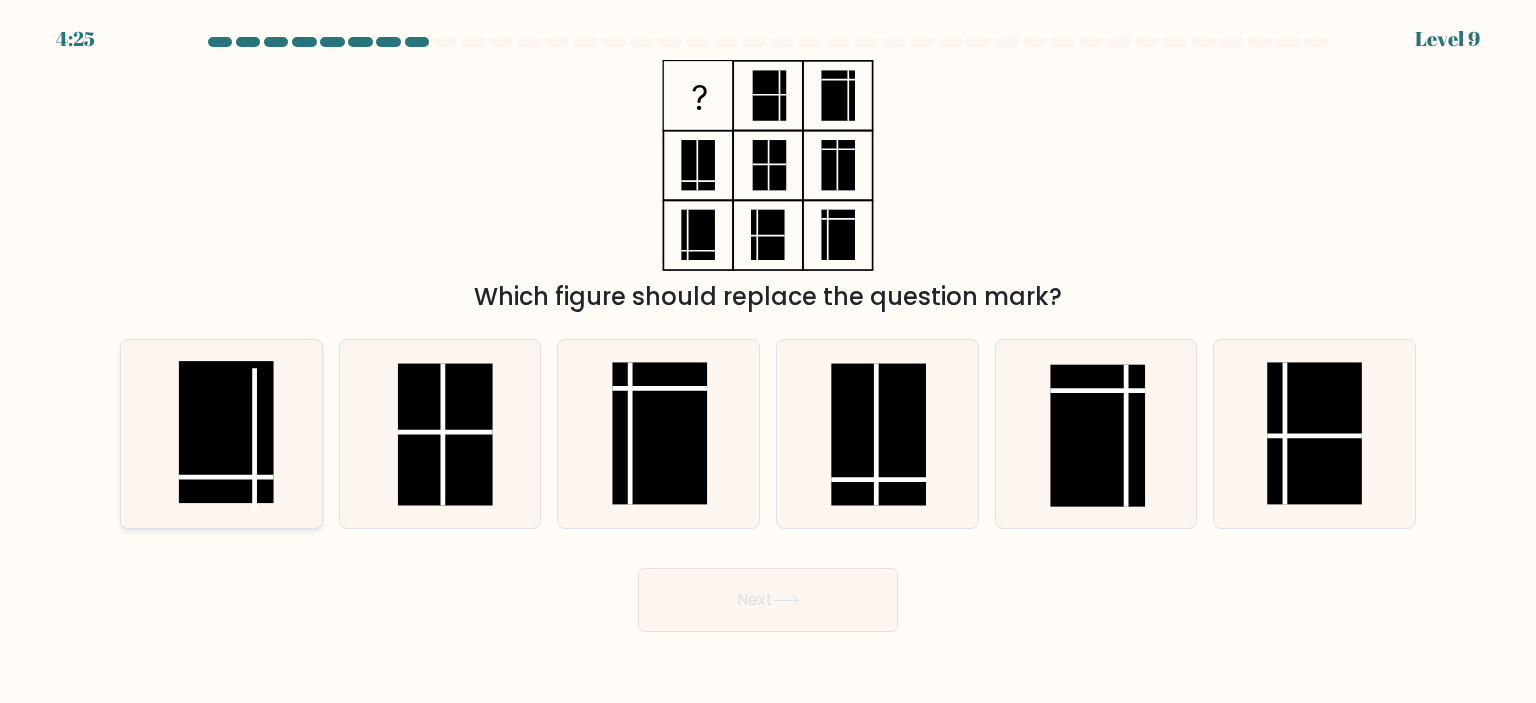 click 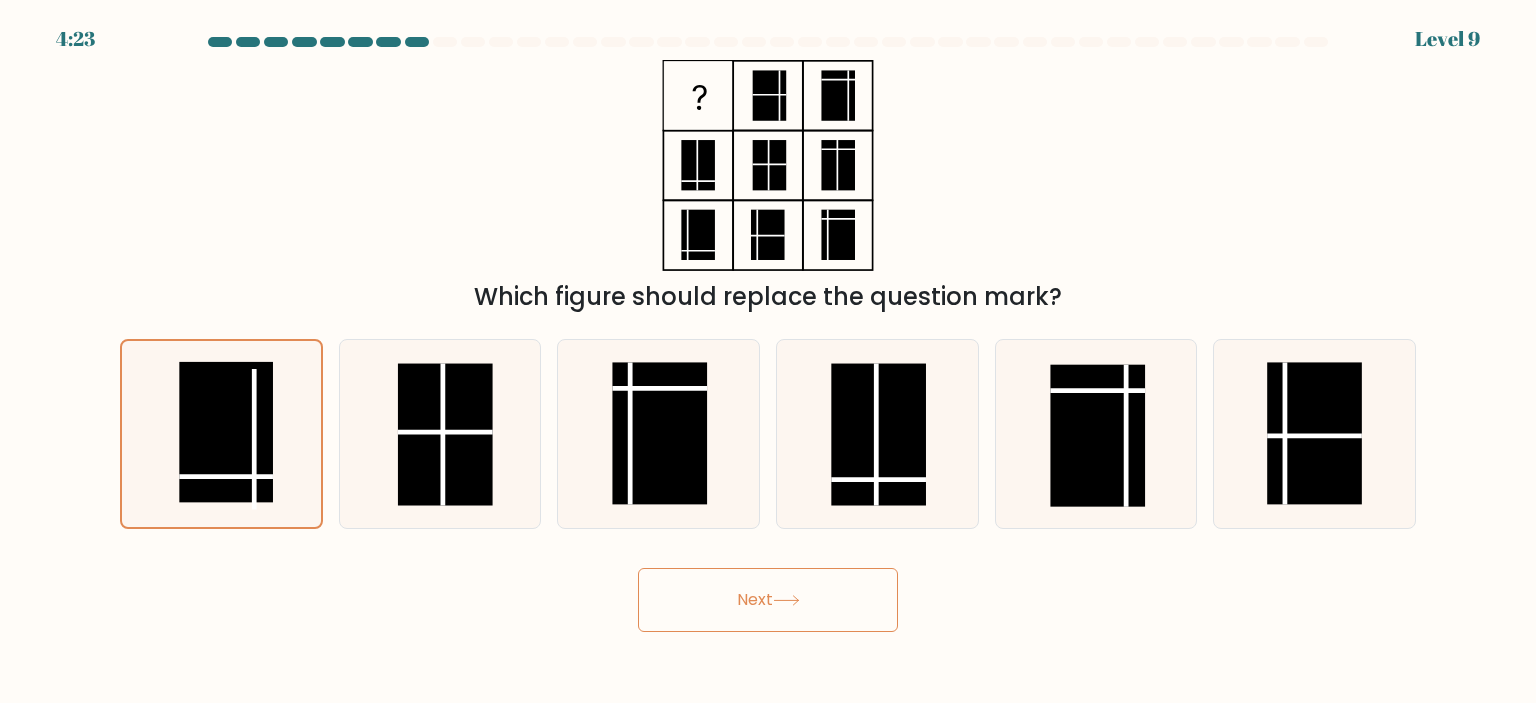 click on "Next" at bounding box center [768, 600] 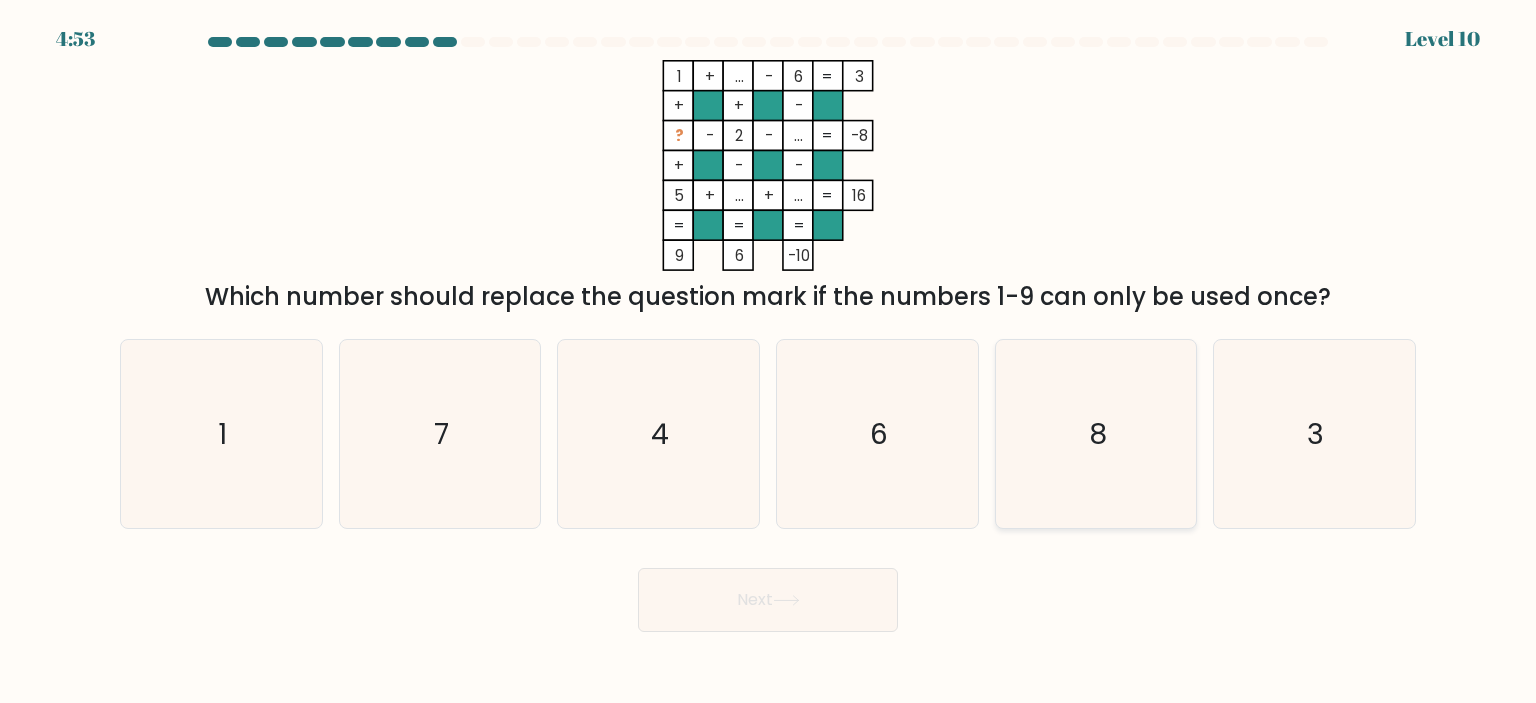 click on "8" 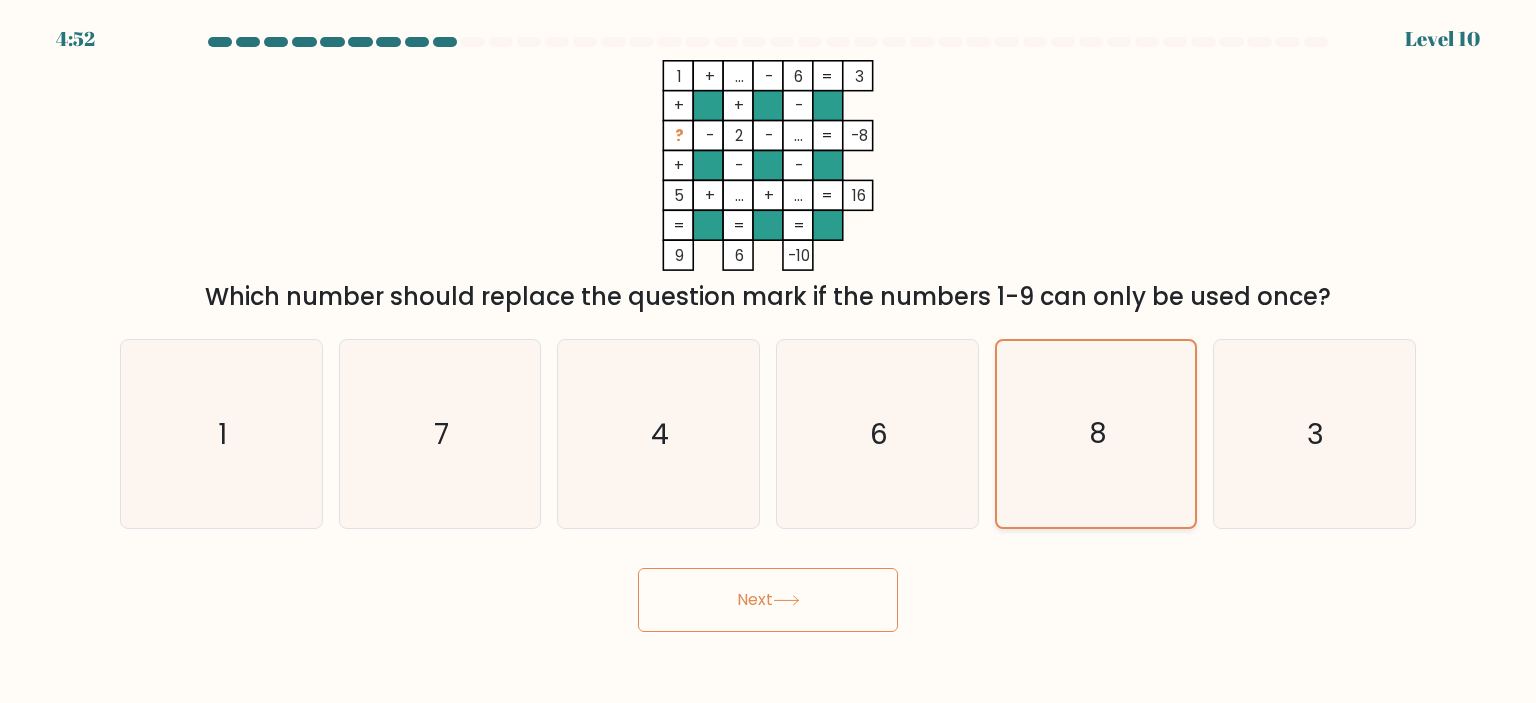 click on "8" 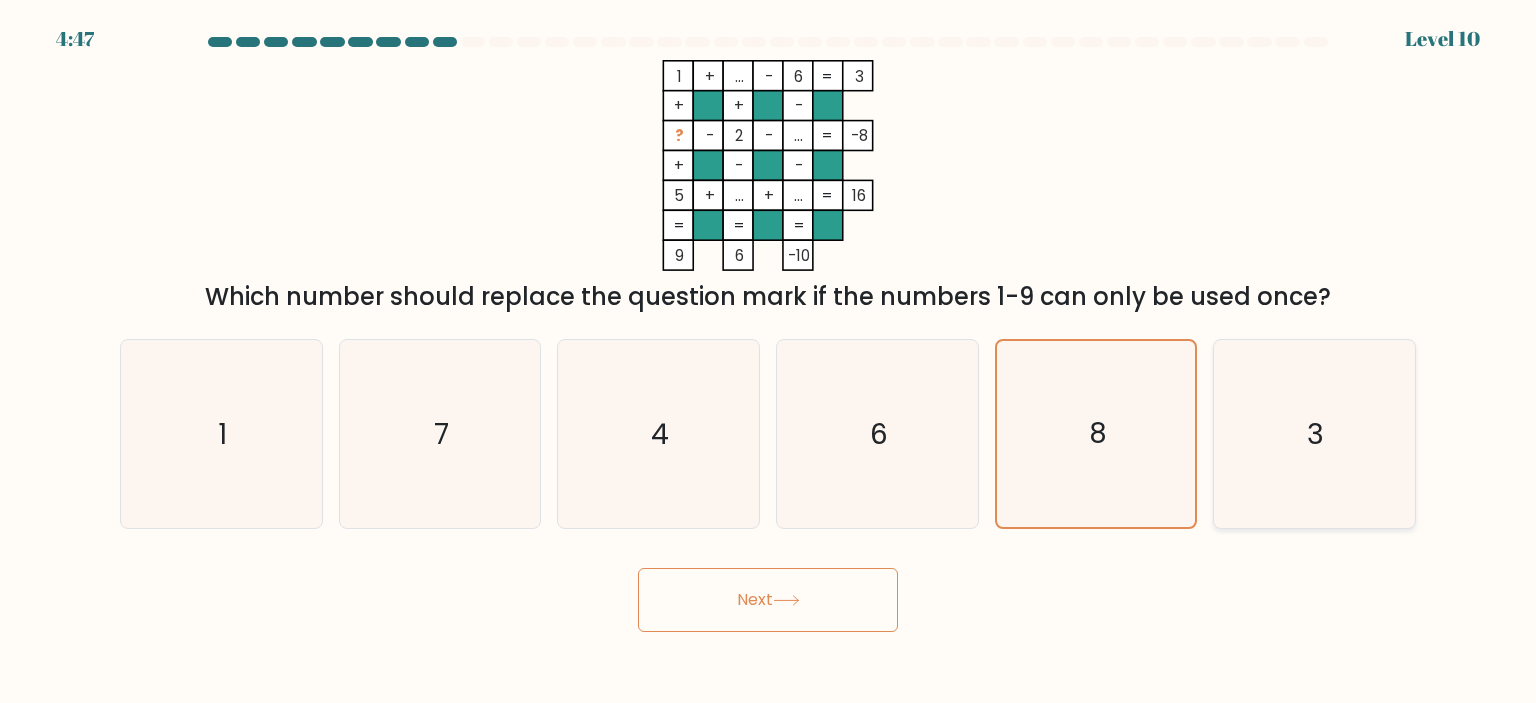 click on "3" 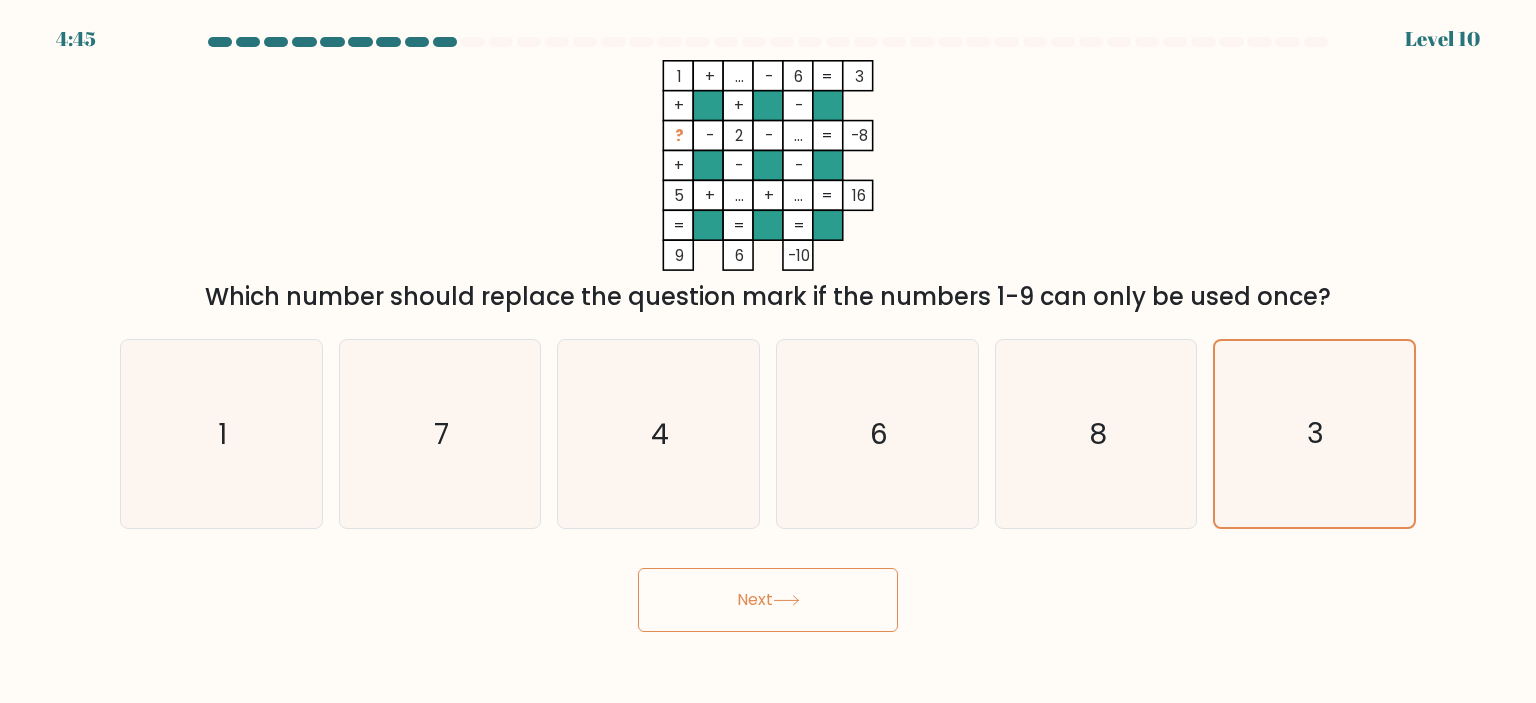 click on "Next" at bounding box center (768, 600) 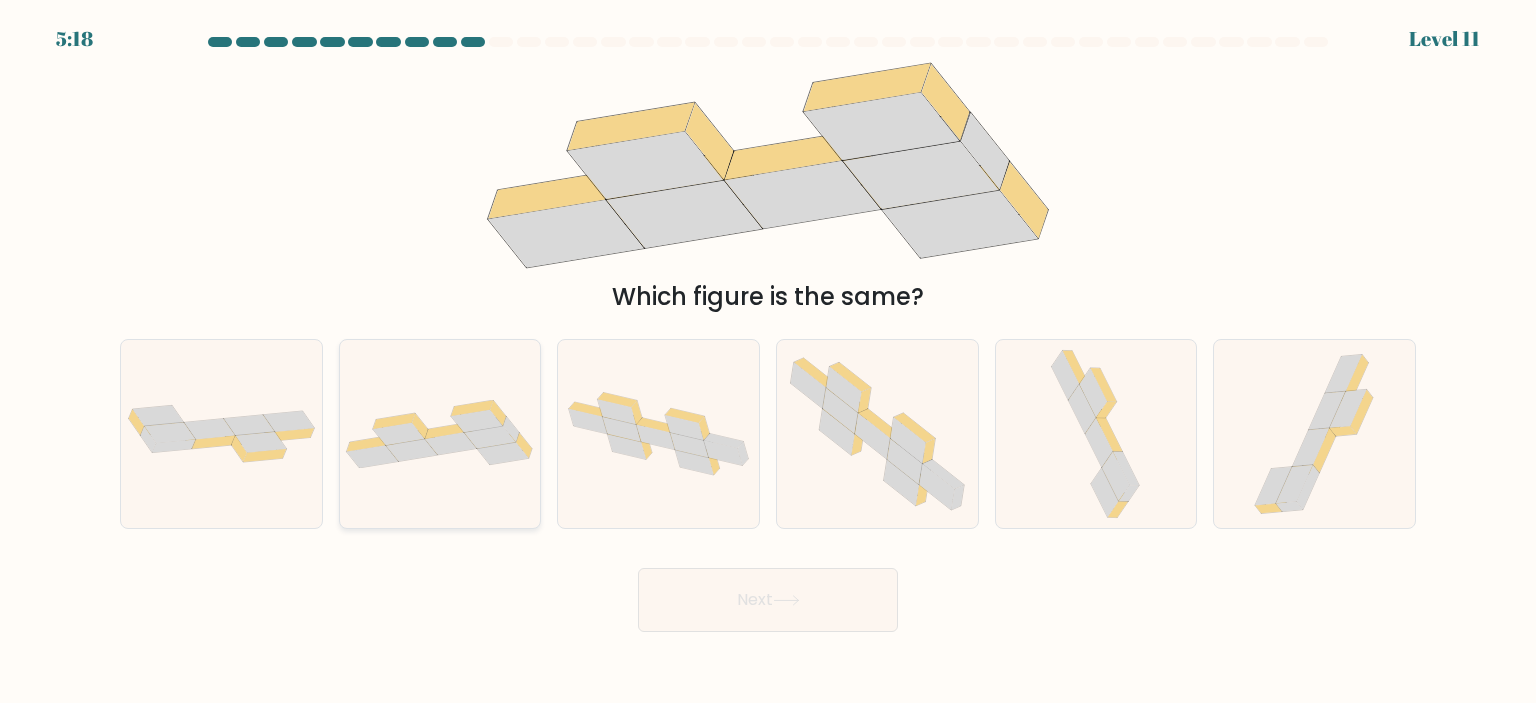 click 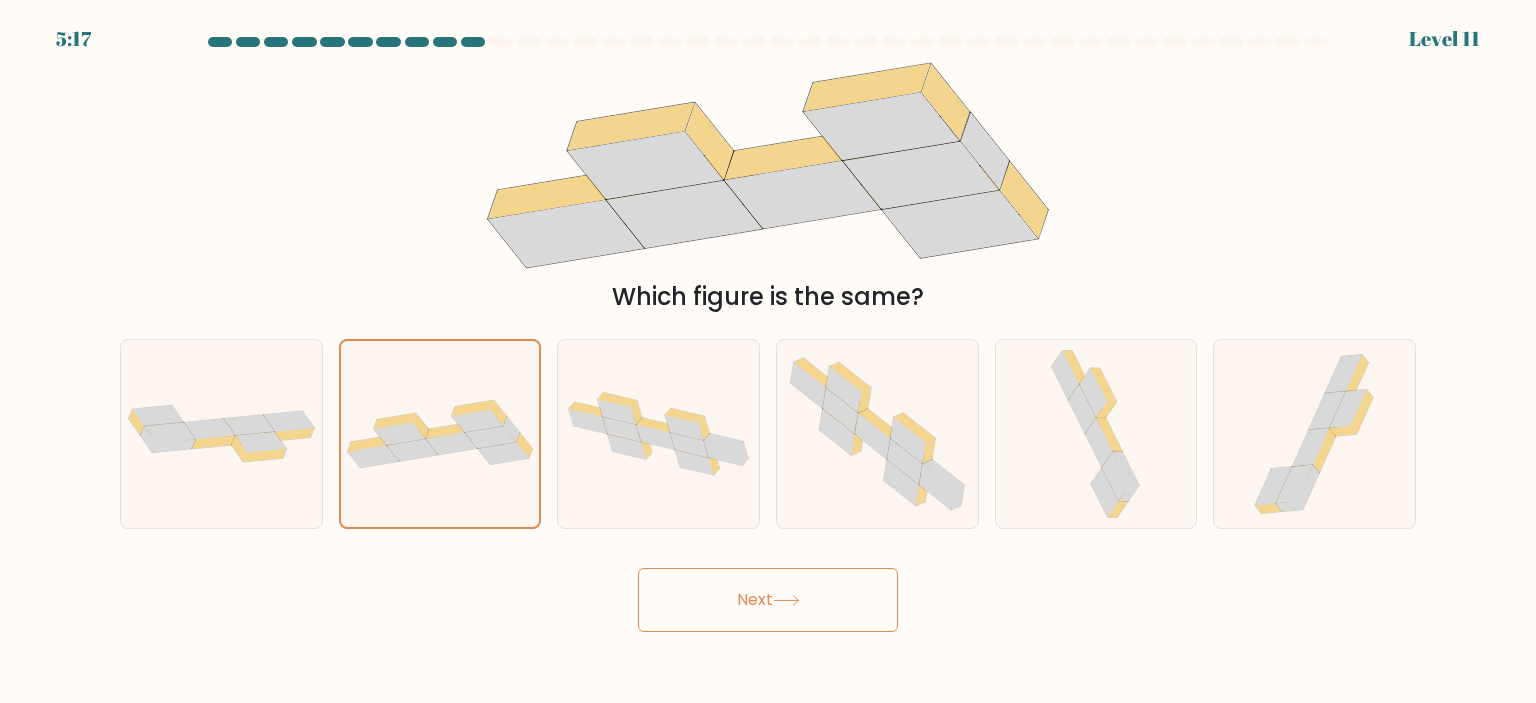 click on "Next" at bounding box center (768, 600) 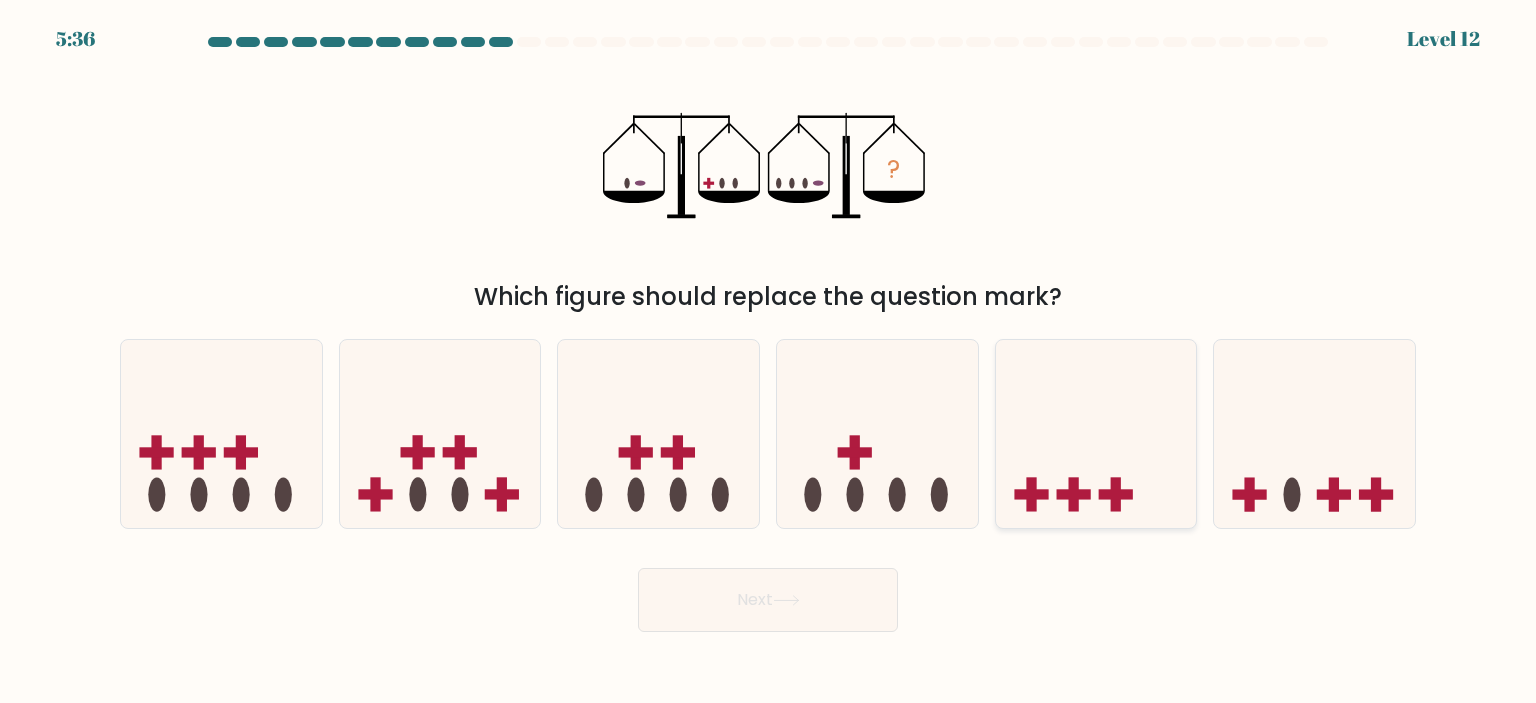 click 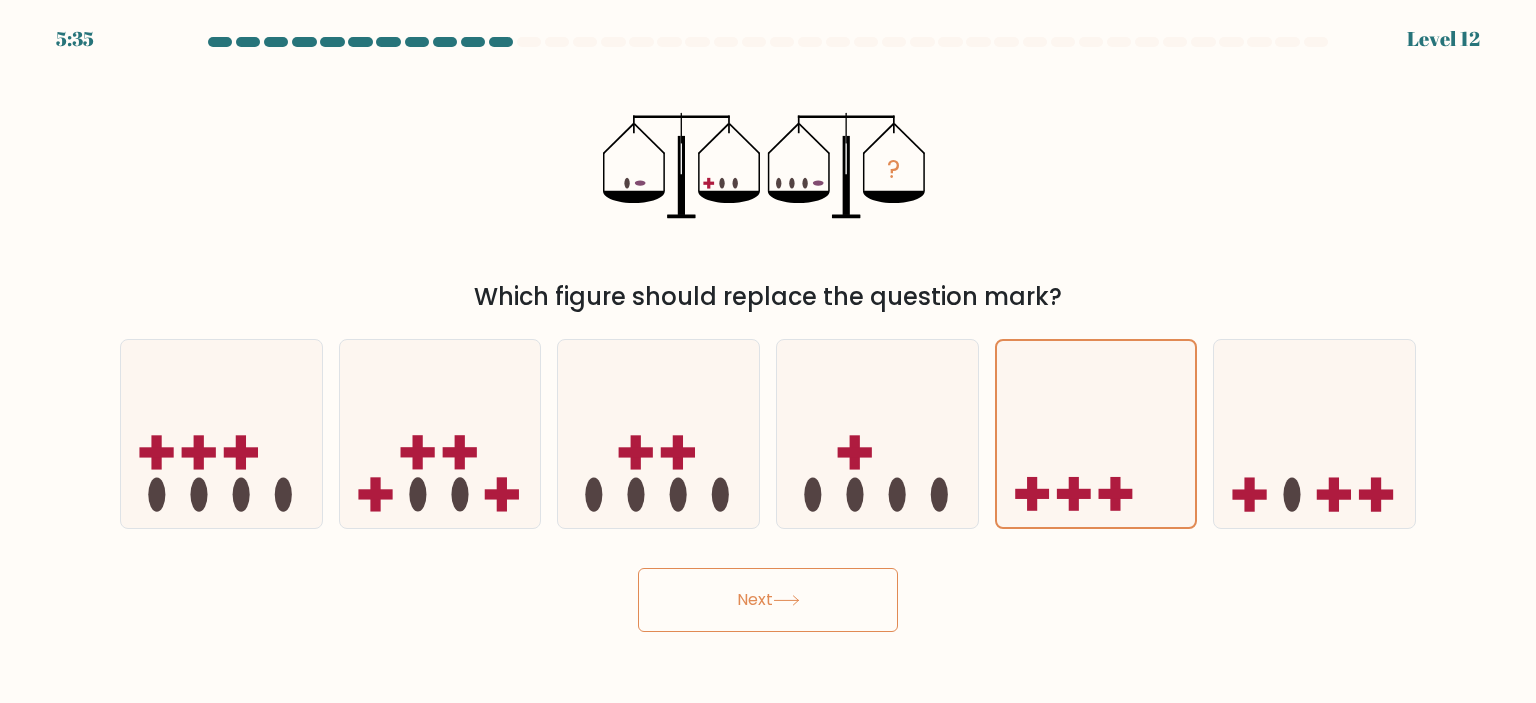 click on "Next" at bounding box center (768, 600) 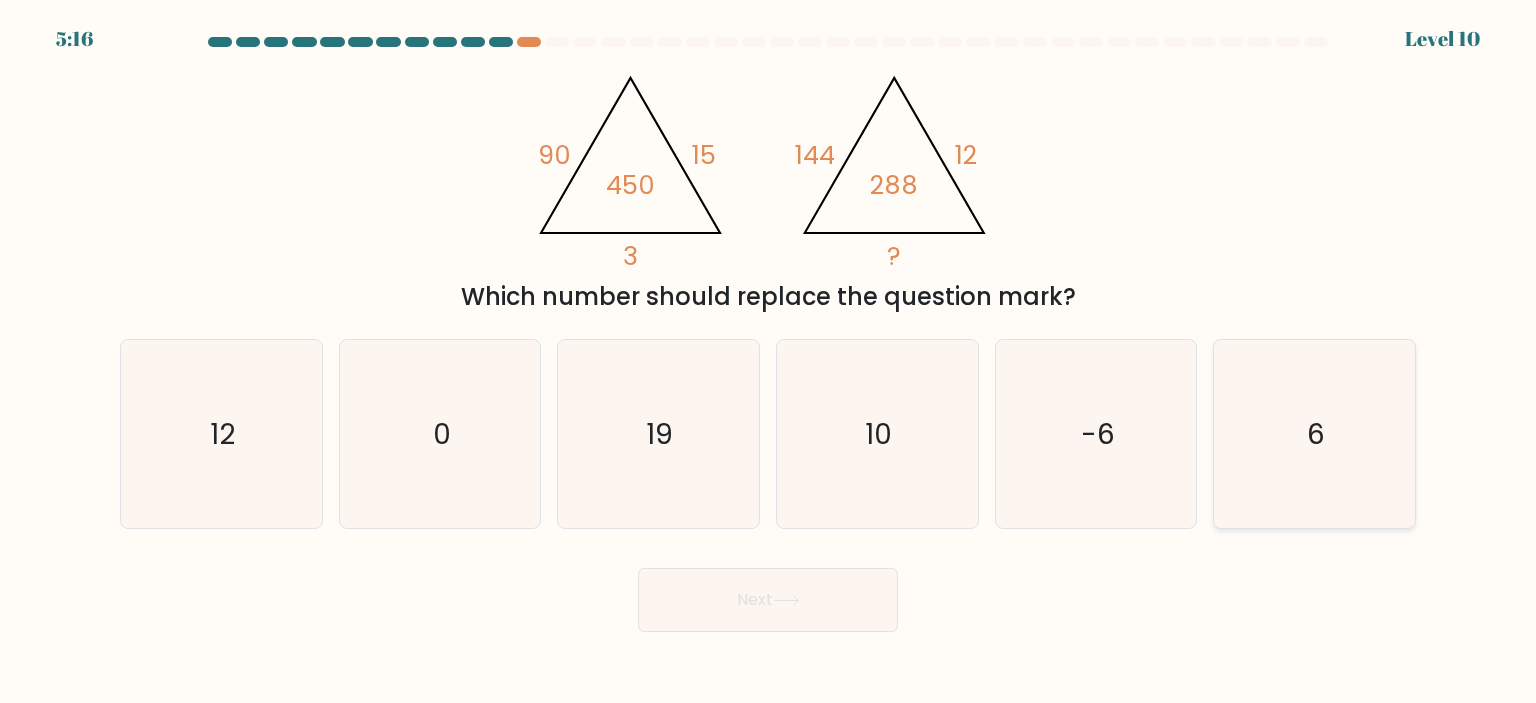 drag, startPoint x: 1342, startPoint y: 410, endPoint x: 1331, endPoint y: 426, distance: 19.416489 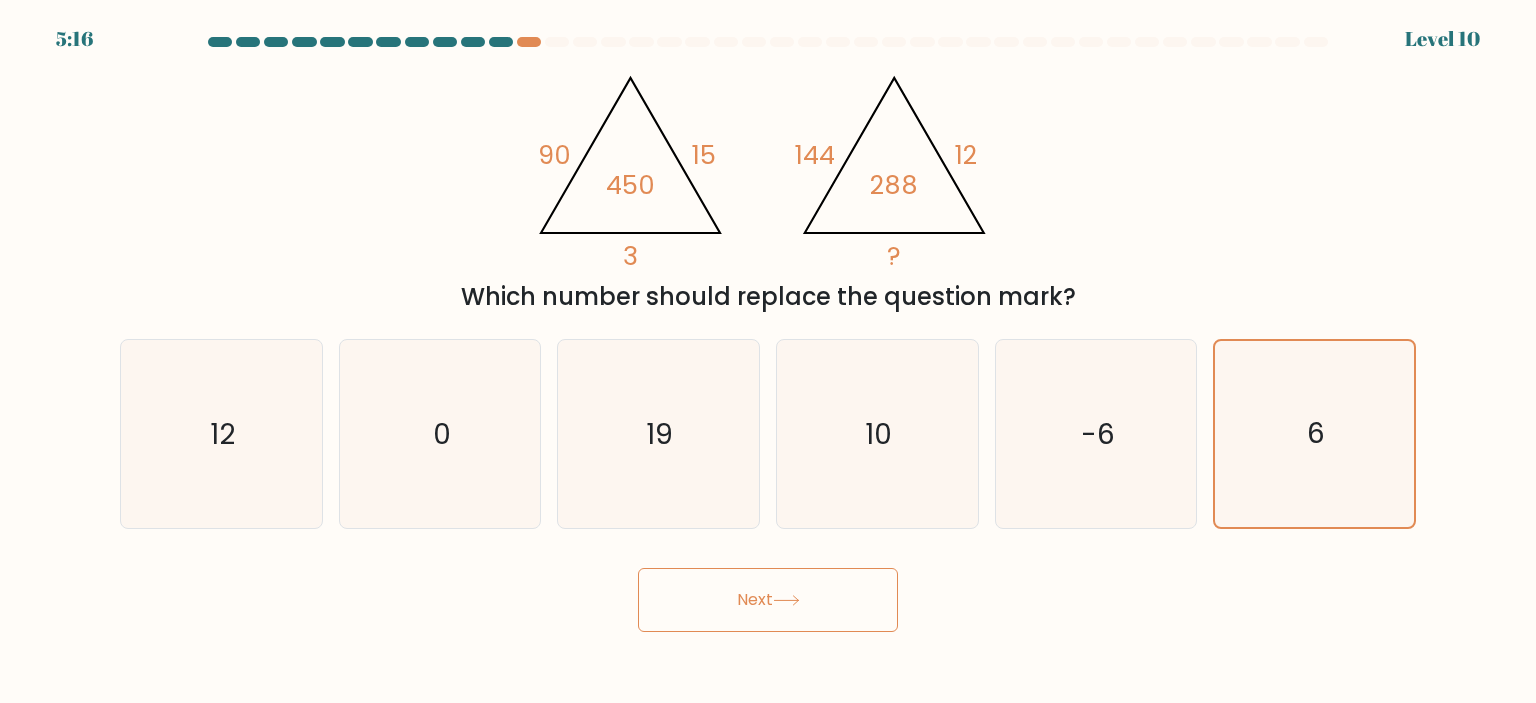 click on "Next" at bounding box center (768, 600) 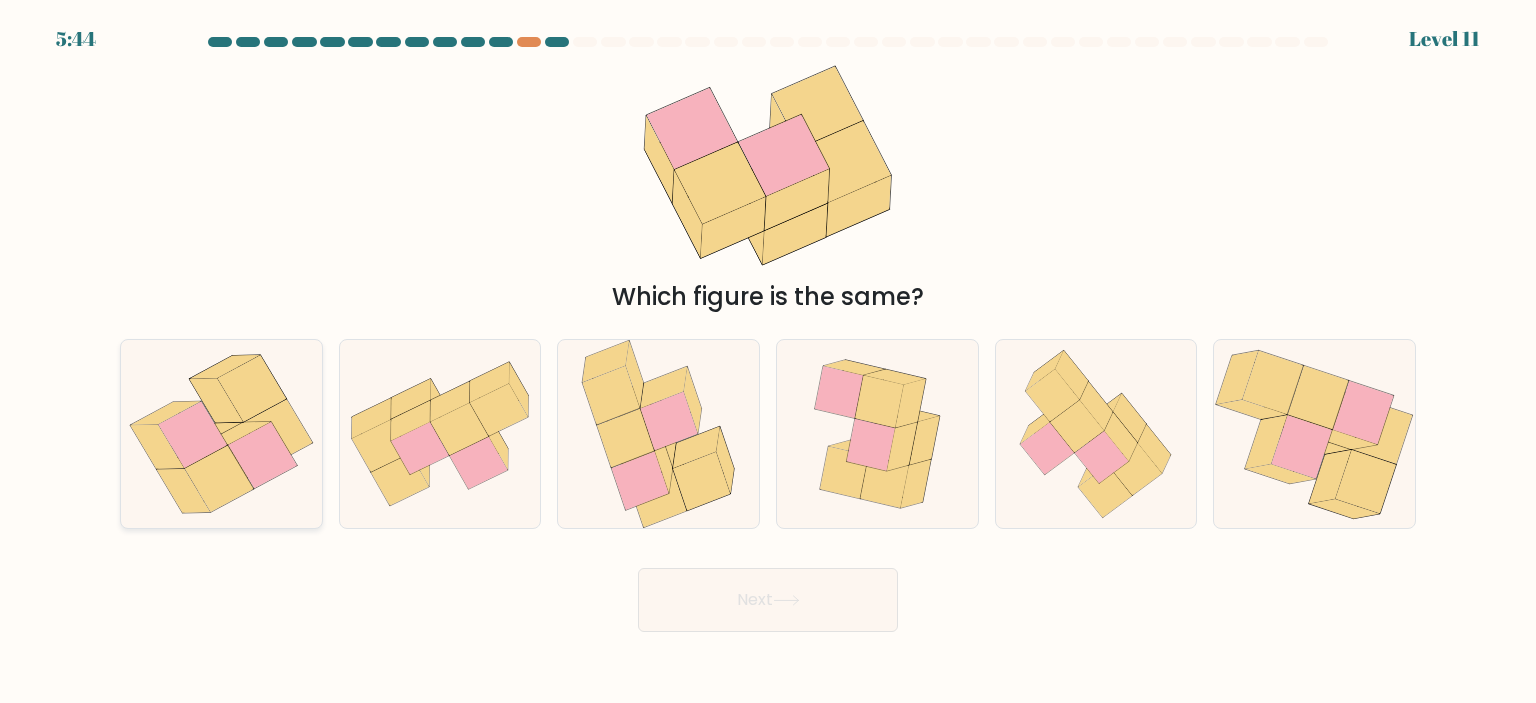 click 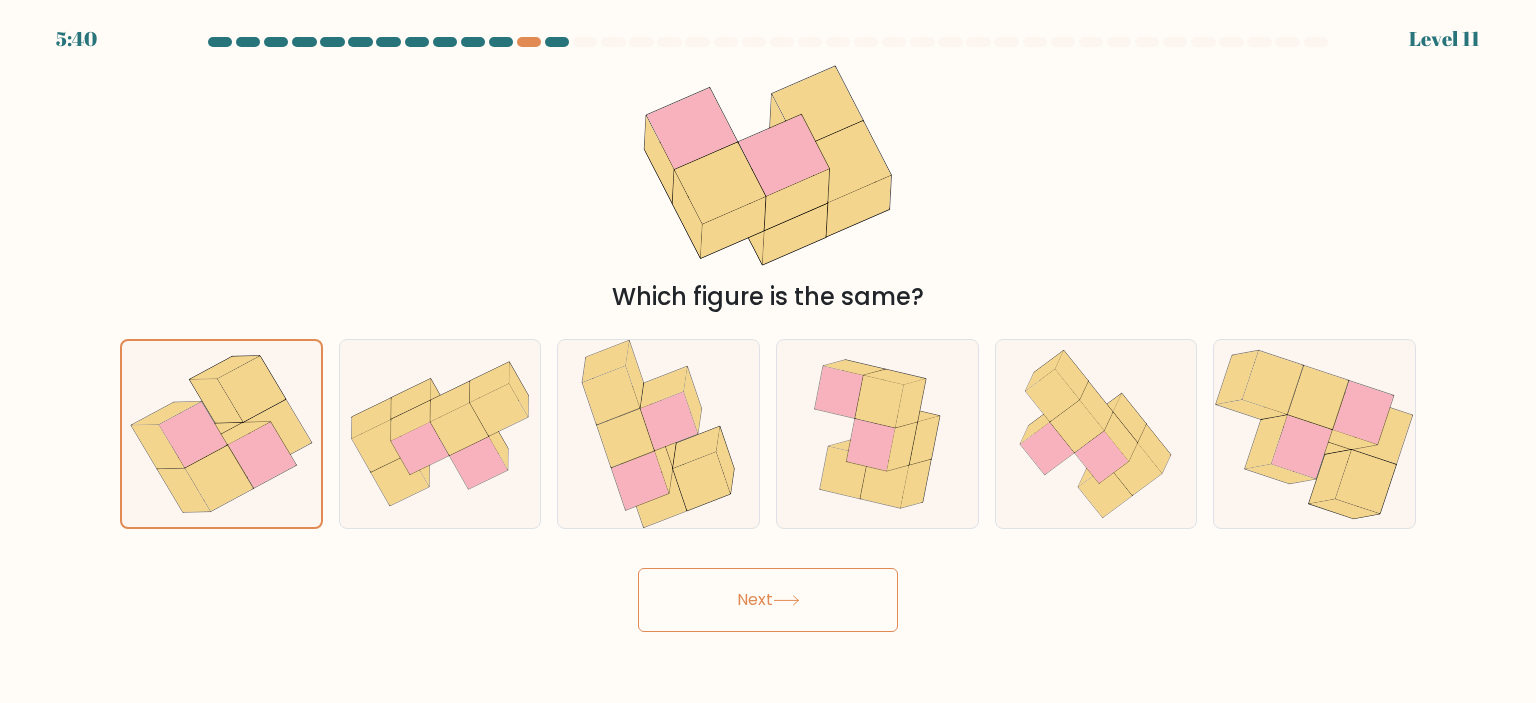 click on "Next" at bounding box center [768, 600] 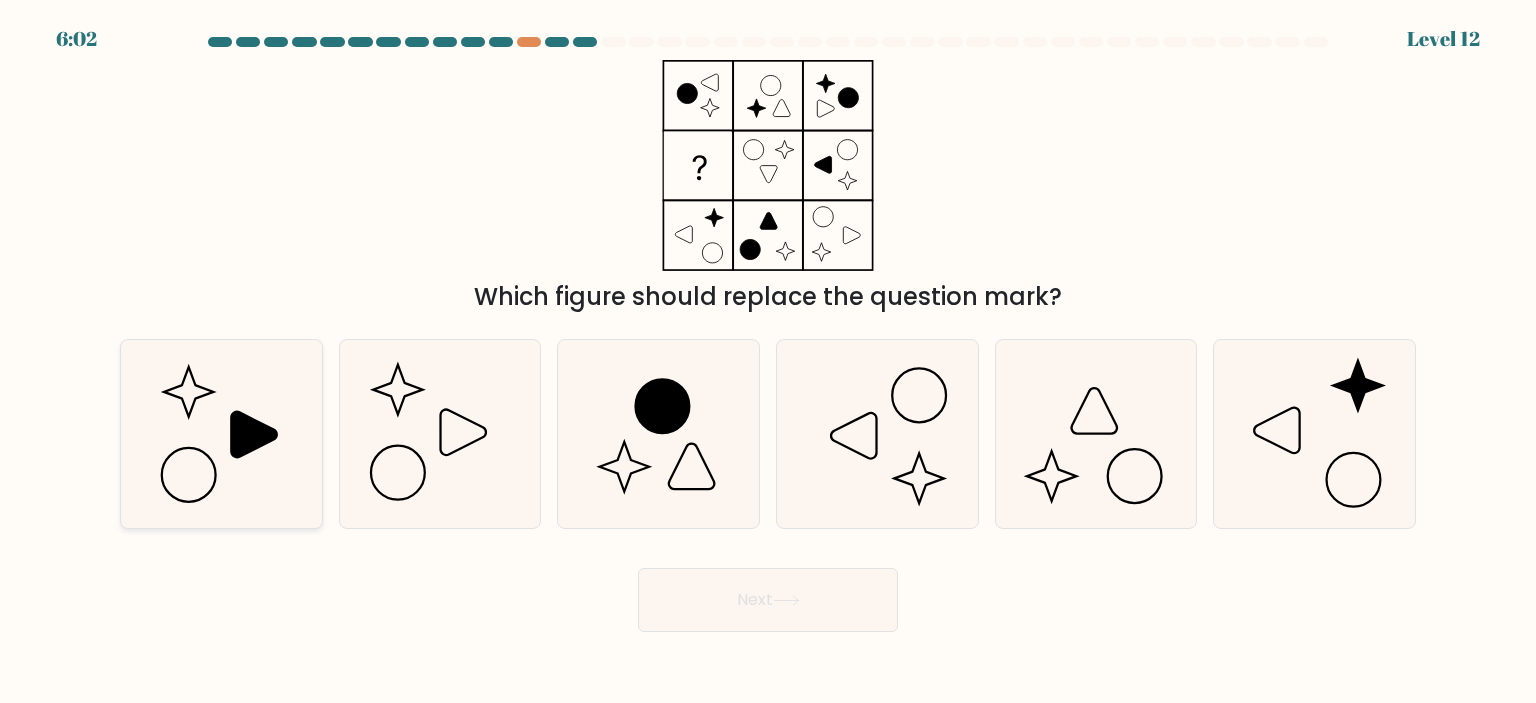 click 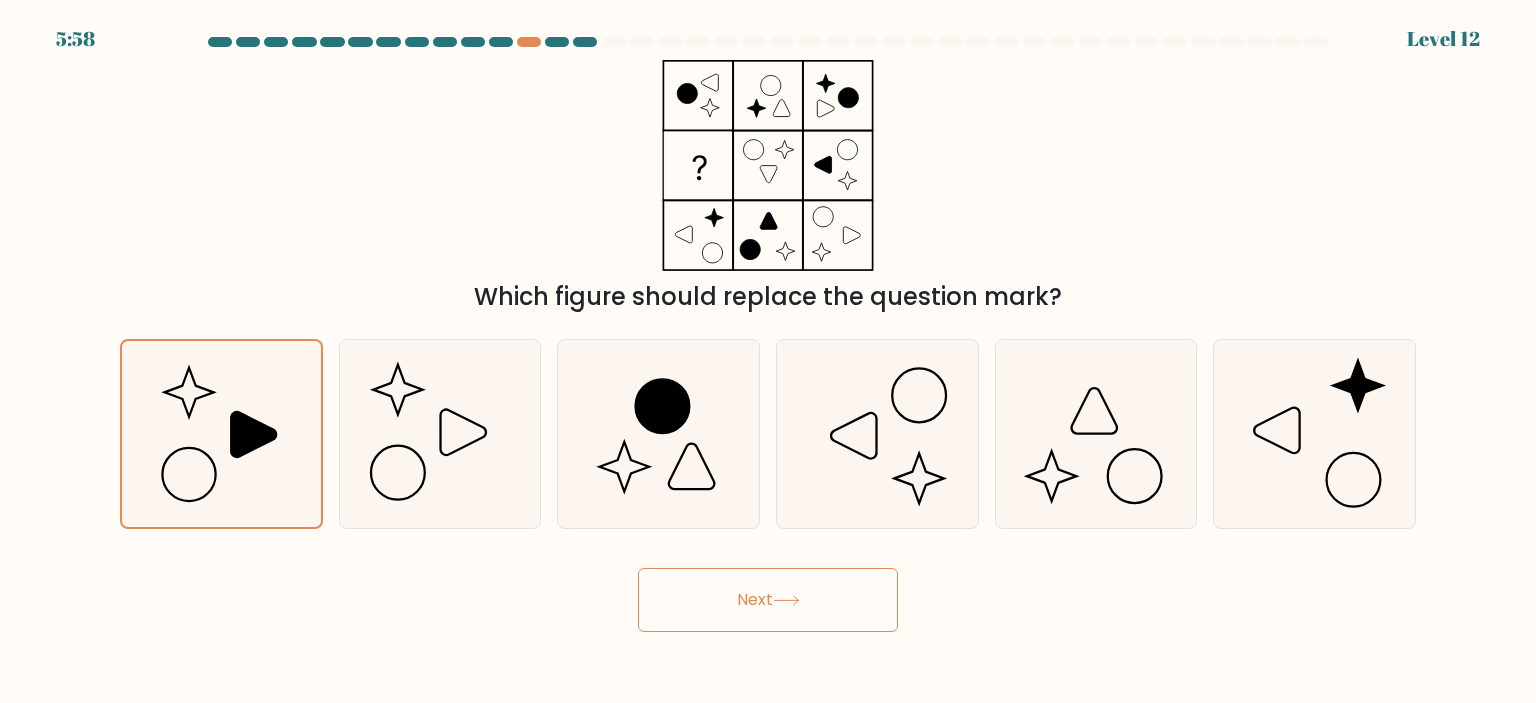 click on "Next" at bounding box center (768, 600) 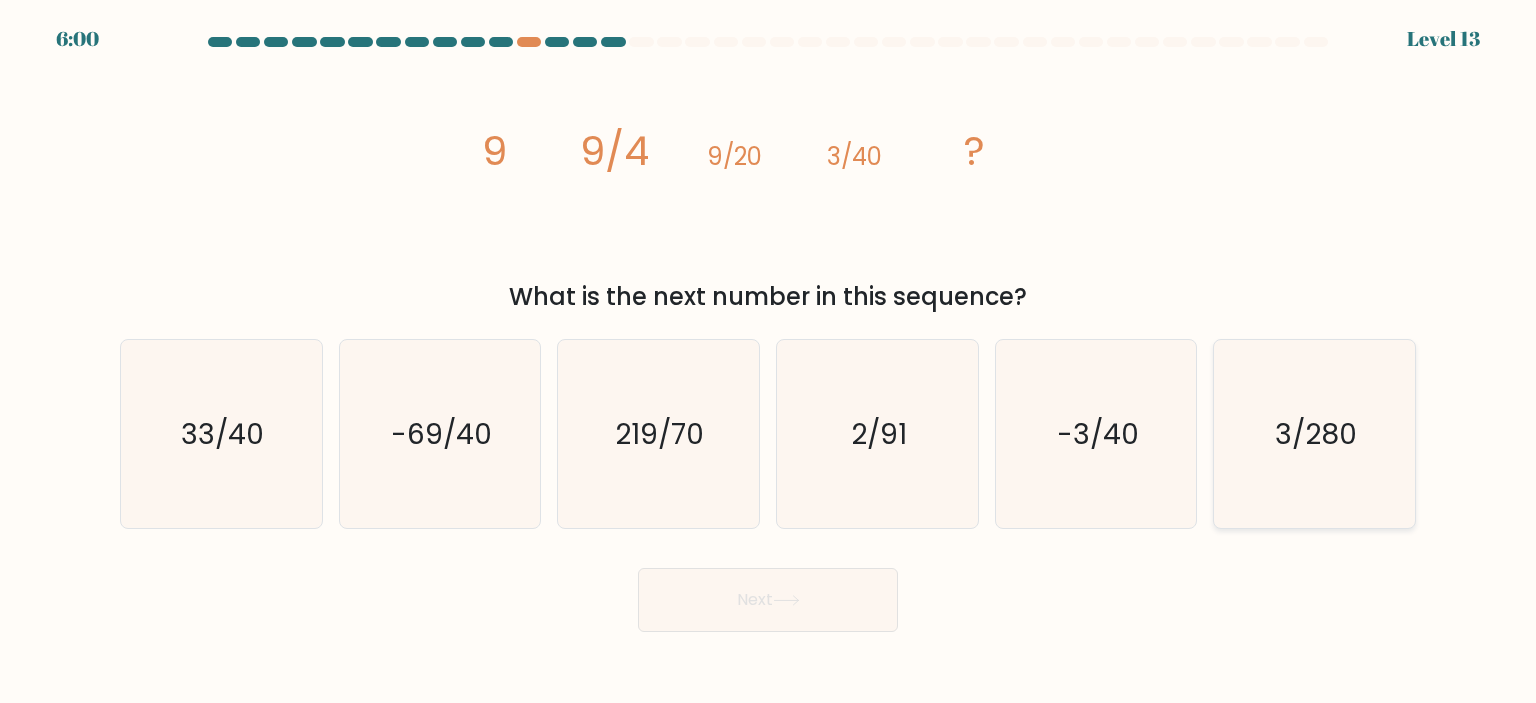 click on "3/280" 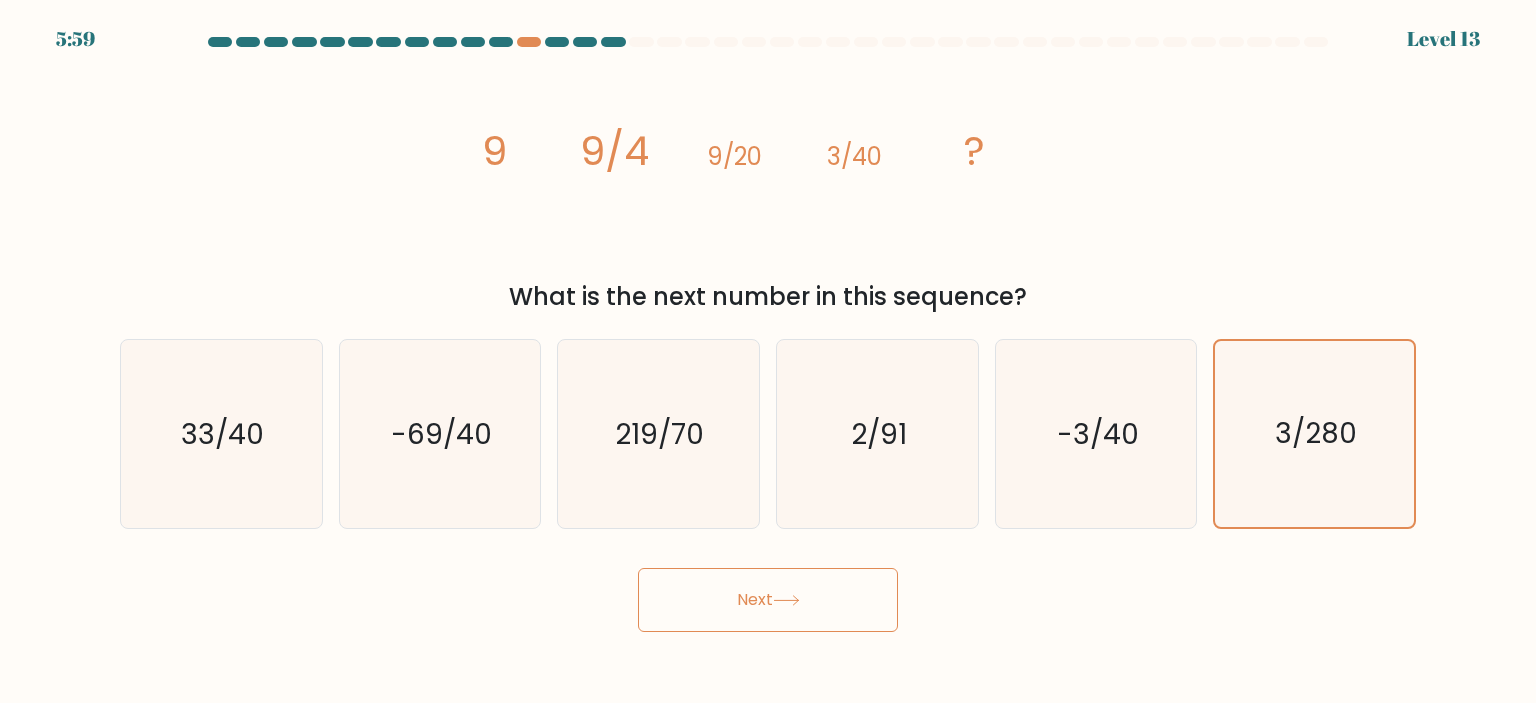 click on "Next" at bounding box center [768, 600] 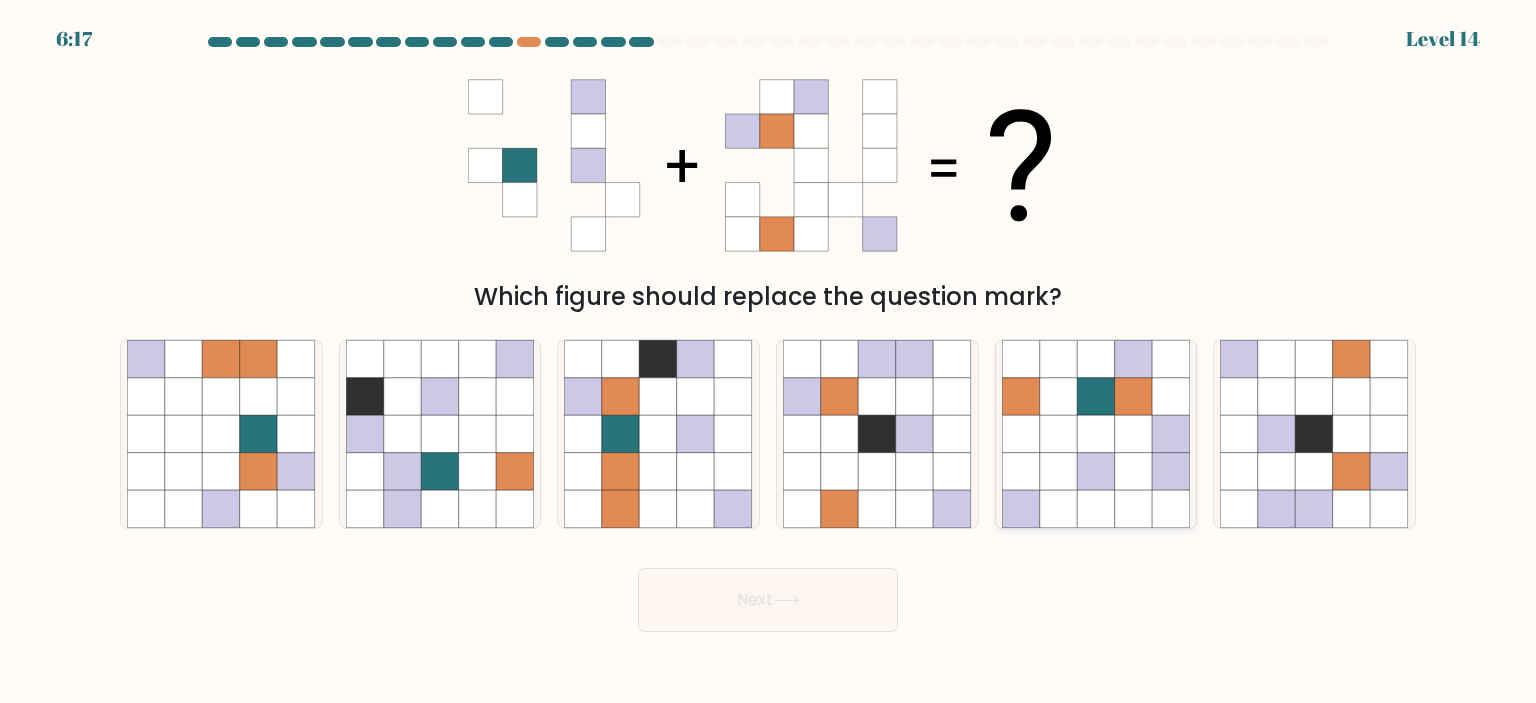 click 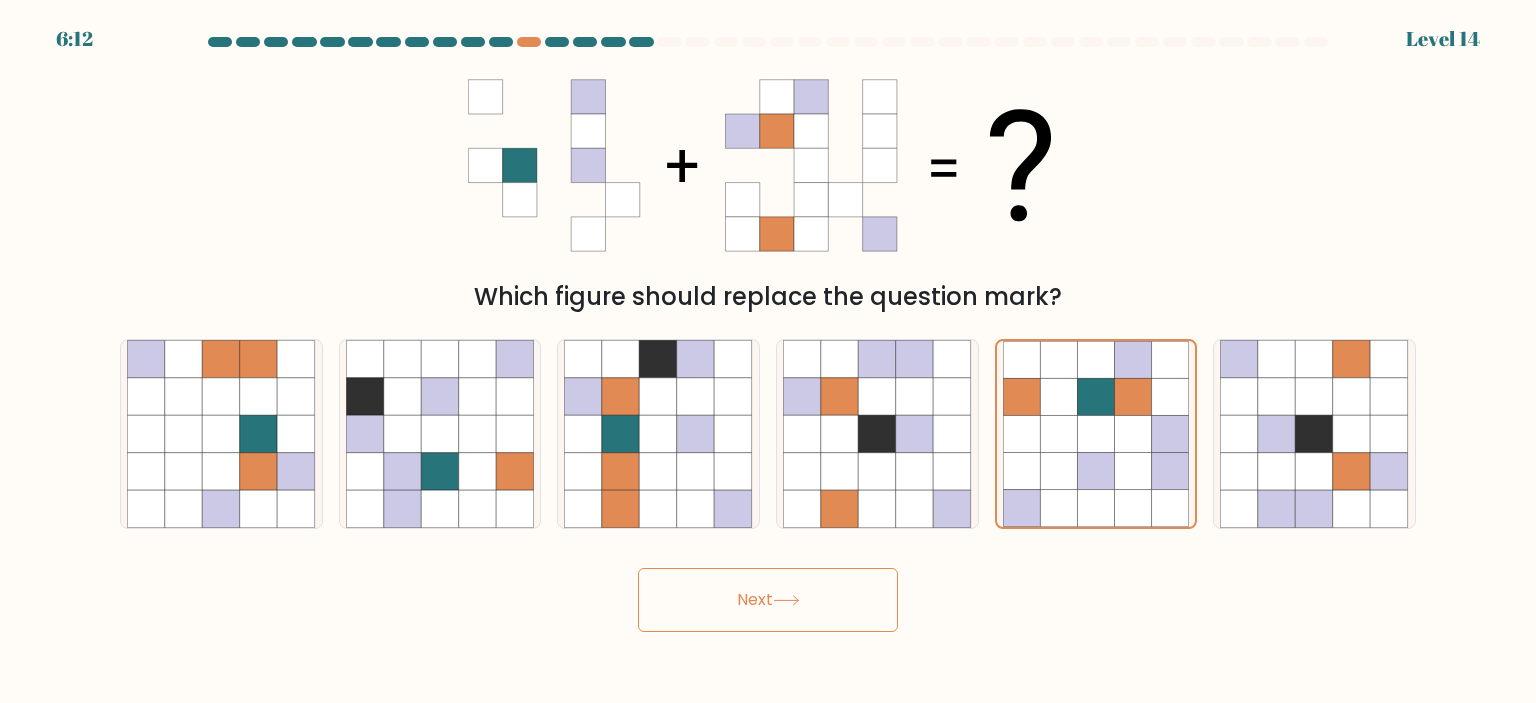 click on "Next" at bounding box center (768, 600) 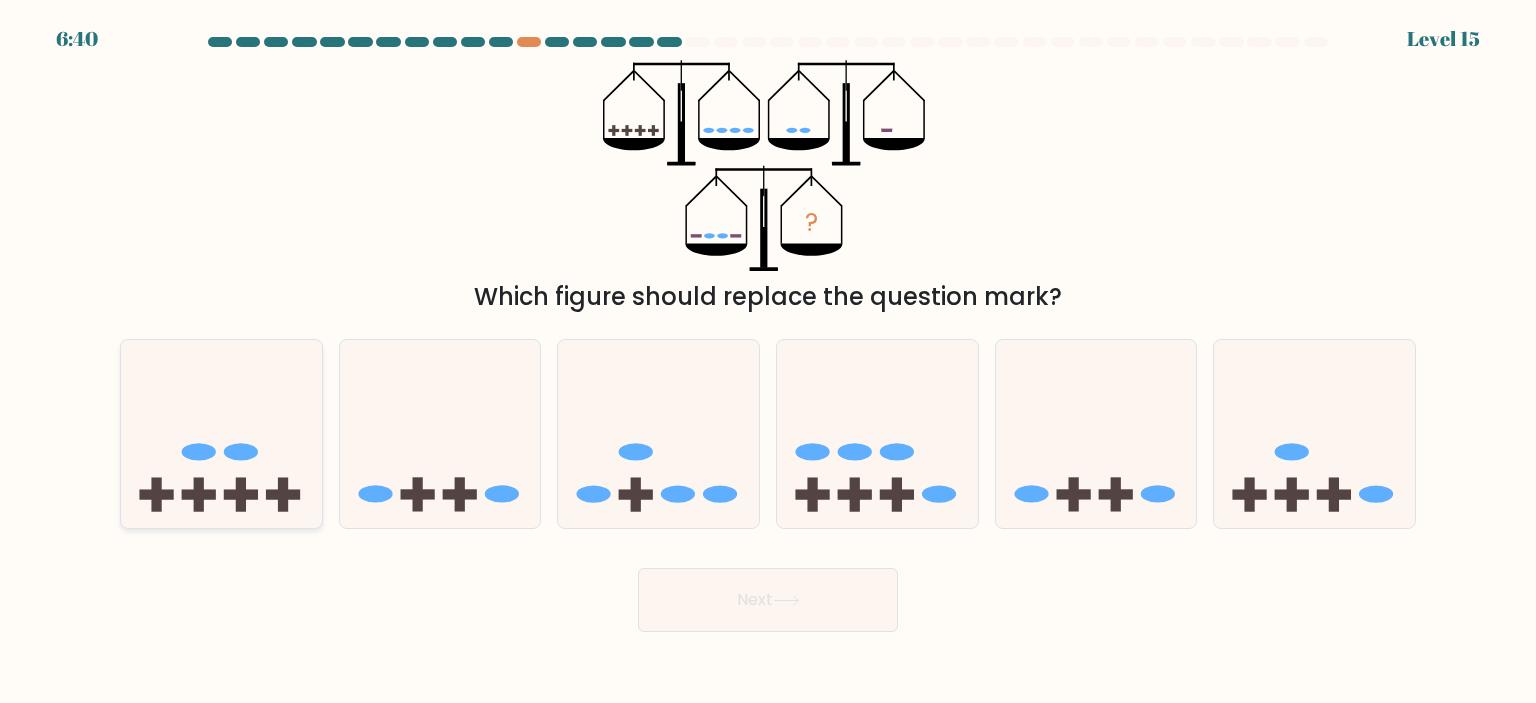click 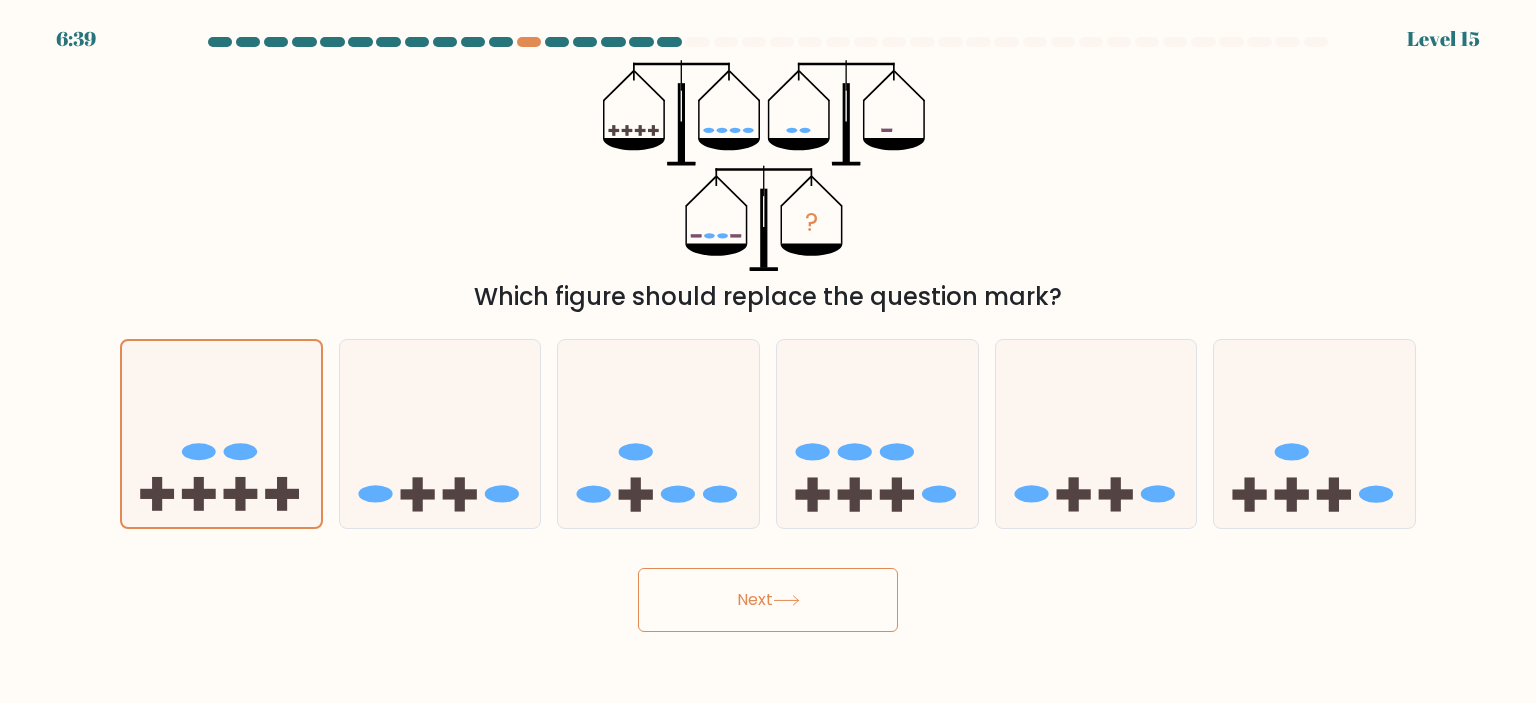 click on "Next" at bounding box center (768, 600) 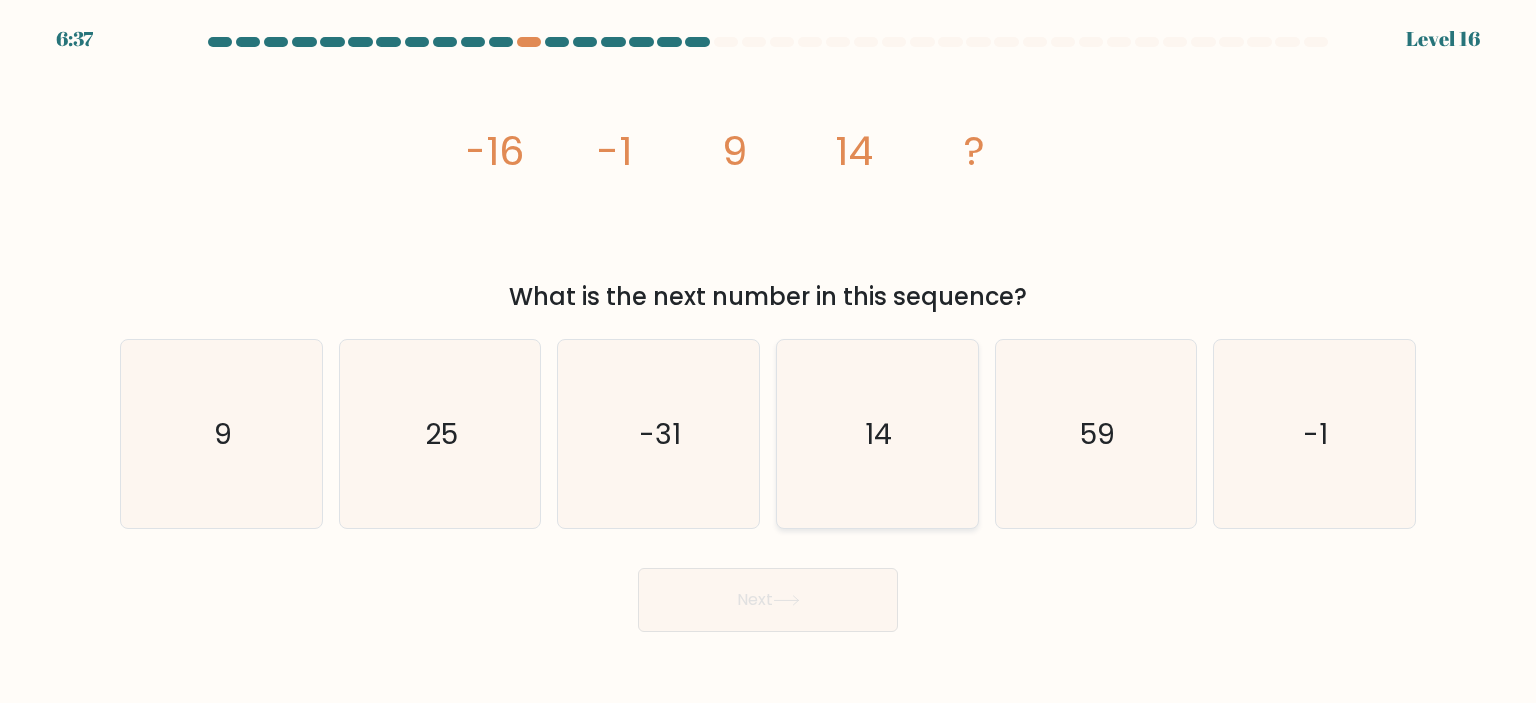 click on "14" 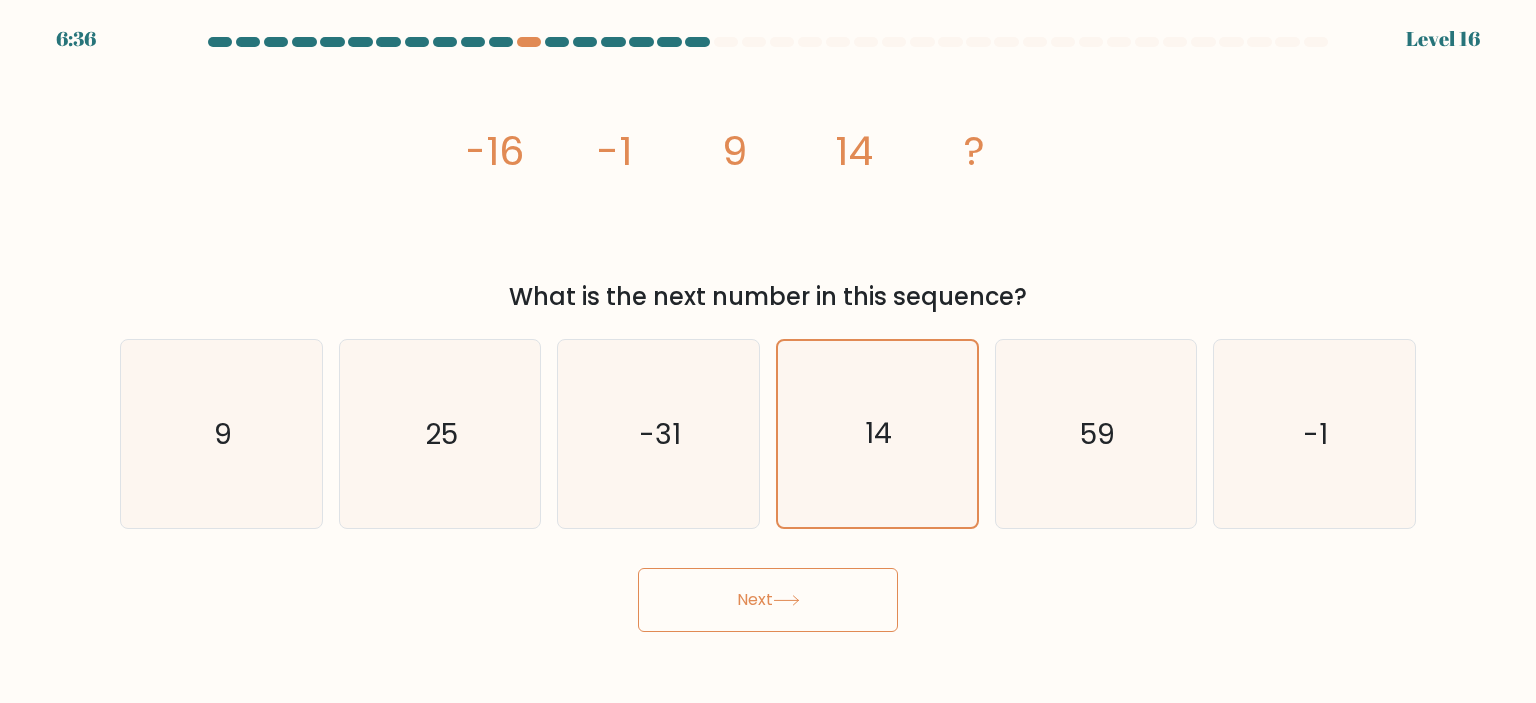 click on "Next" at bounding box center [768, 600] 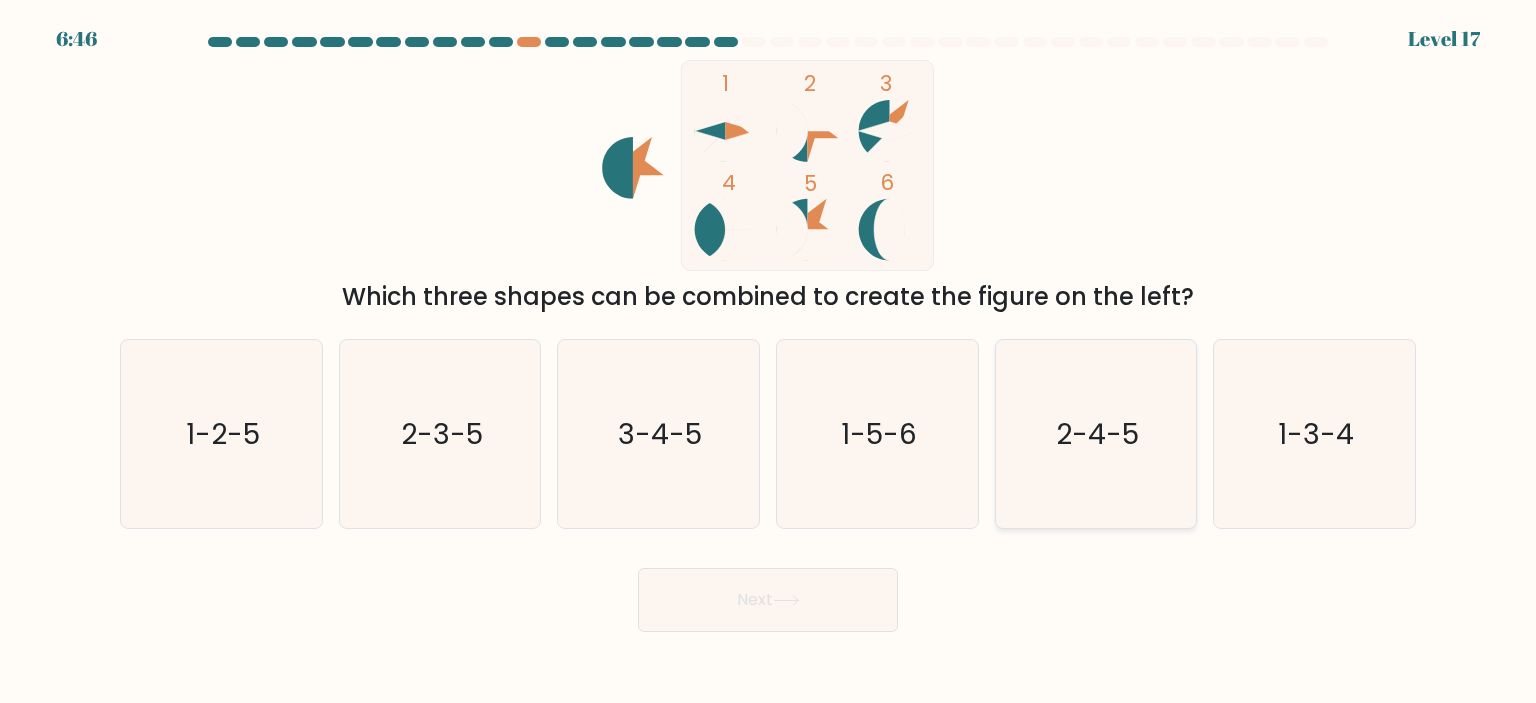 click on "2-4-5" 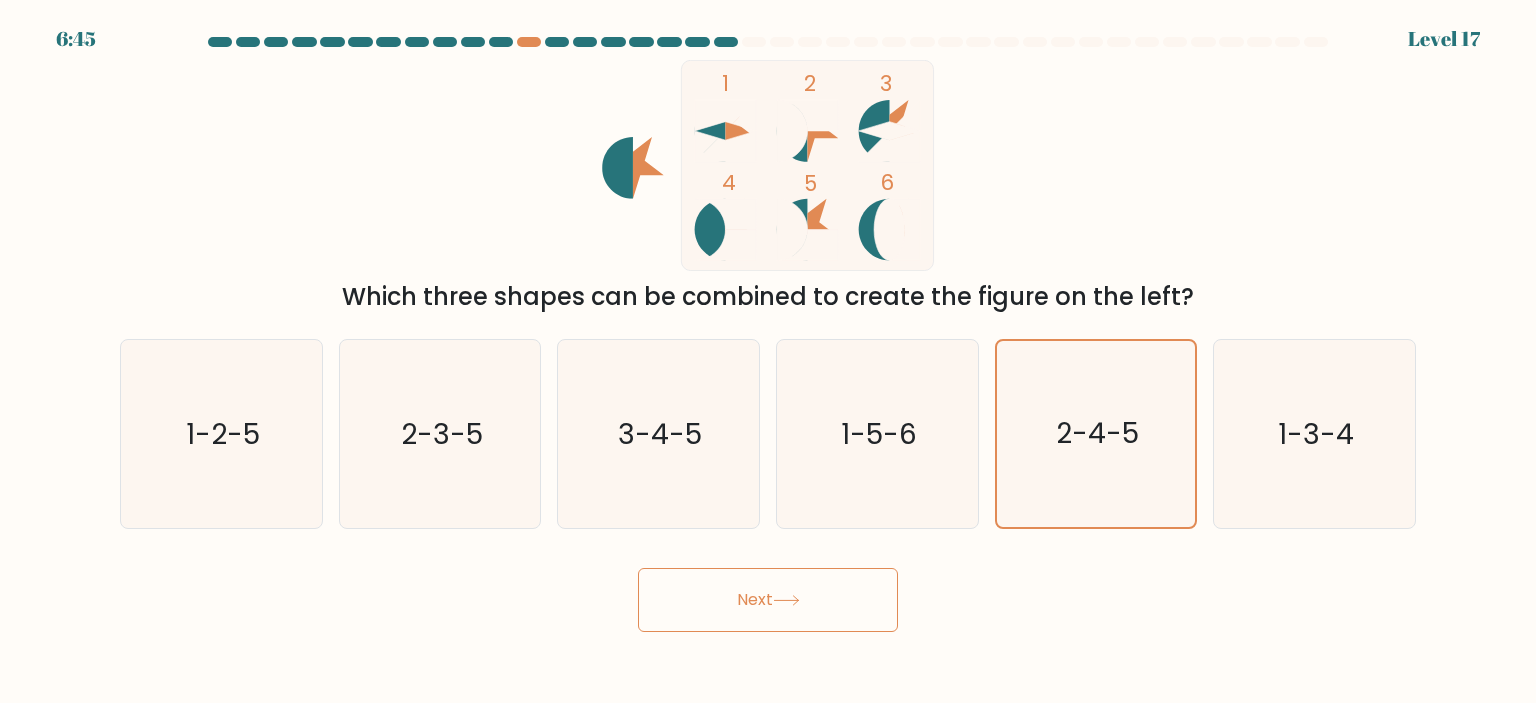 click on "Next" at bounding box center [768, 600] 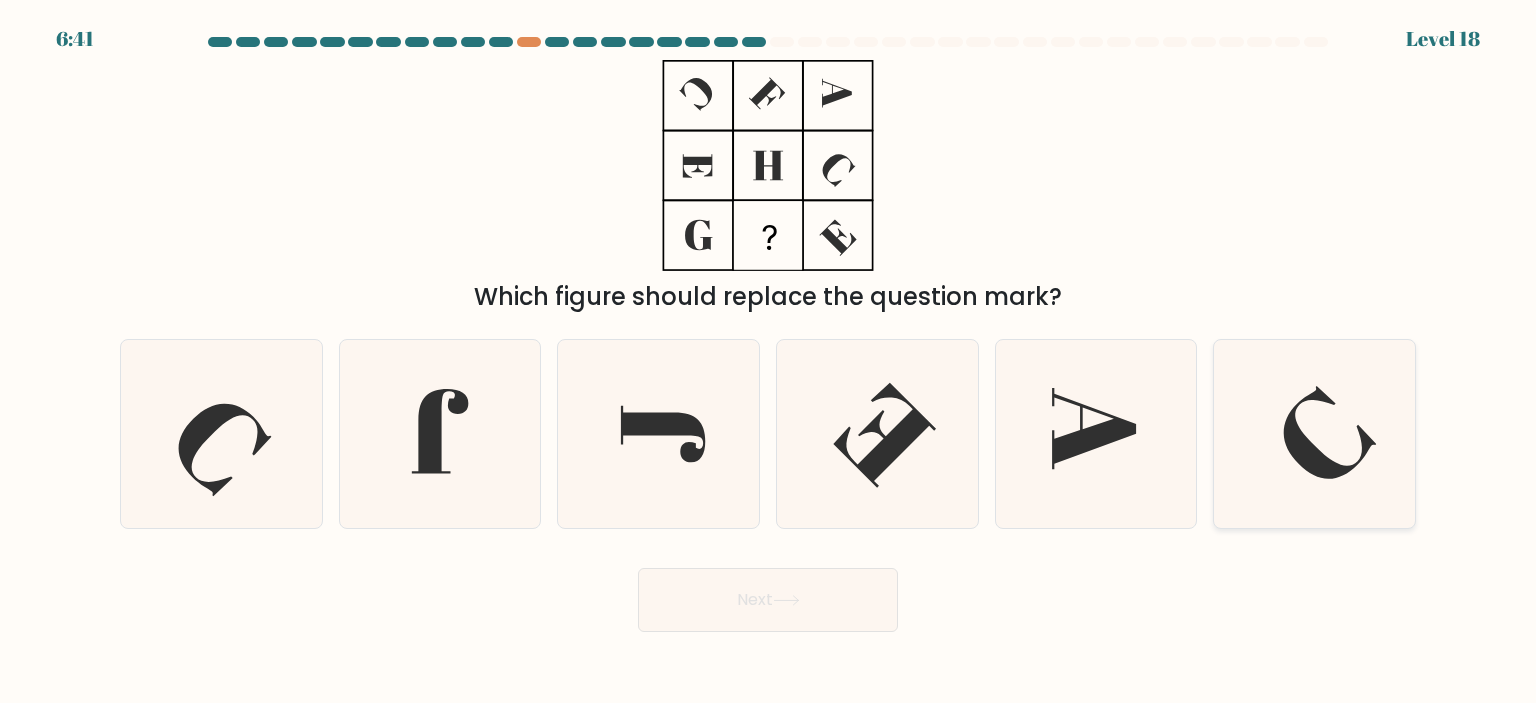 click 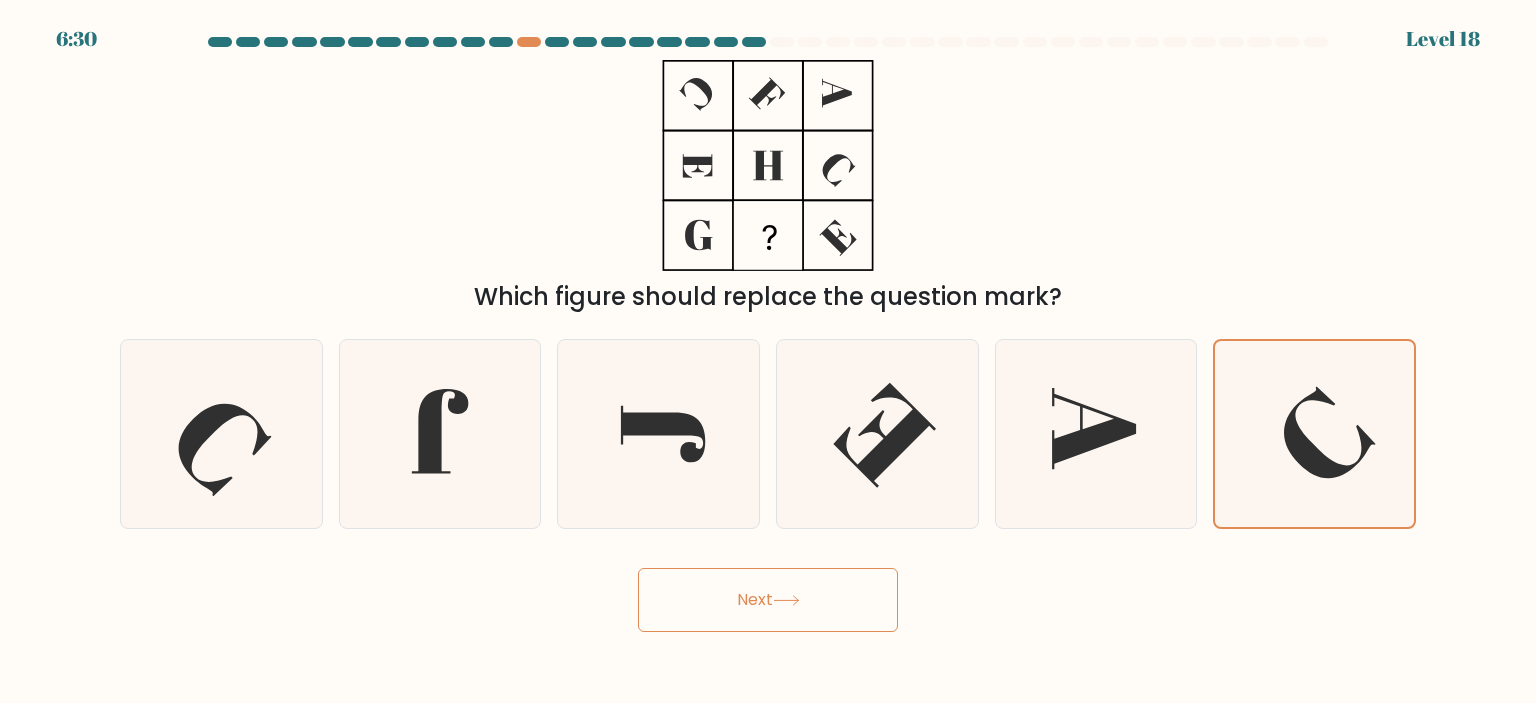 click on "Next" at bounding box center (768, 600) 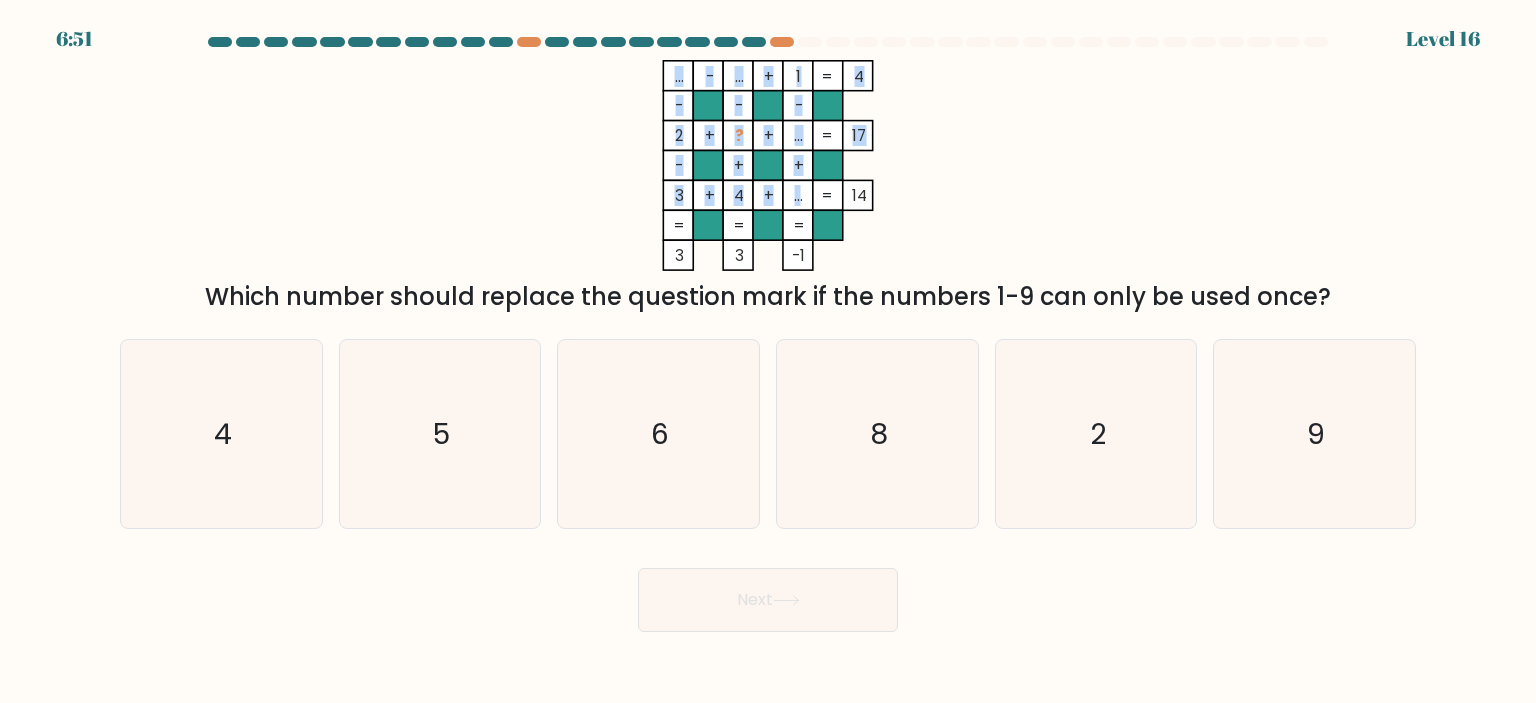 drag, startPoint x: 797, startPoint y: 199, endPoint x: 811, endPoint y: 198, distance: 14.035668 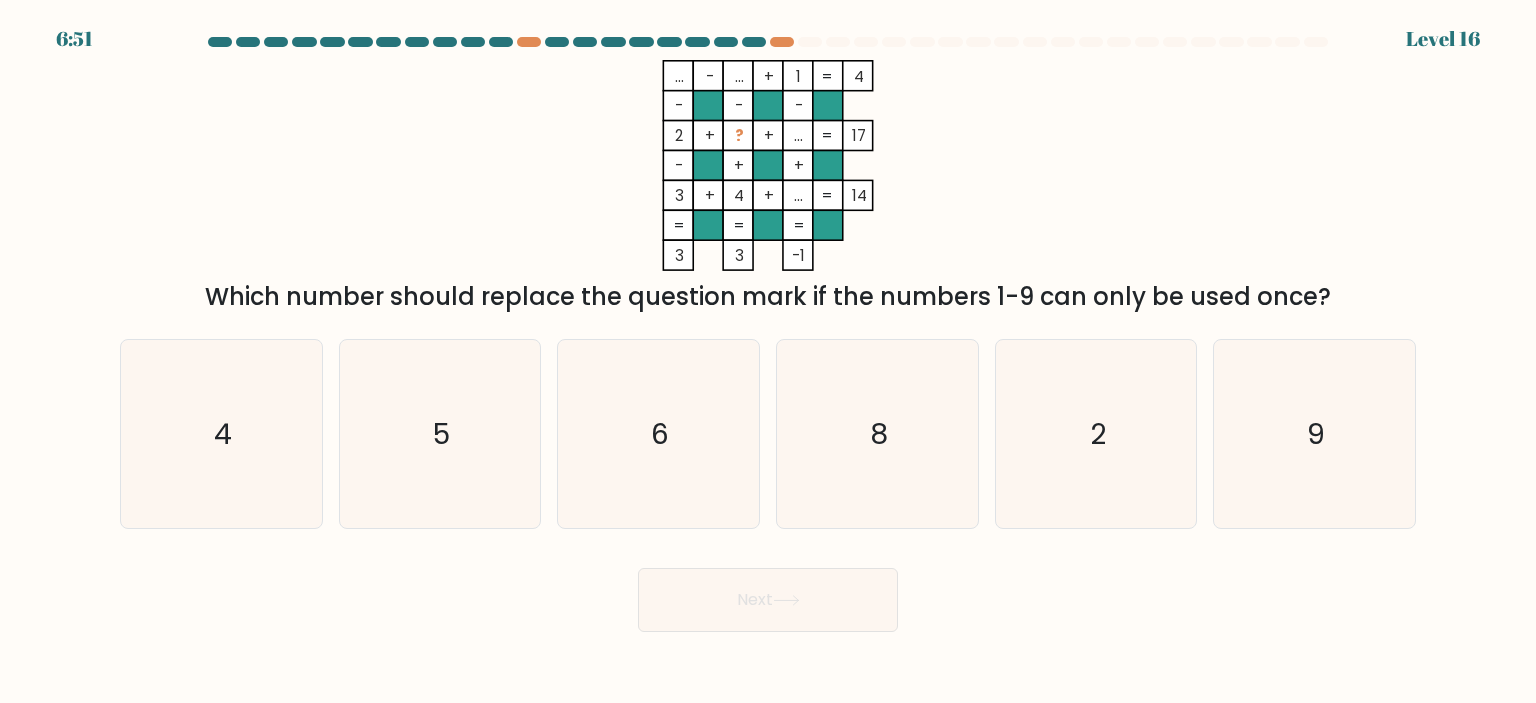 click 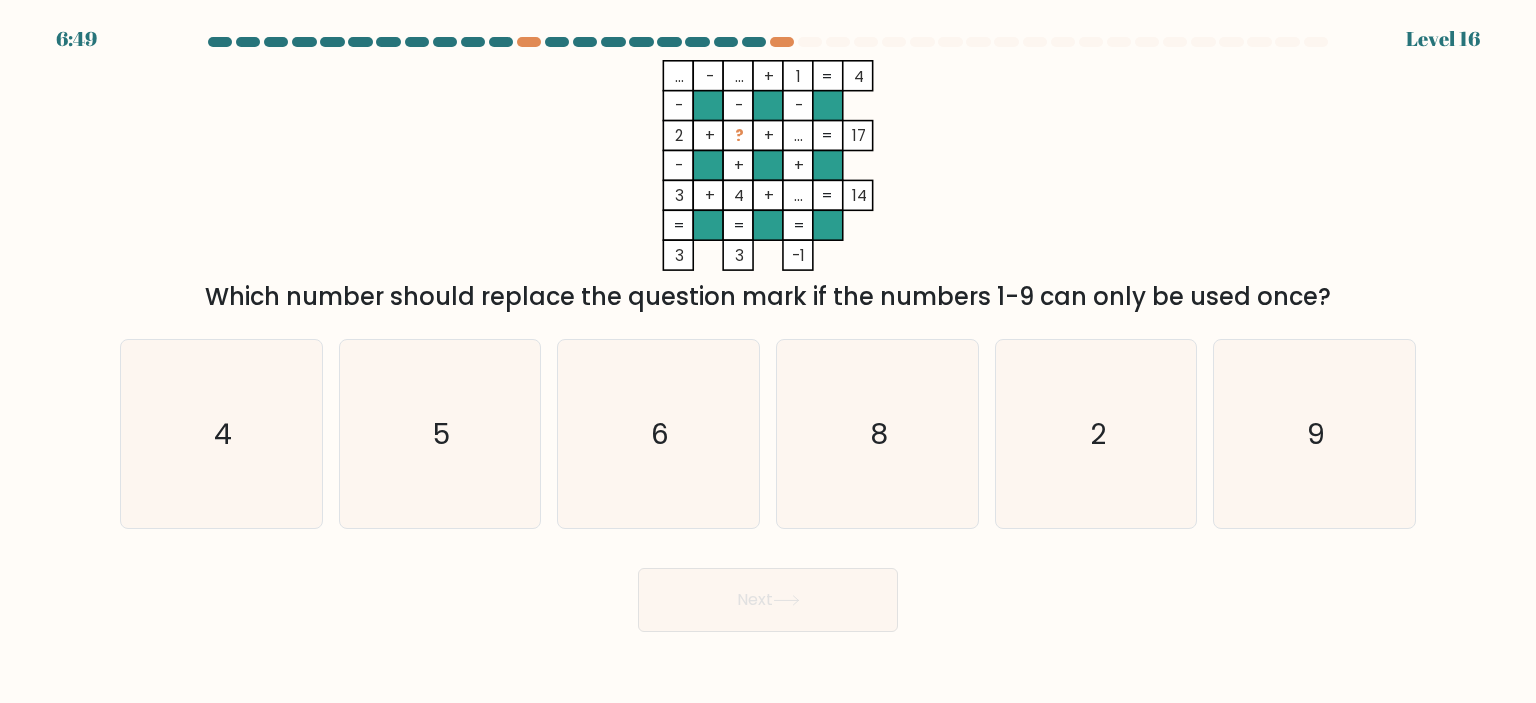 drag, startPoint x: 805, startPoint y: 199, endPoint x: 786, endPoint y: 199, distance: 19 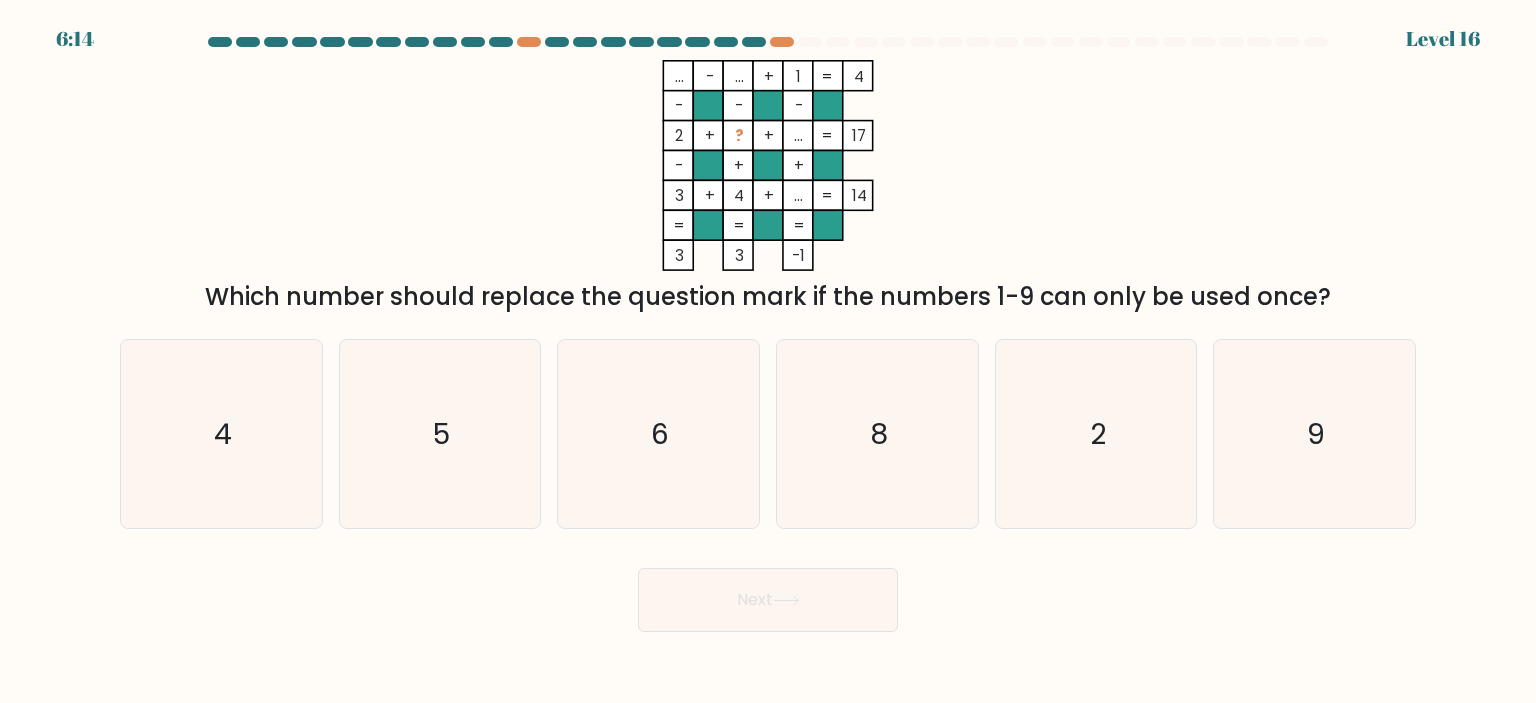 drag, startPoint x: 804, startPoint y: 194, endPoint x: 791, endPoint y: 193, distance: 13.038404 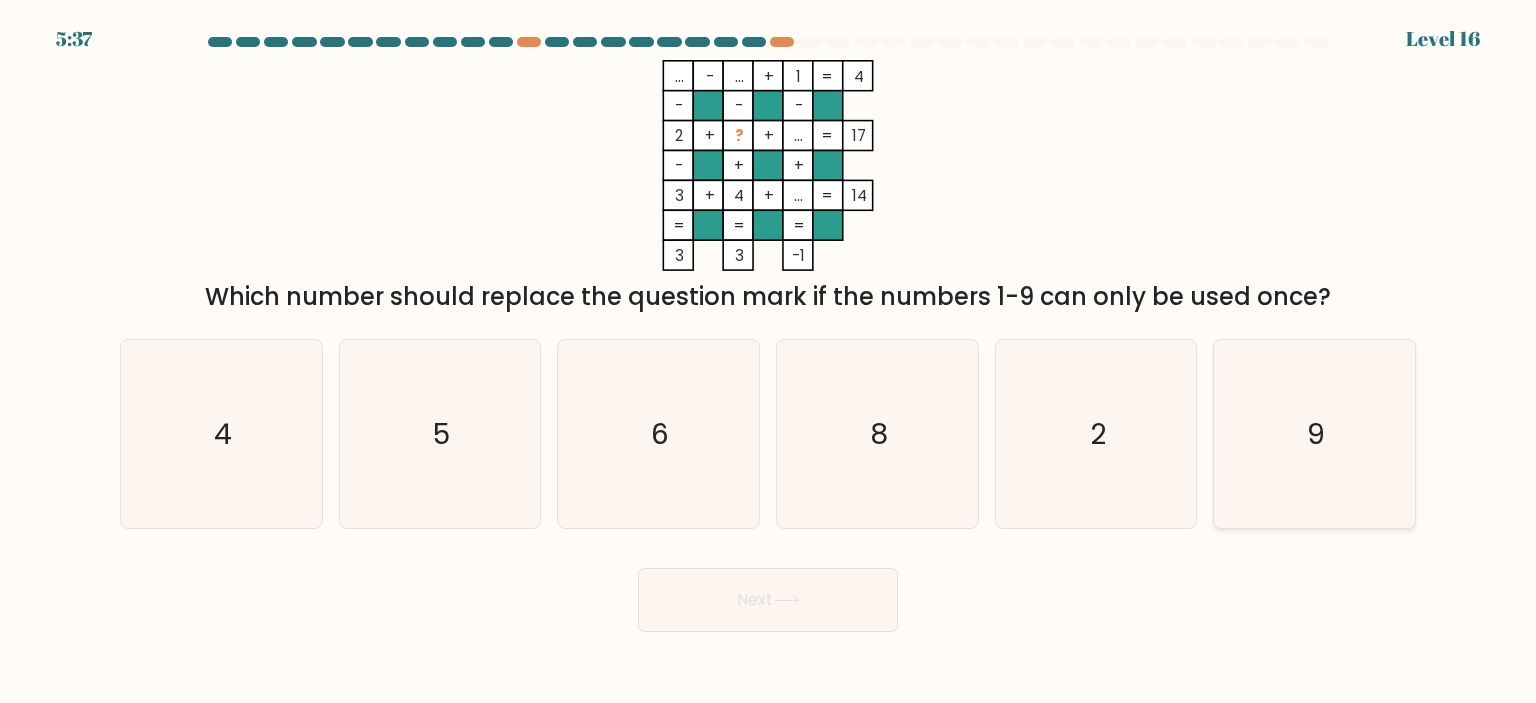 click on "9" 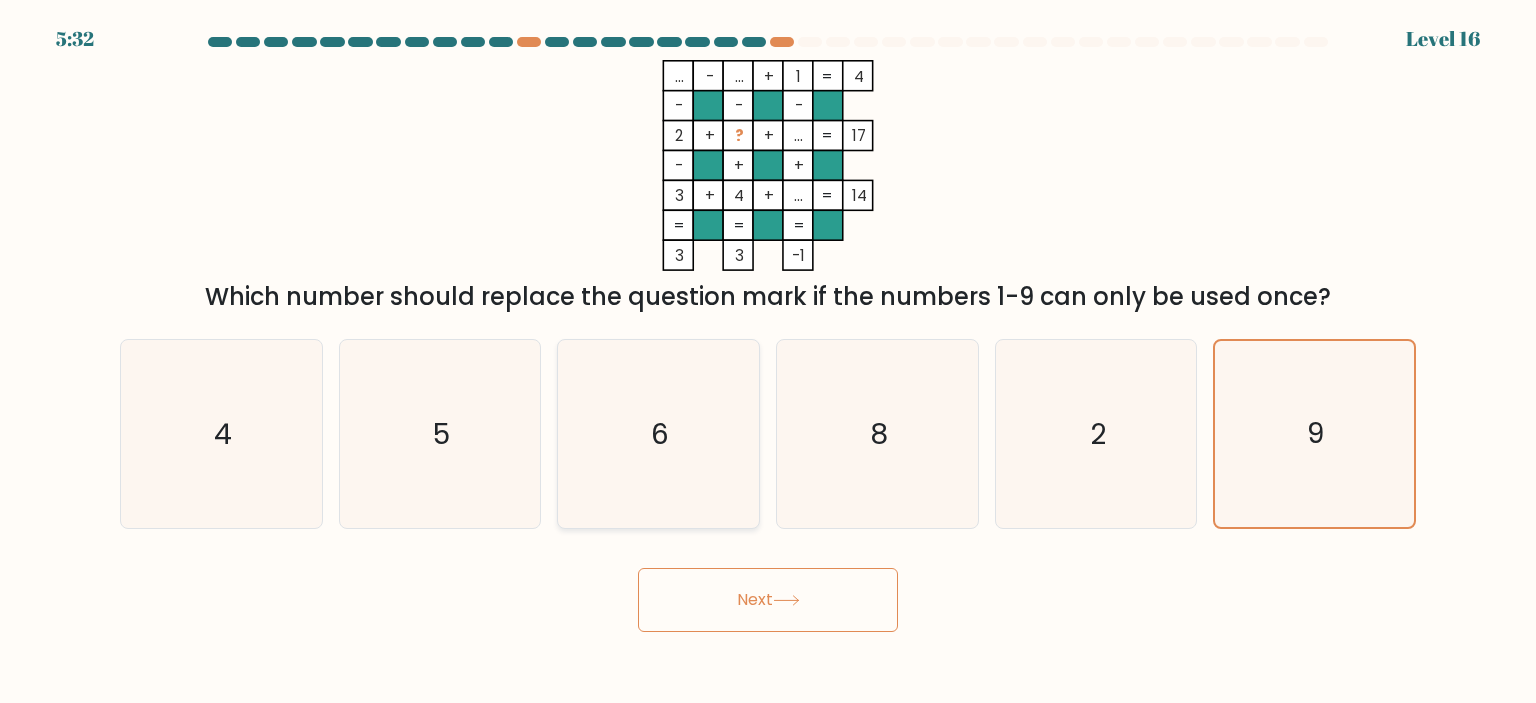 click on "6" 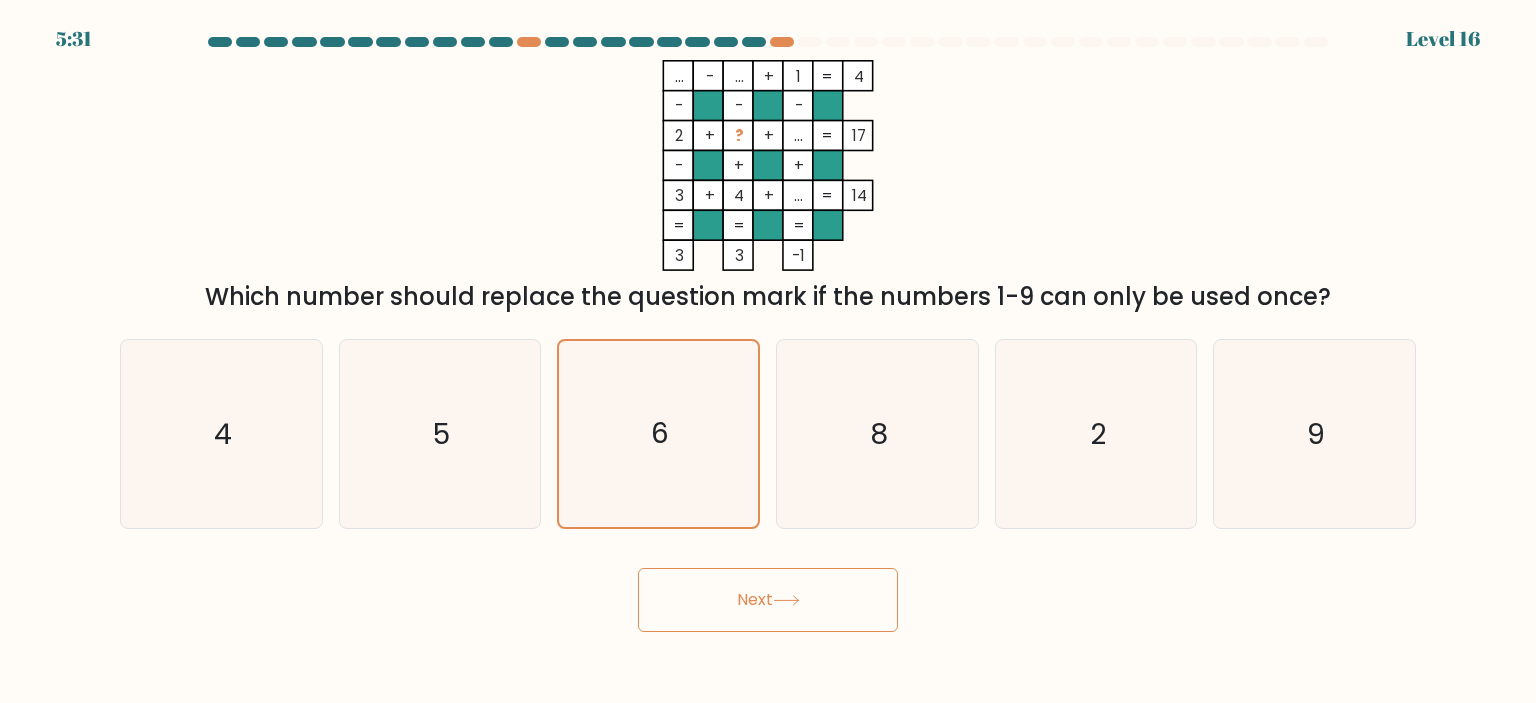 click on "Next" at bounding box center [768, 600] 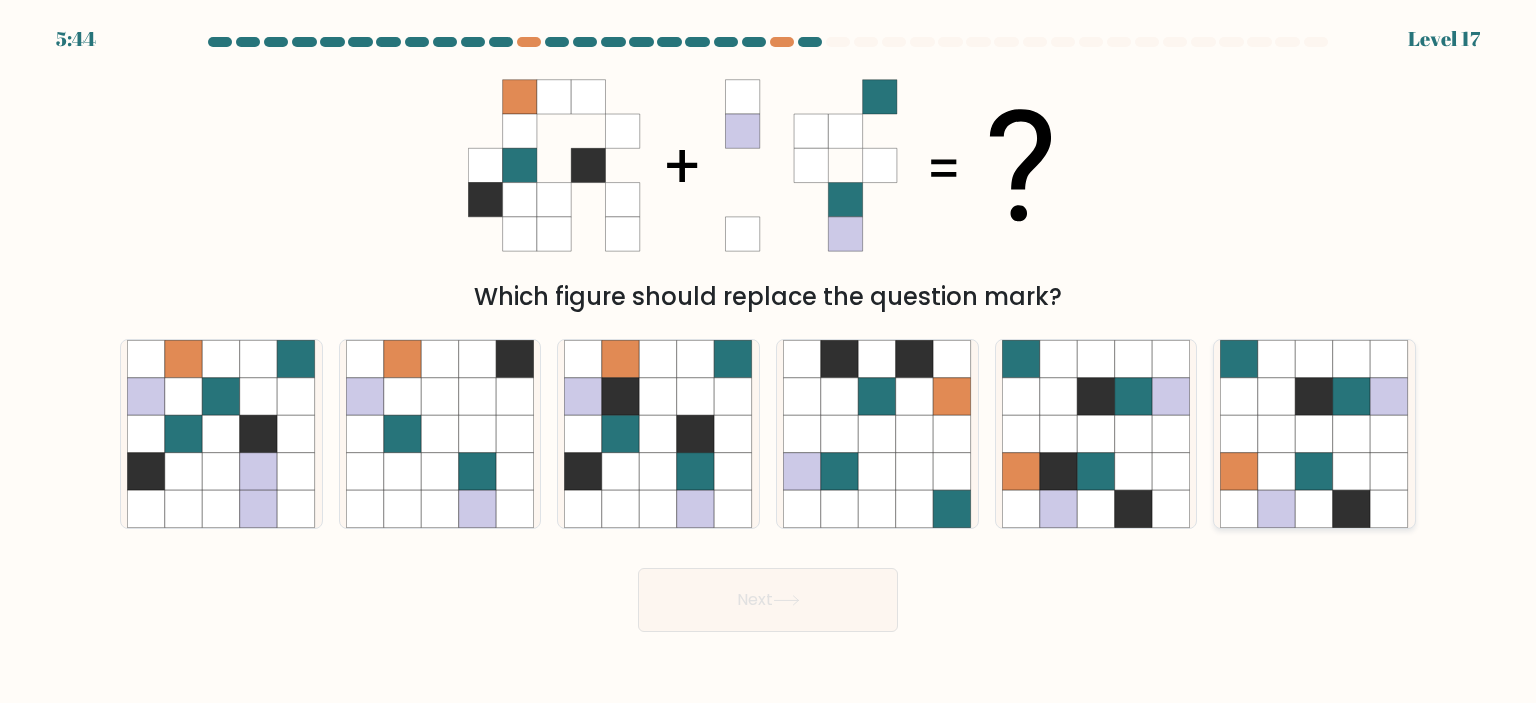 click 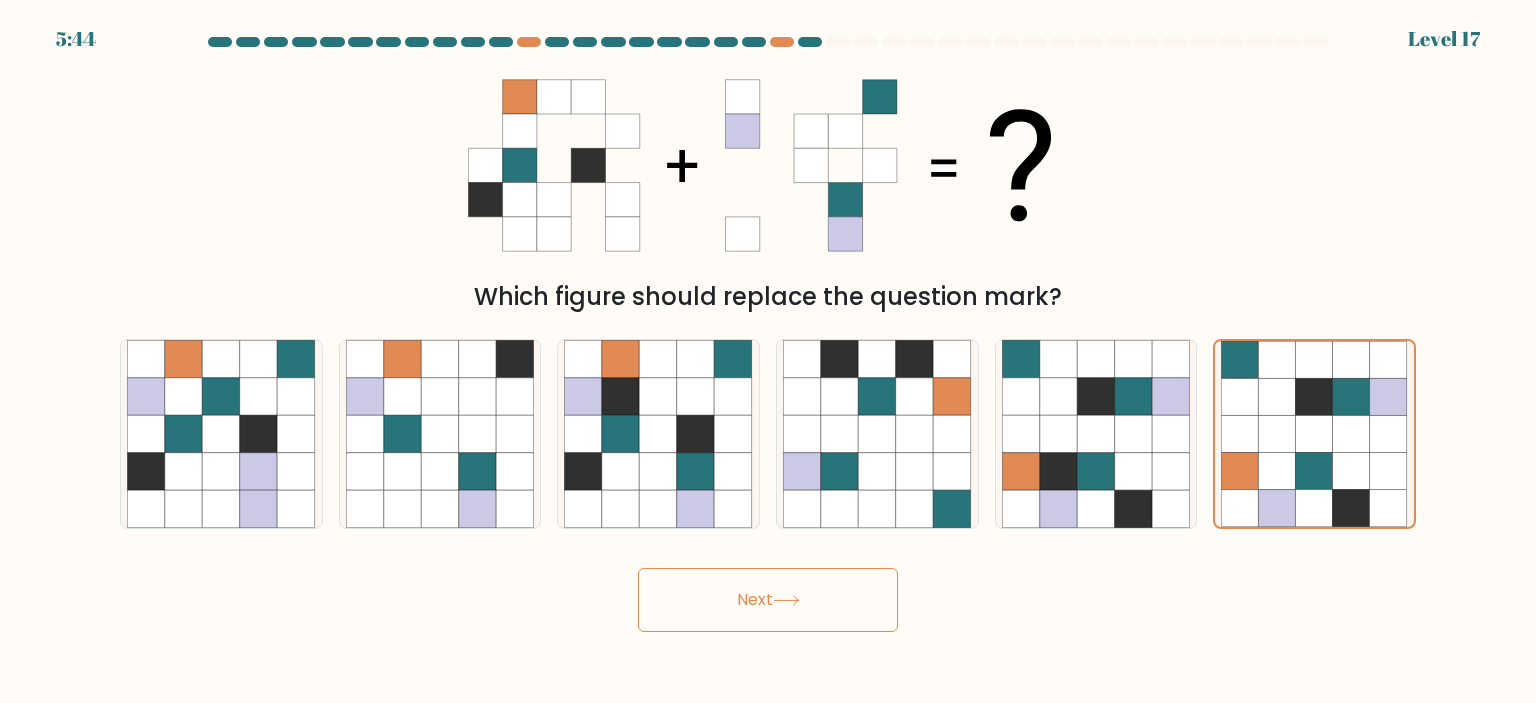 click on "Next" at bounding box center [768, 600] 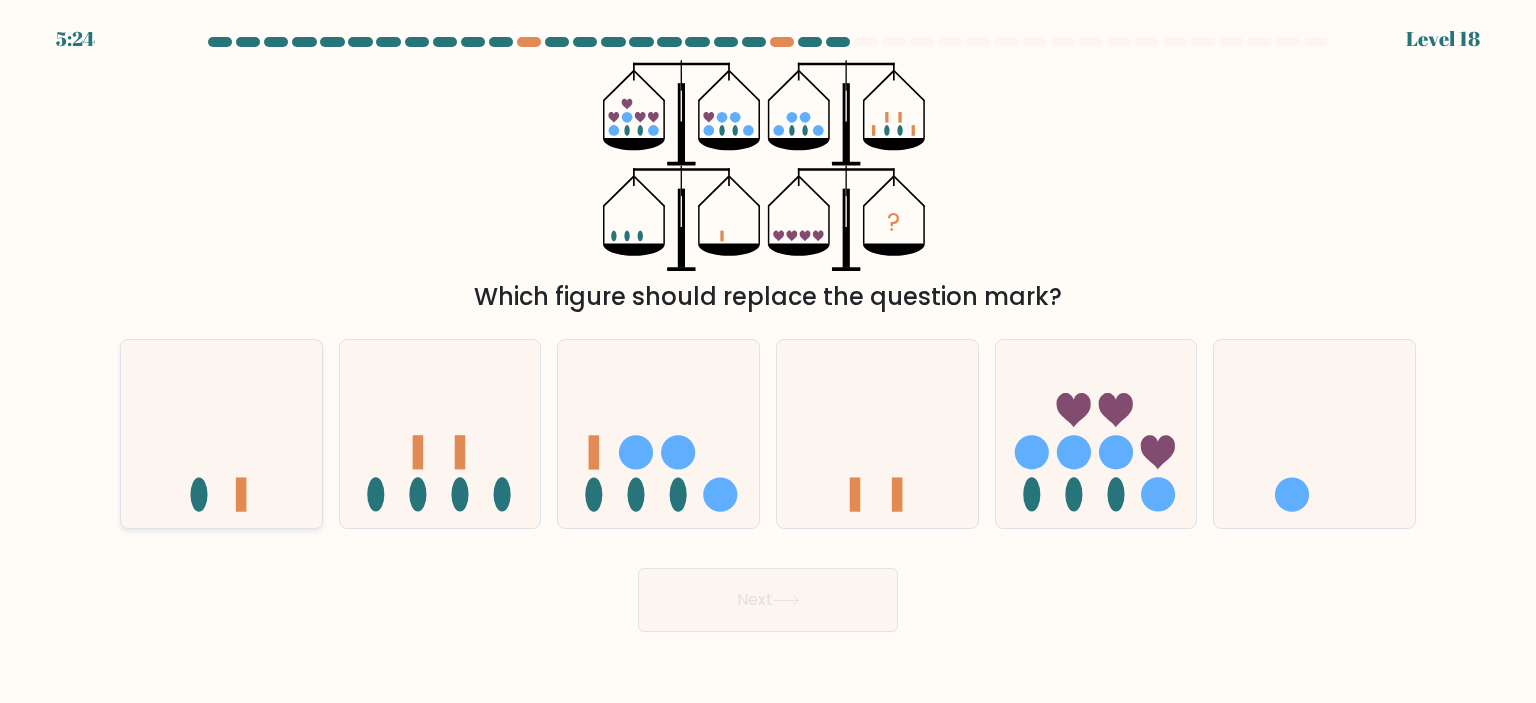 click 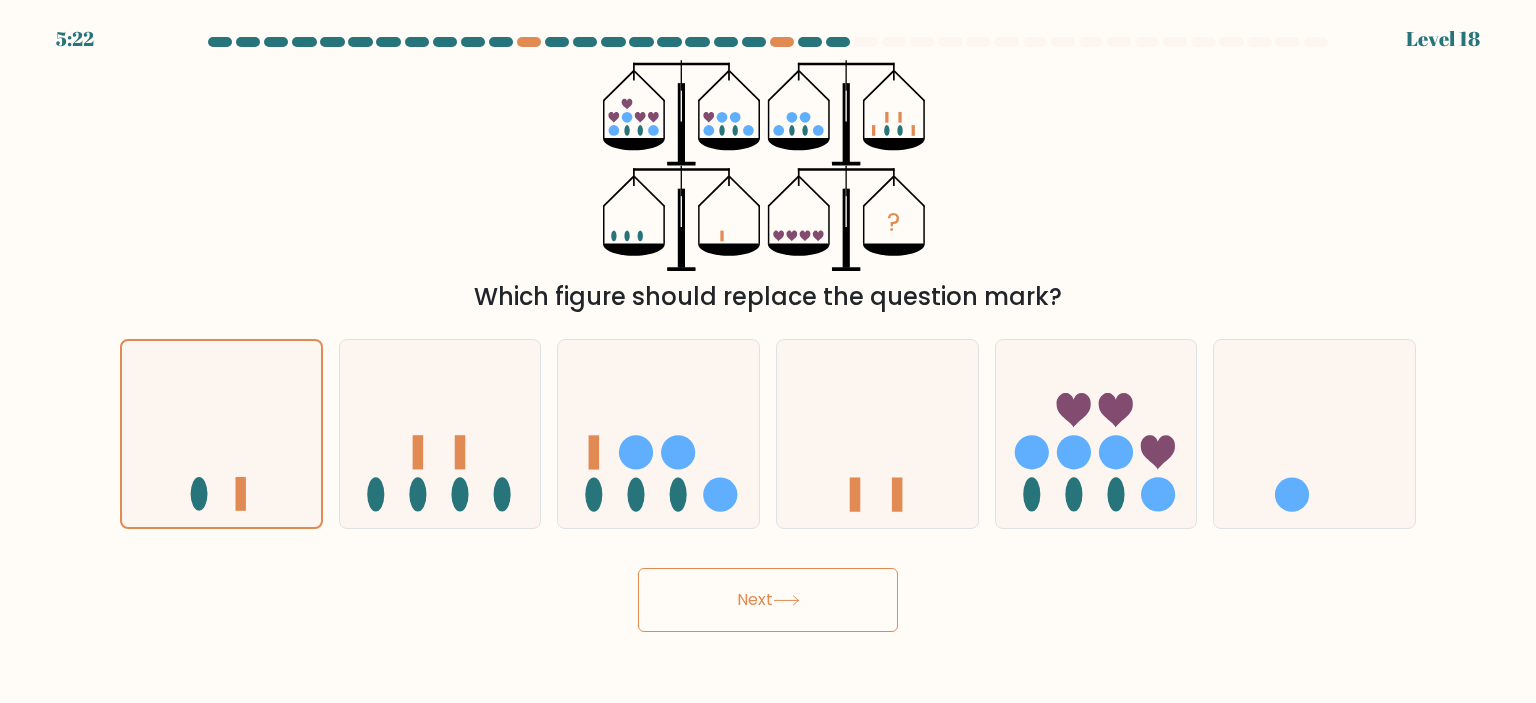 click on "Next" at bounding box center [768, 600] 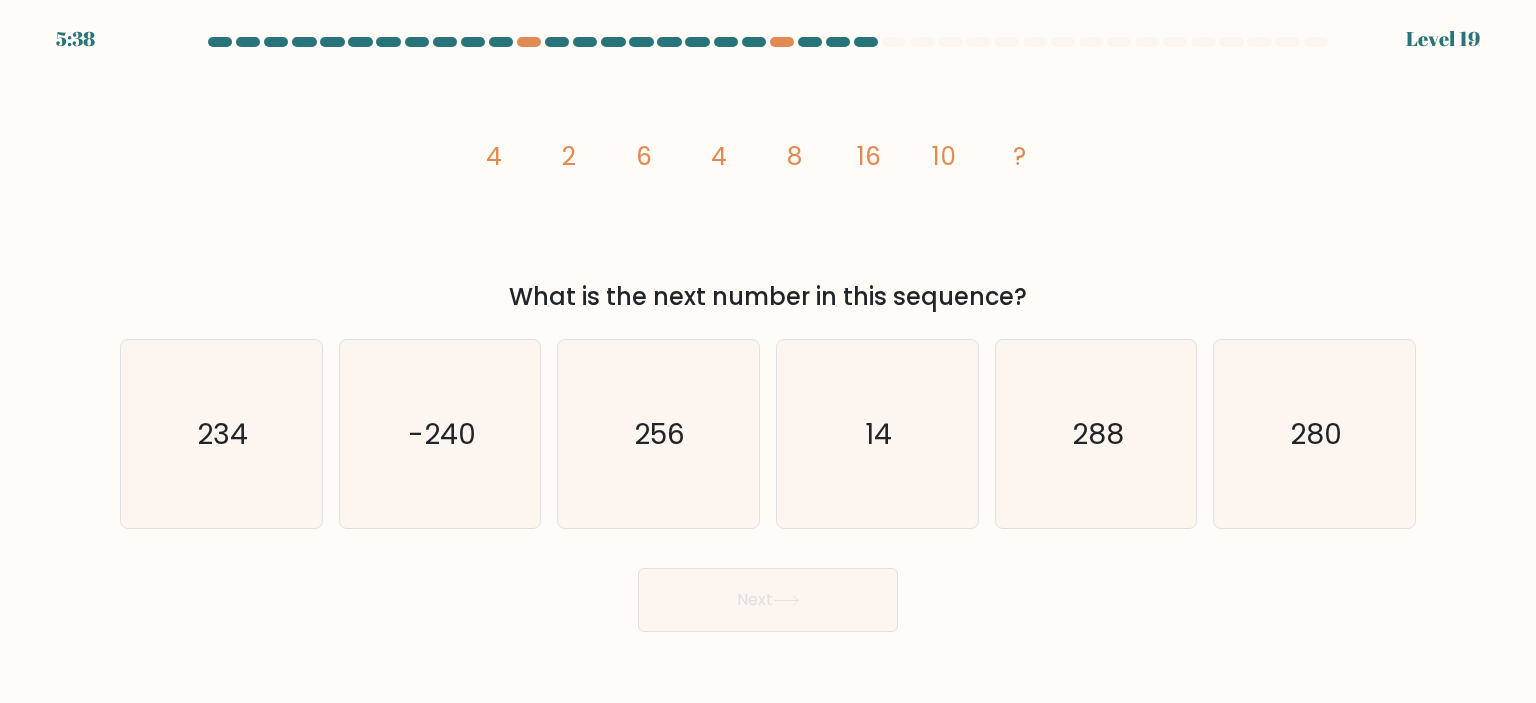drag, startPoint x: 507, startPoint y: 164, endPoint x: 548, endPoint y: 171, distance: 41.59327 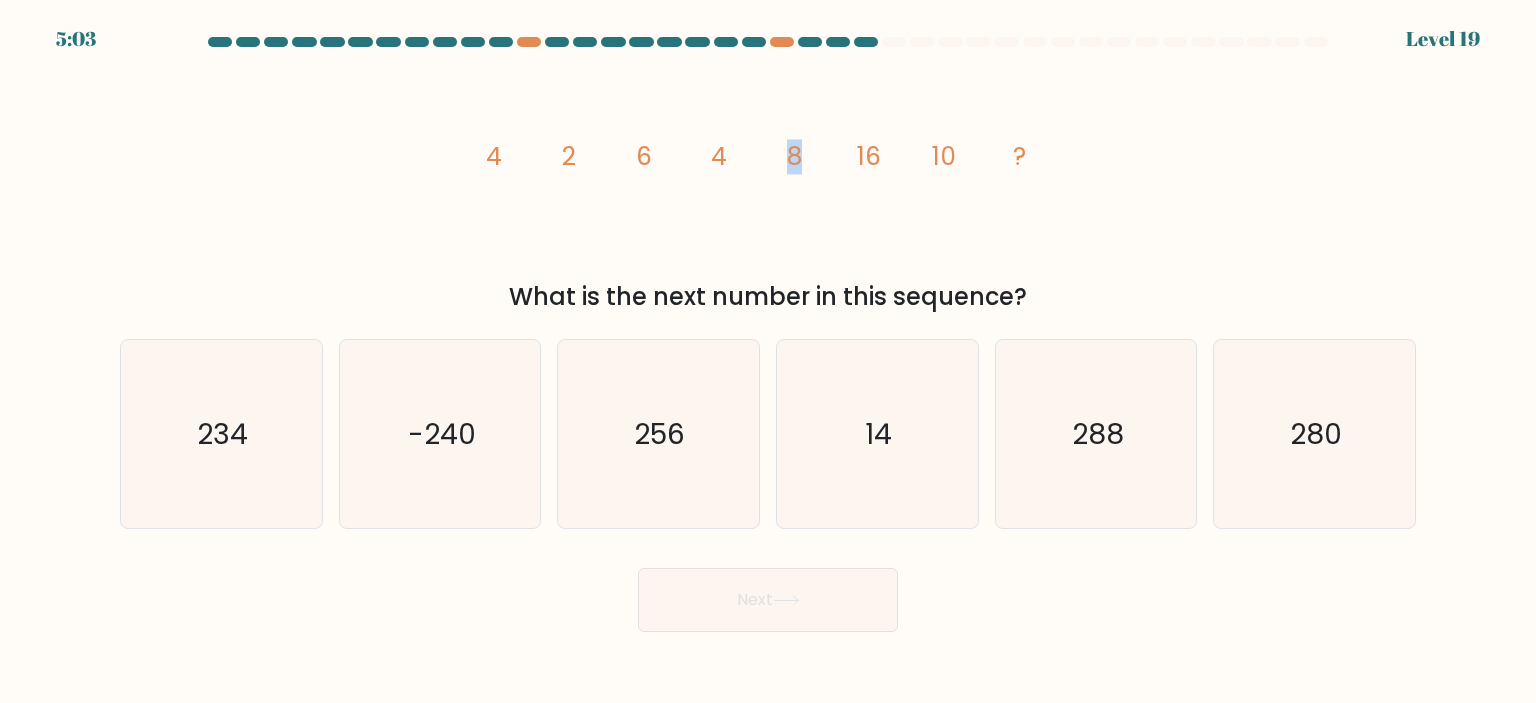drag, startPoint x: 760, startPoint y: 159, endPoint x: 812, endPoint y: 164, distance: 52.23983 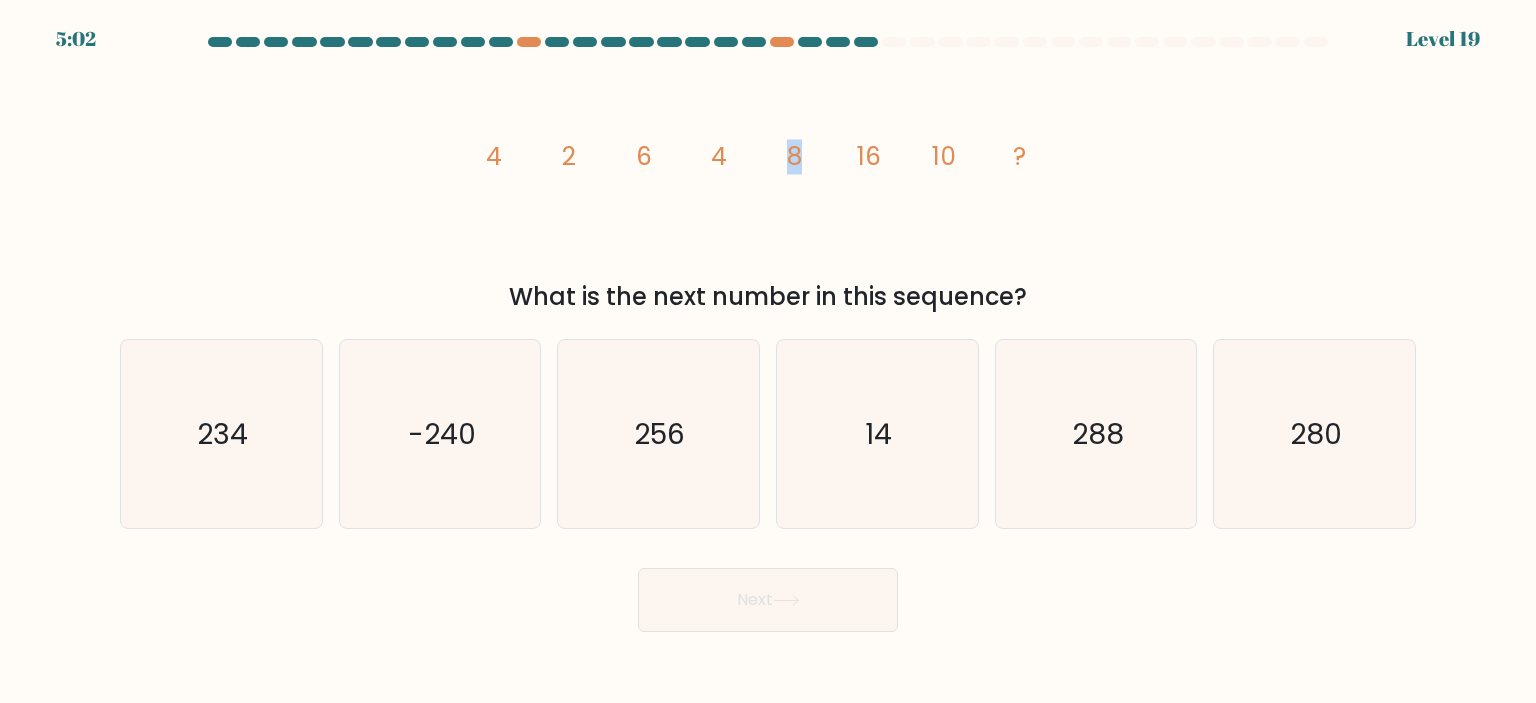 click on "8" 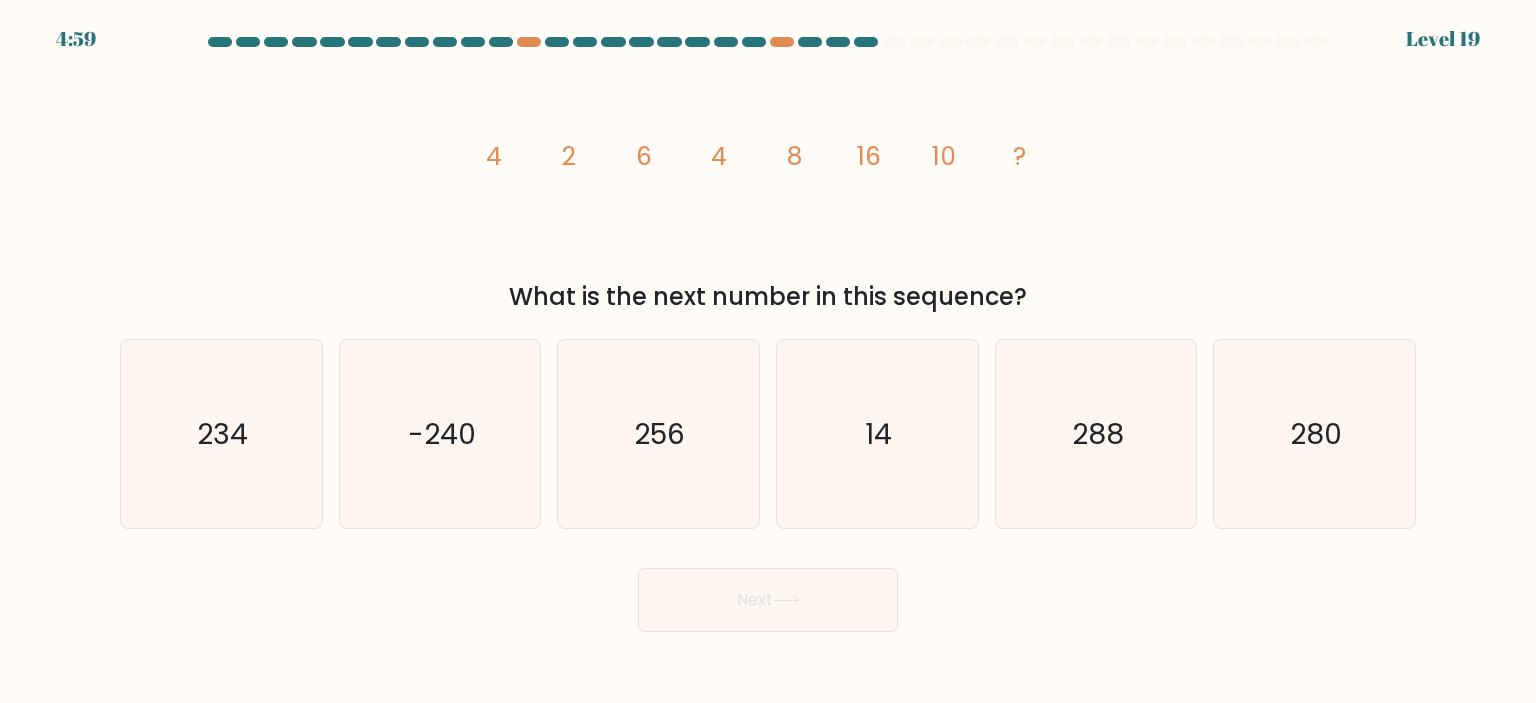 drag, startPoint x: 744, startPoint y: 167, endPoint x: 776, endPoint y: 166, distance: 32.01562 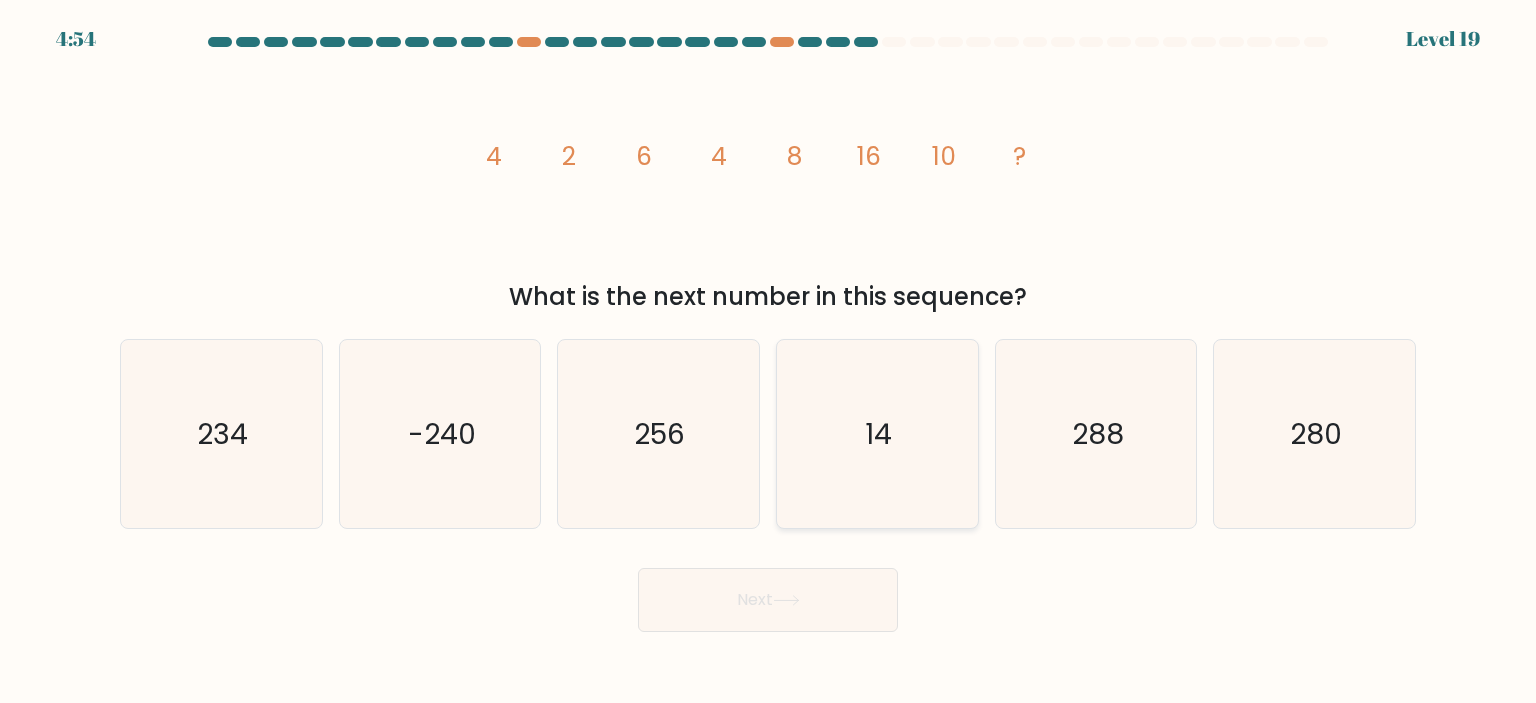 click on "14" 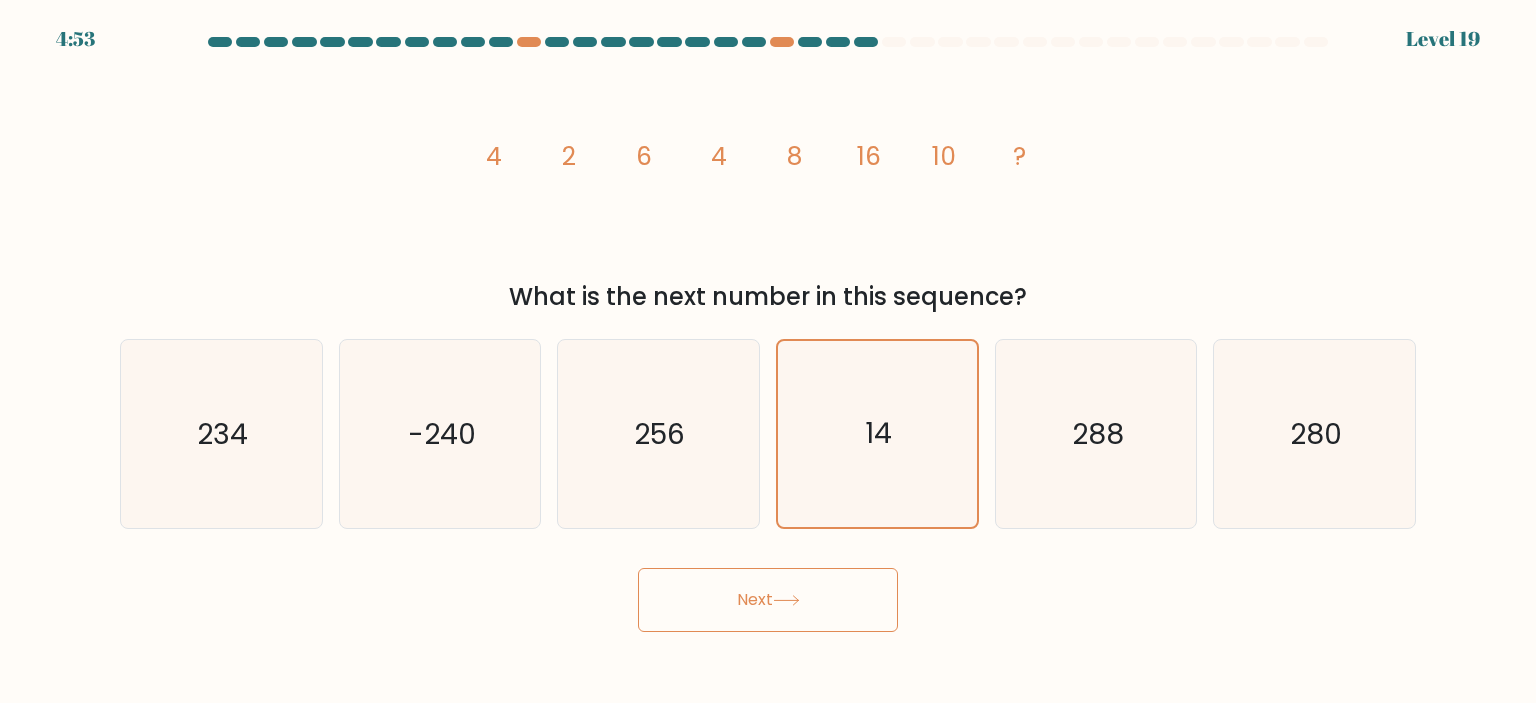 click on "Next" at bounding box center (768, 600) 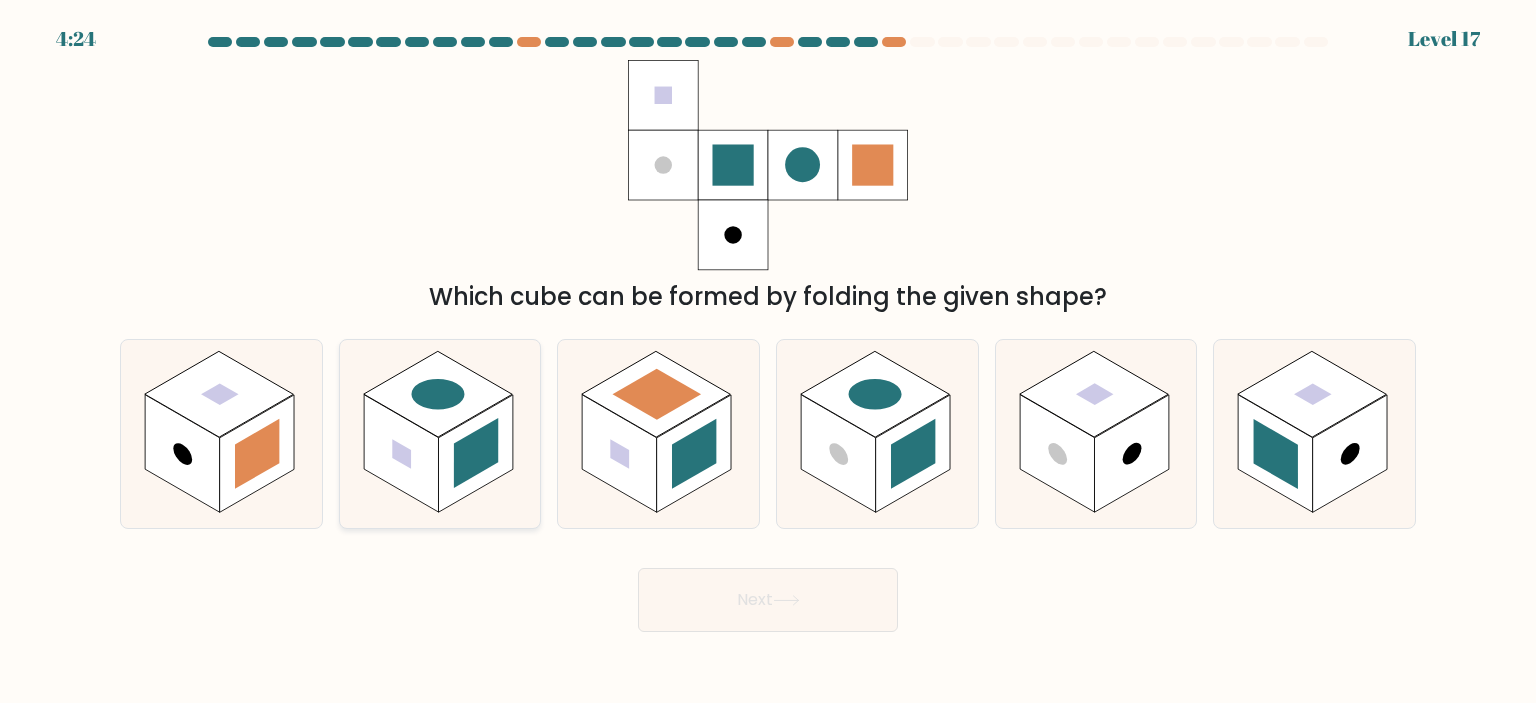 click 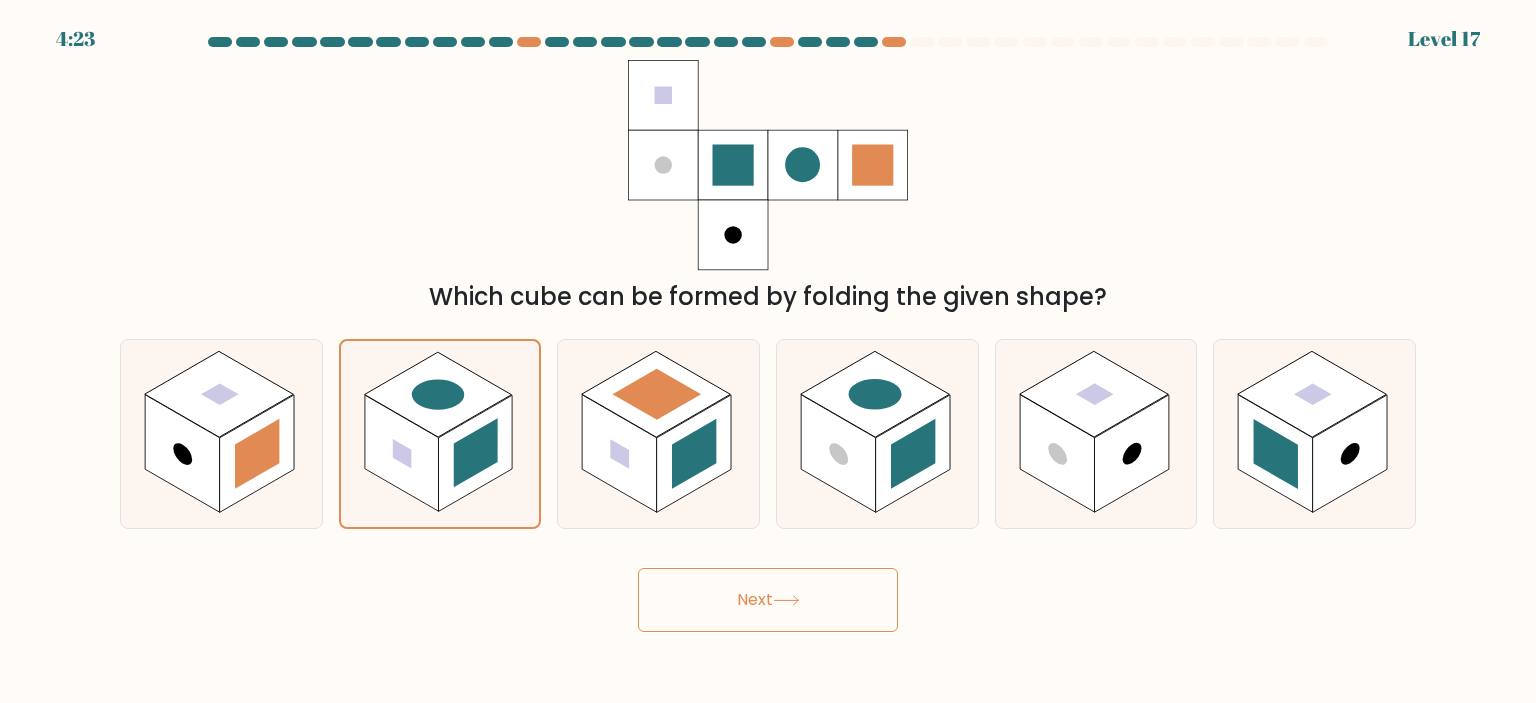 click on "Next" at bounding box center (768, 600) 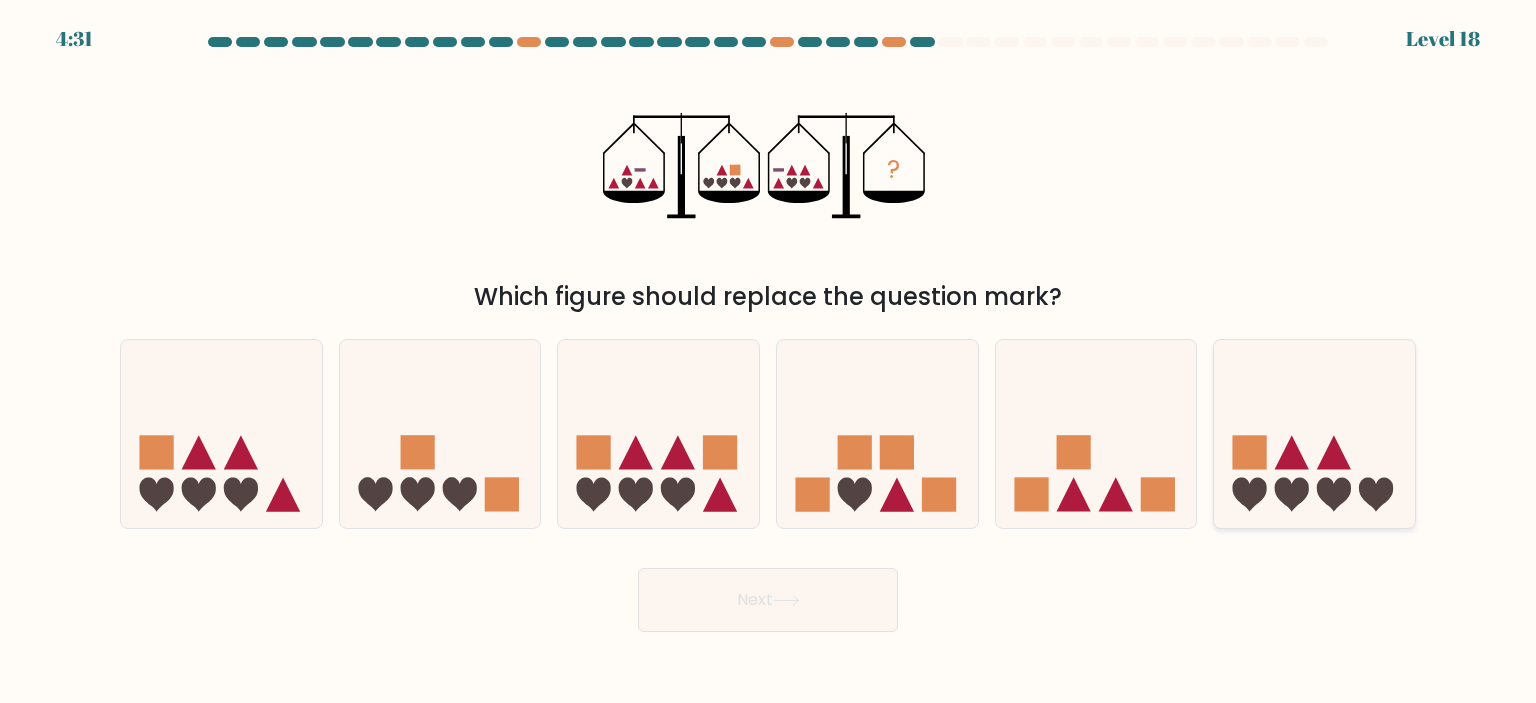 click 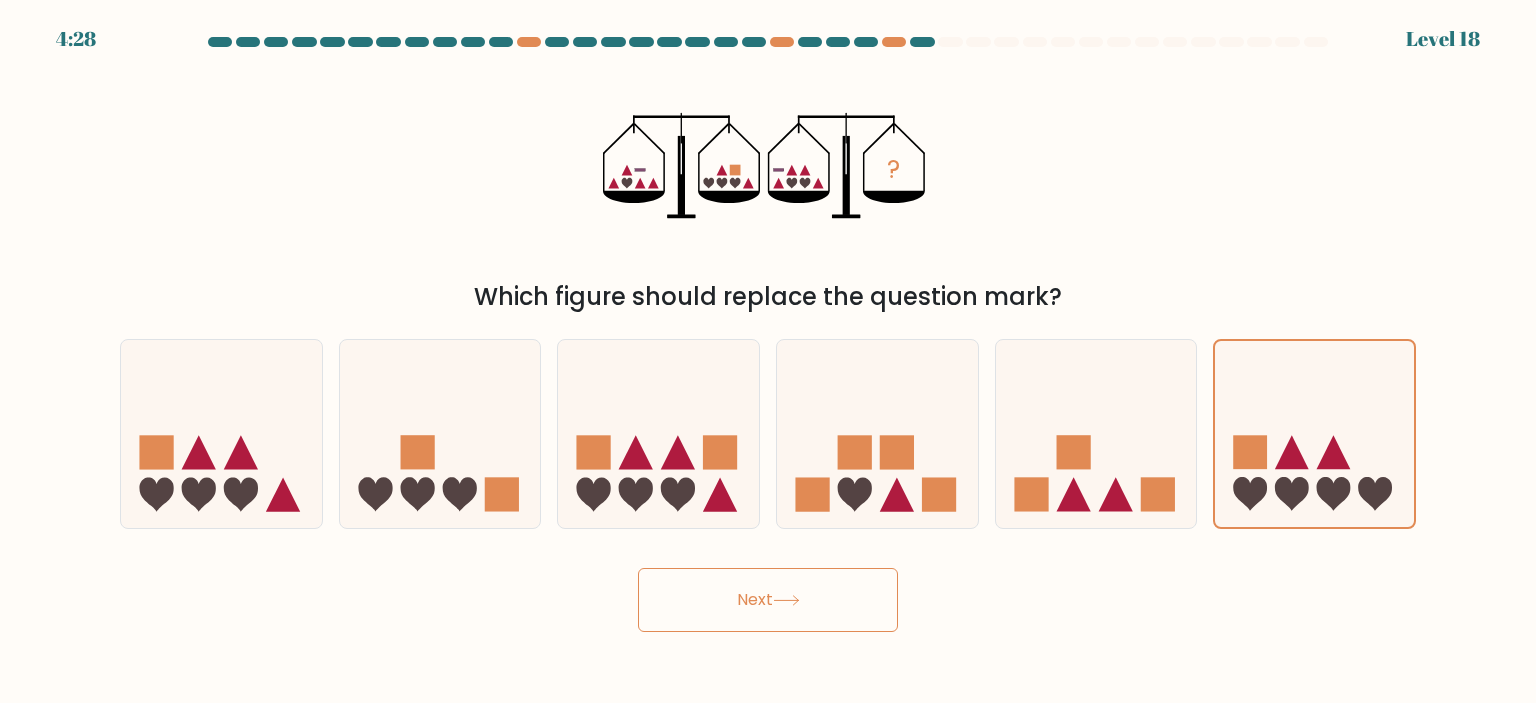 click 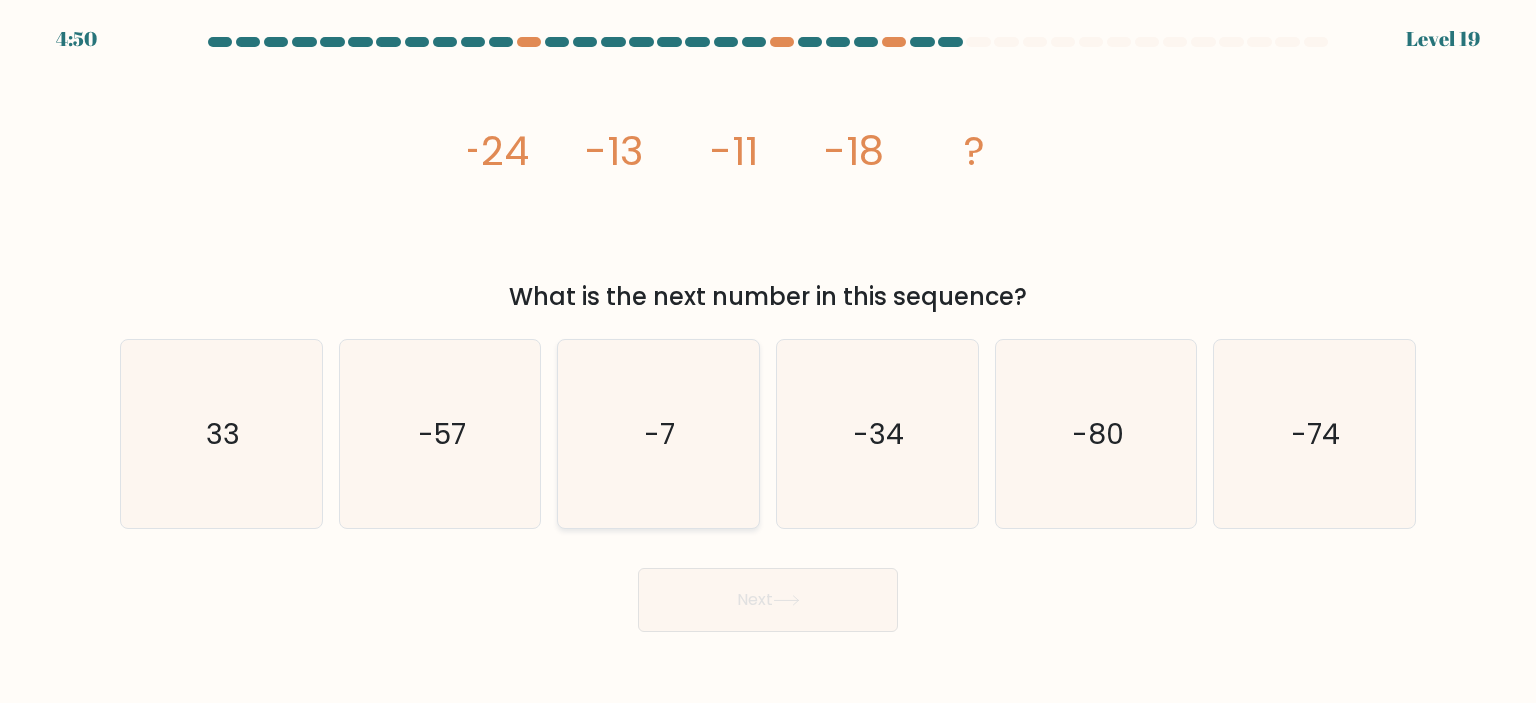 click on "-7" 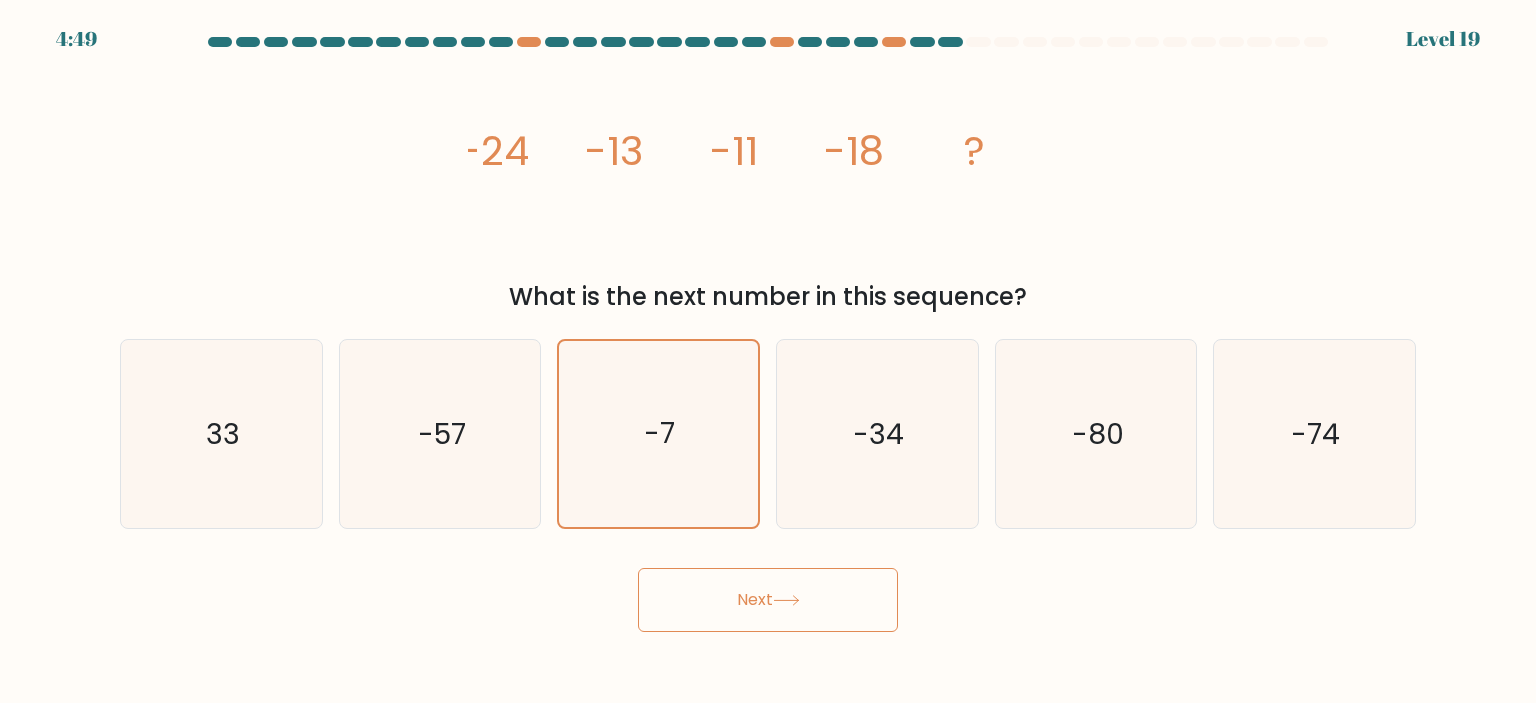 click on "Next" at bounding box center (768, 600) 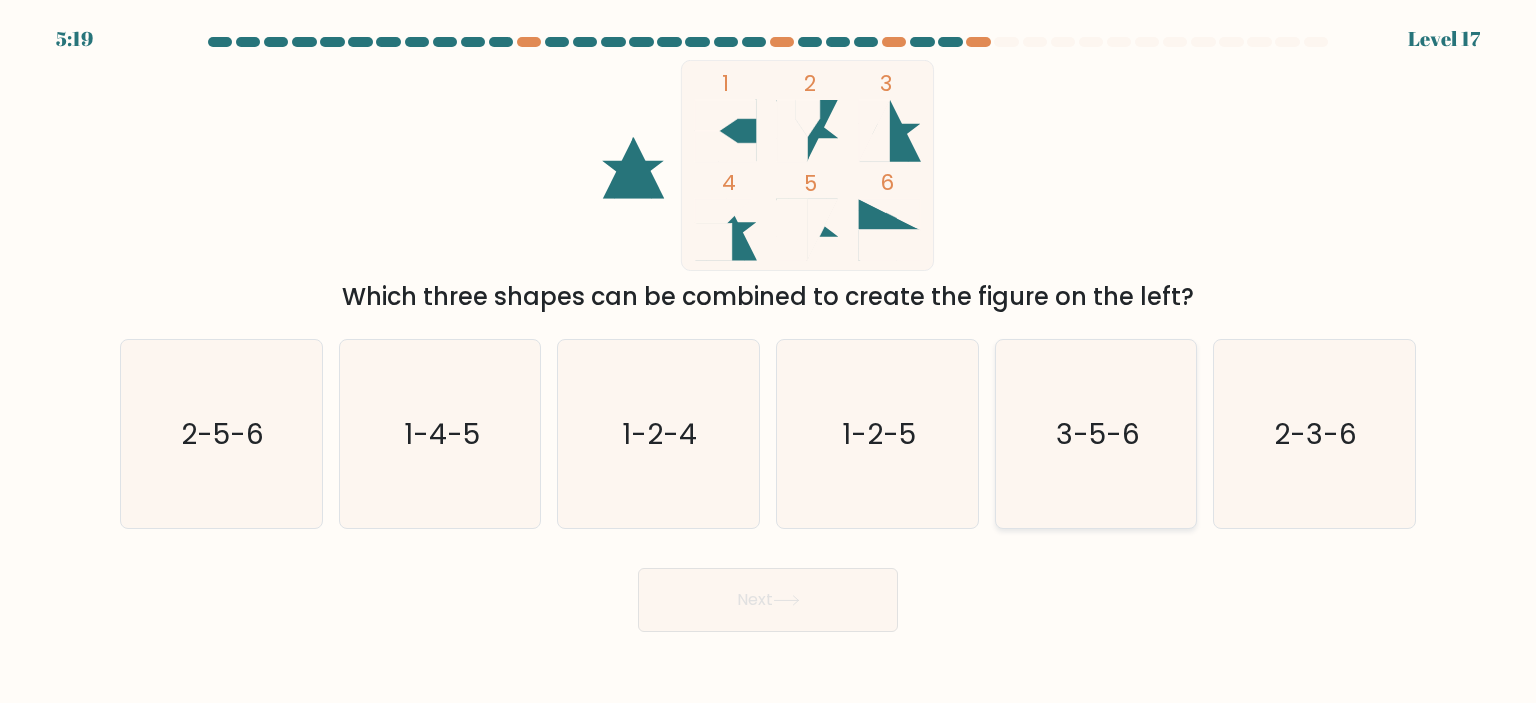 click on "3-5-6" 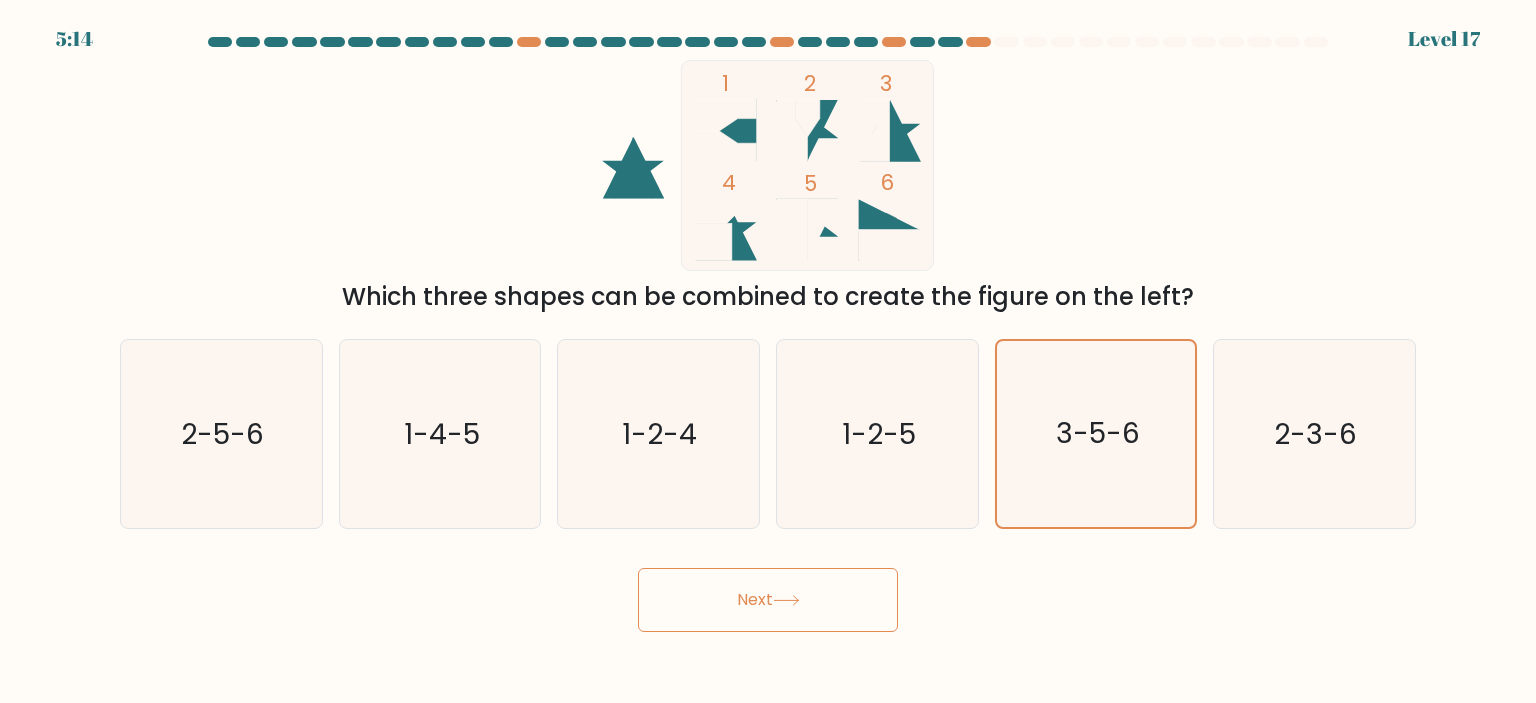 click on "Next" at bounding box center (768, 600) 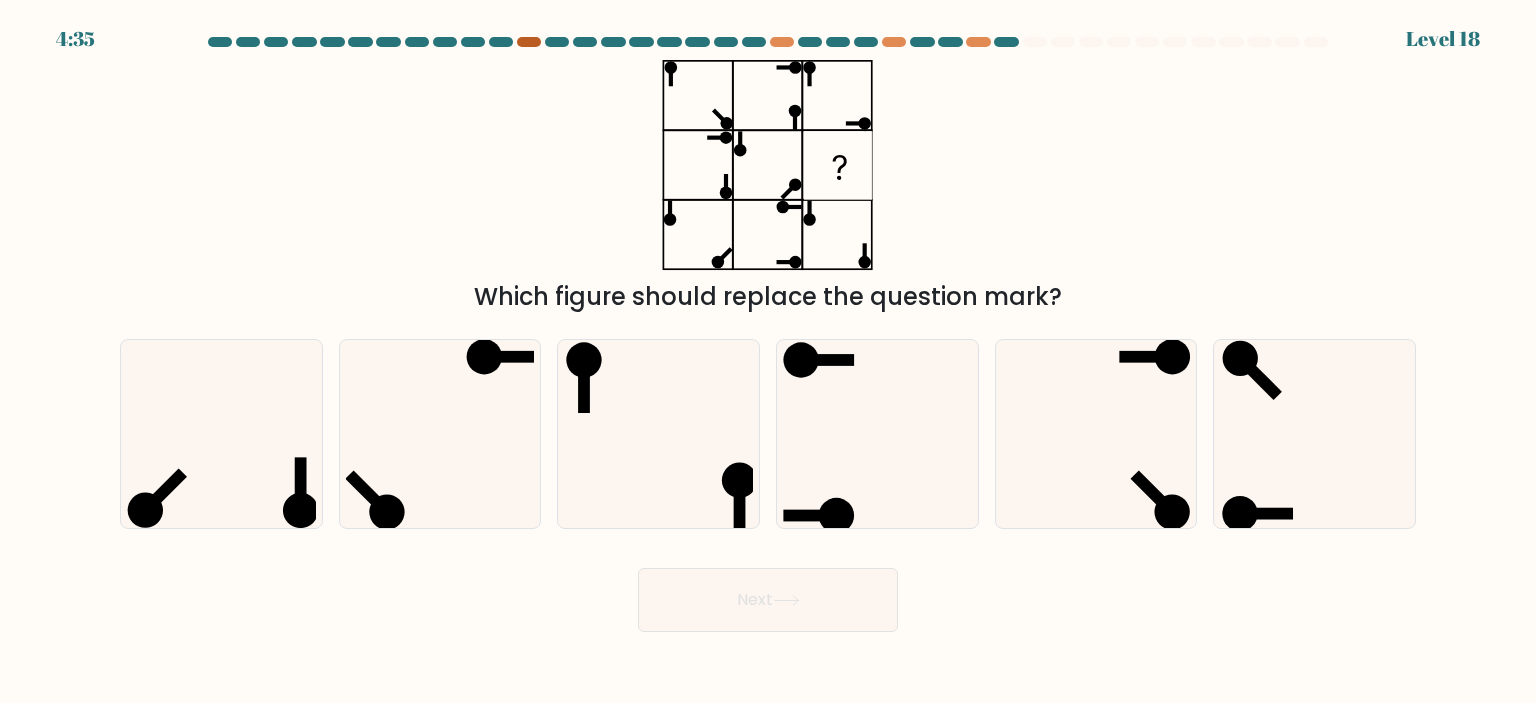 click at bounding box center [529, 42] 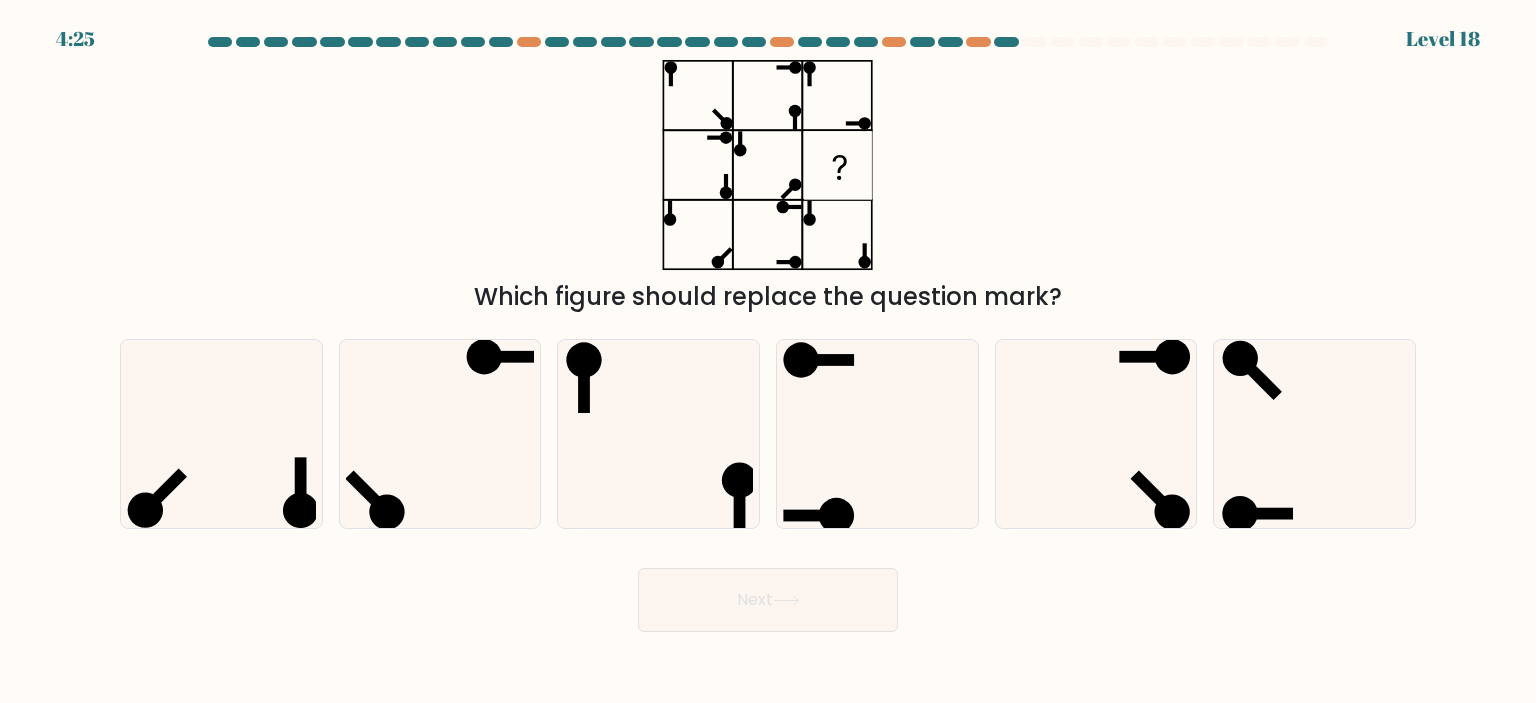 click on "Which figure should replace the question mark?" at bounding box center [768, 187] 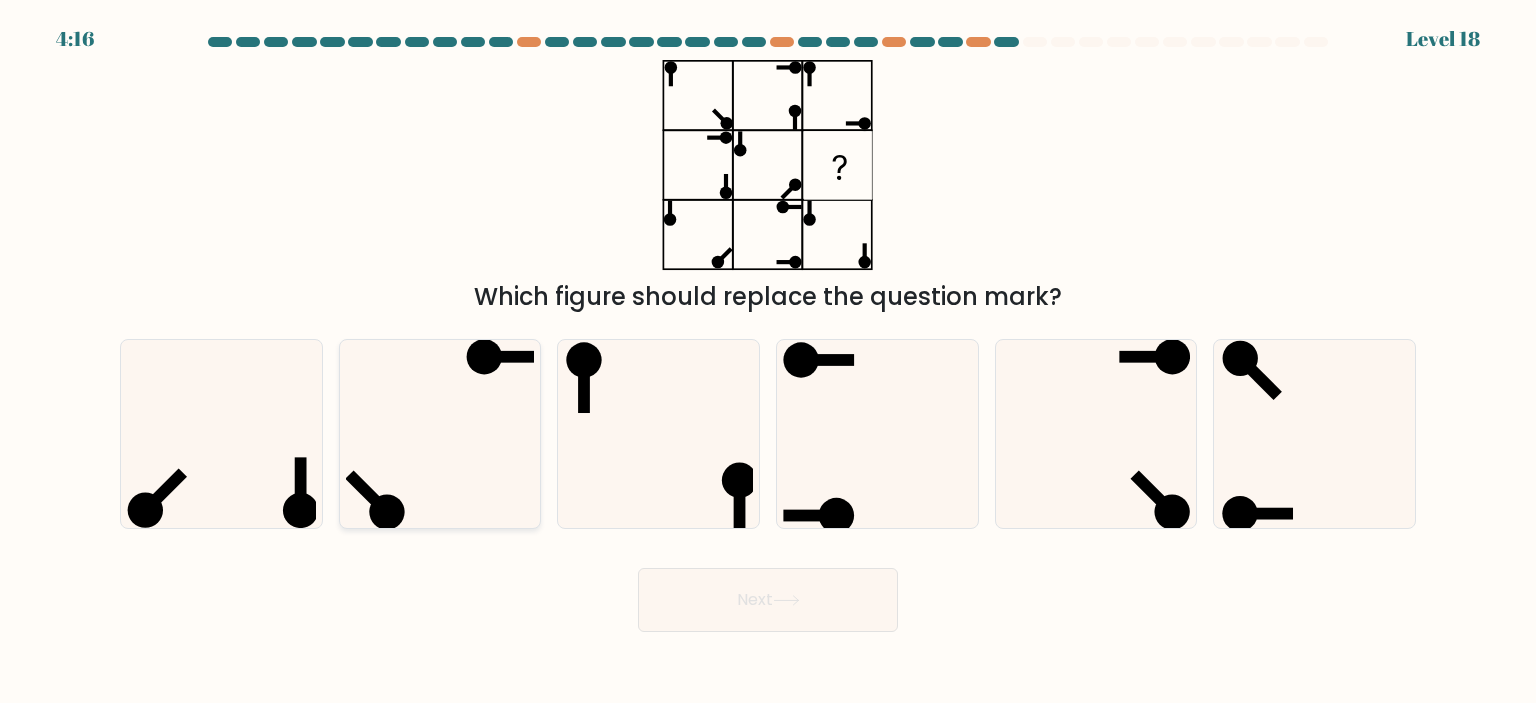 click 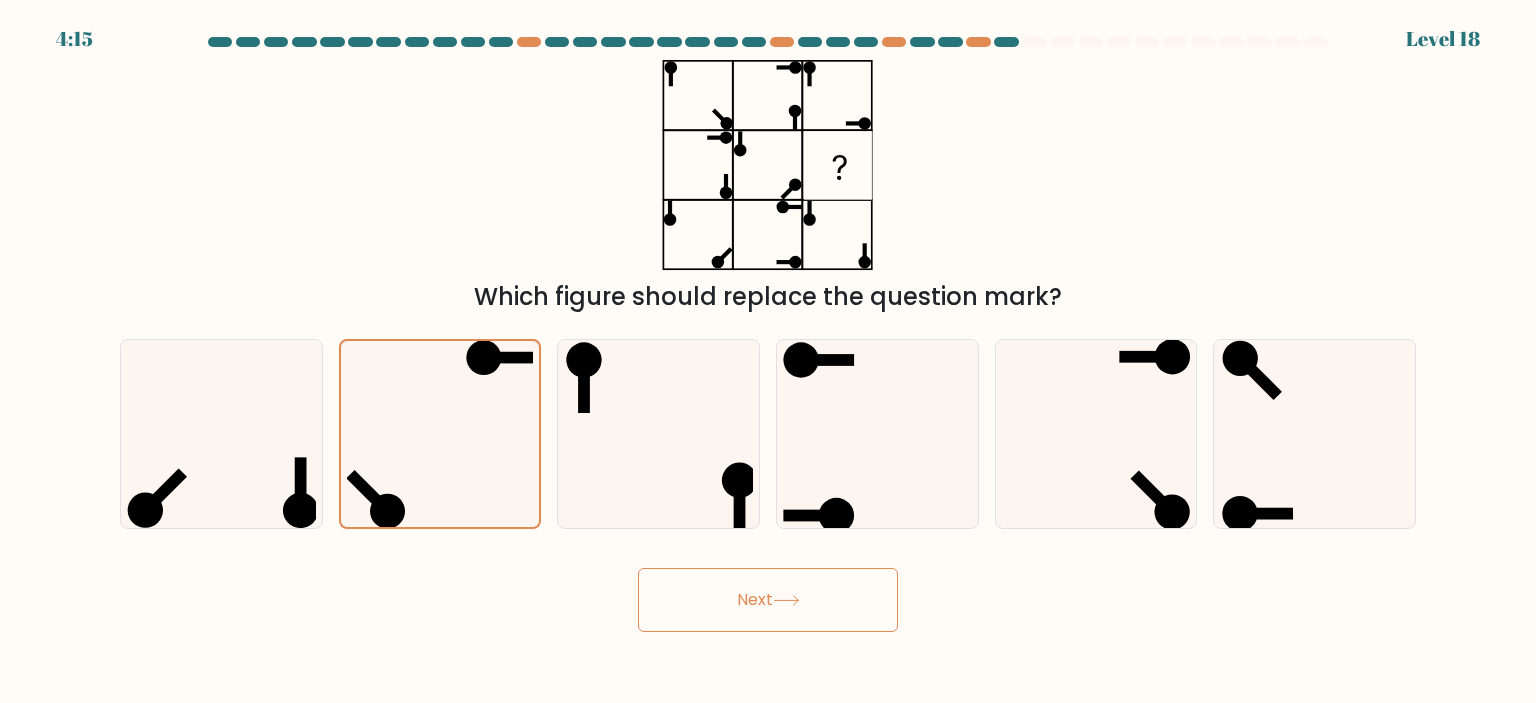 click on "Next" at bounding box center (768, 592) 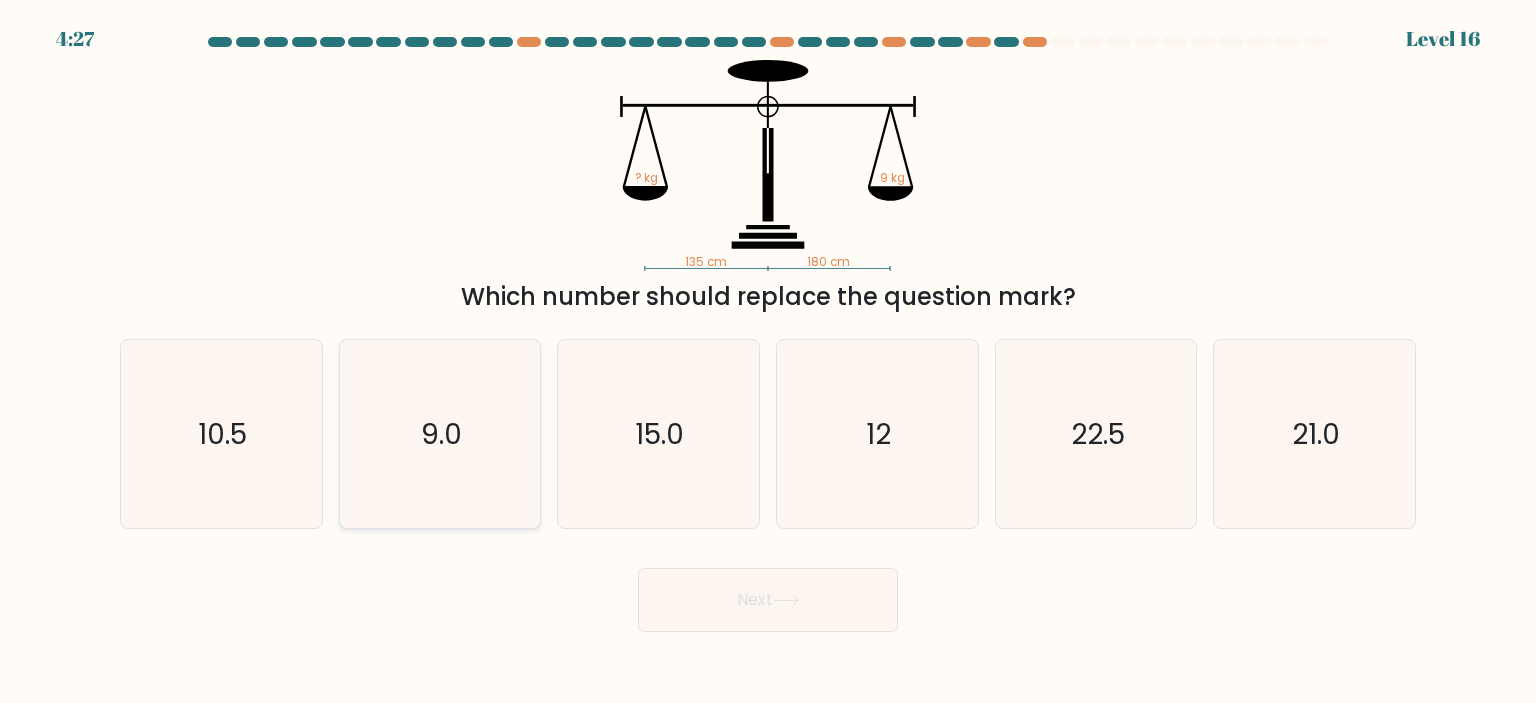 click on "9.0" 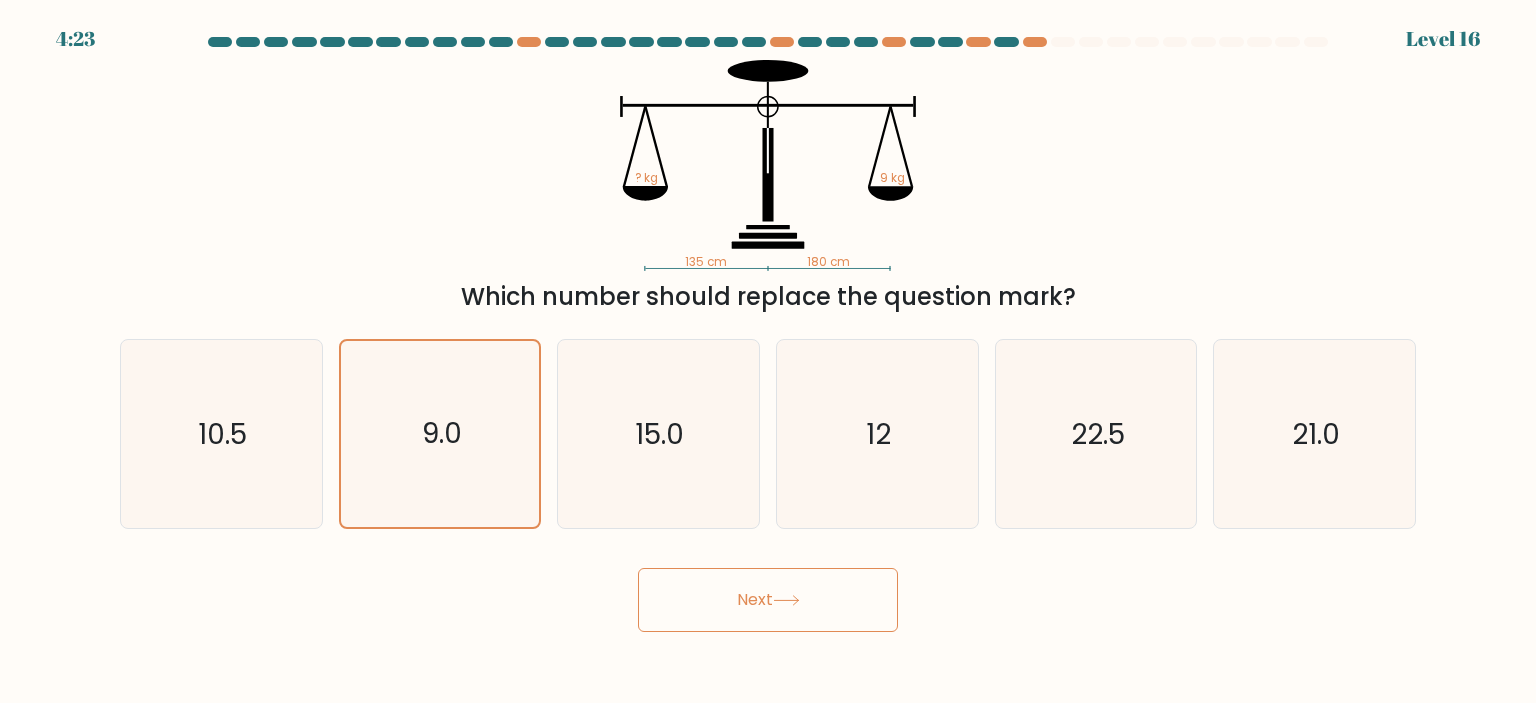 click on "Next" at bounding box center [768, 600] 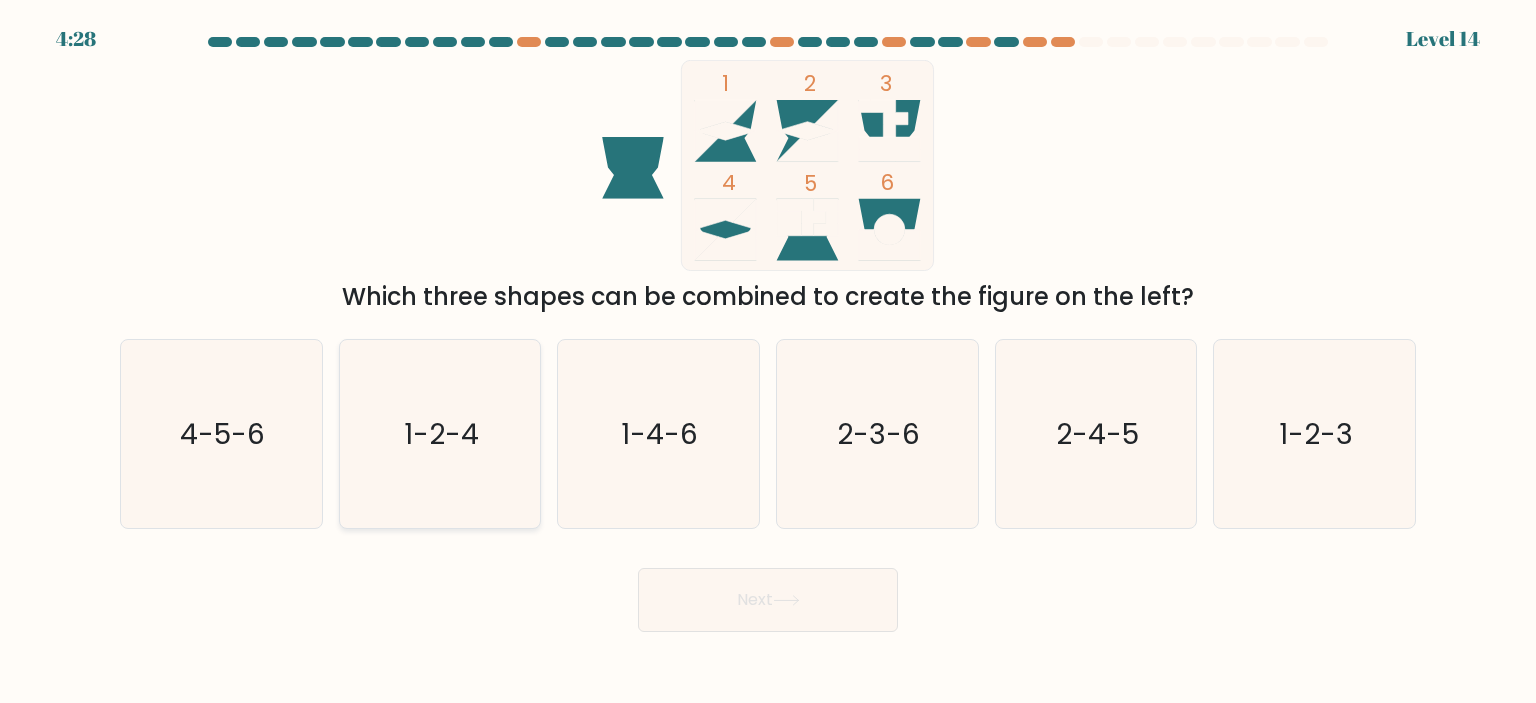 click on "1-2-4" 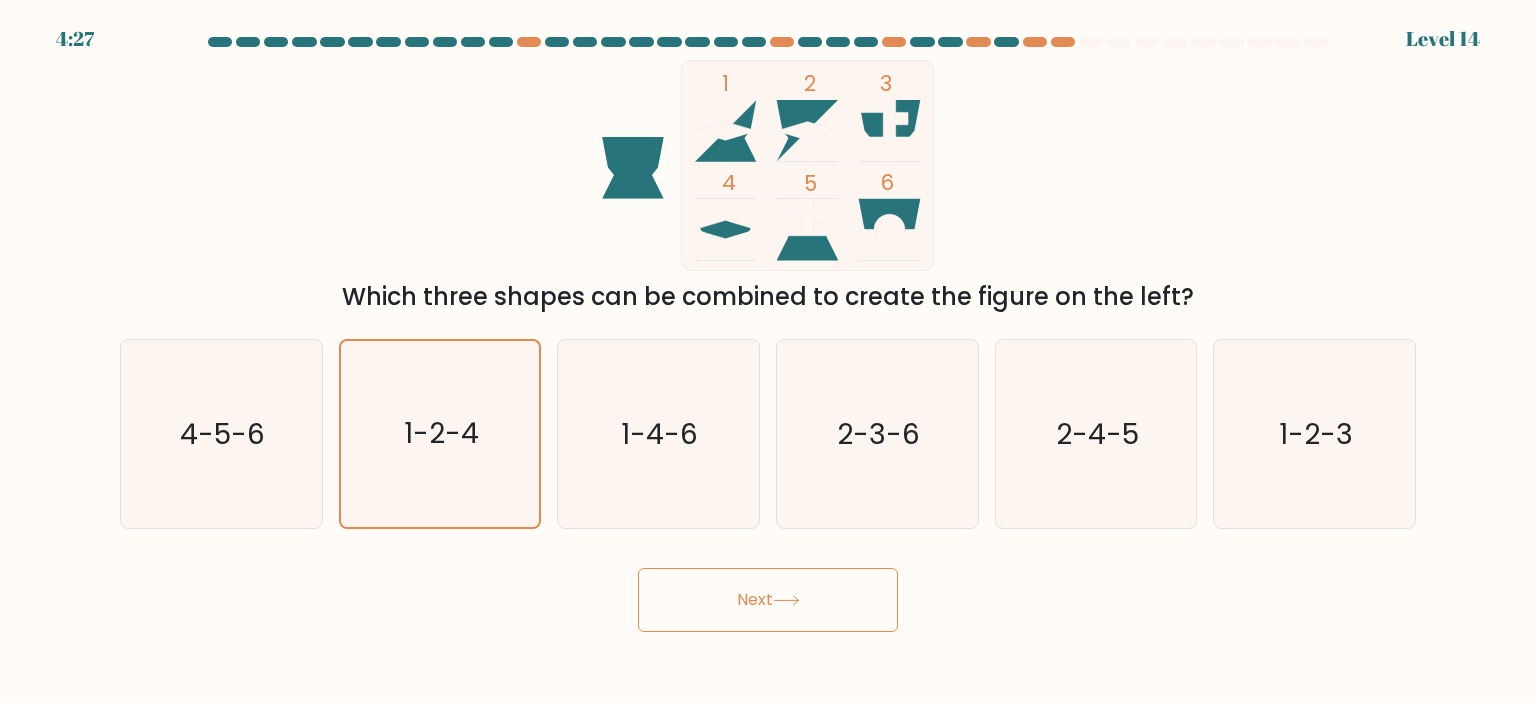 click on "Next" at bounding box center (768, 600) 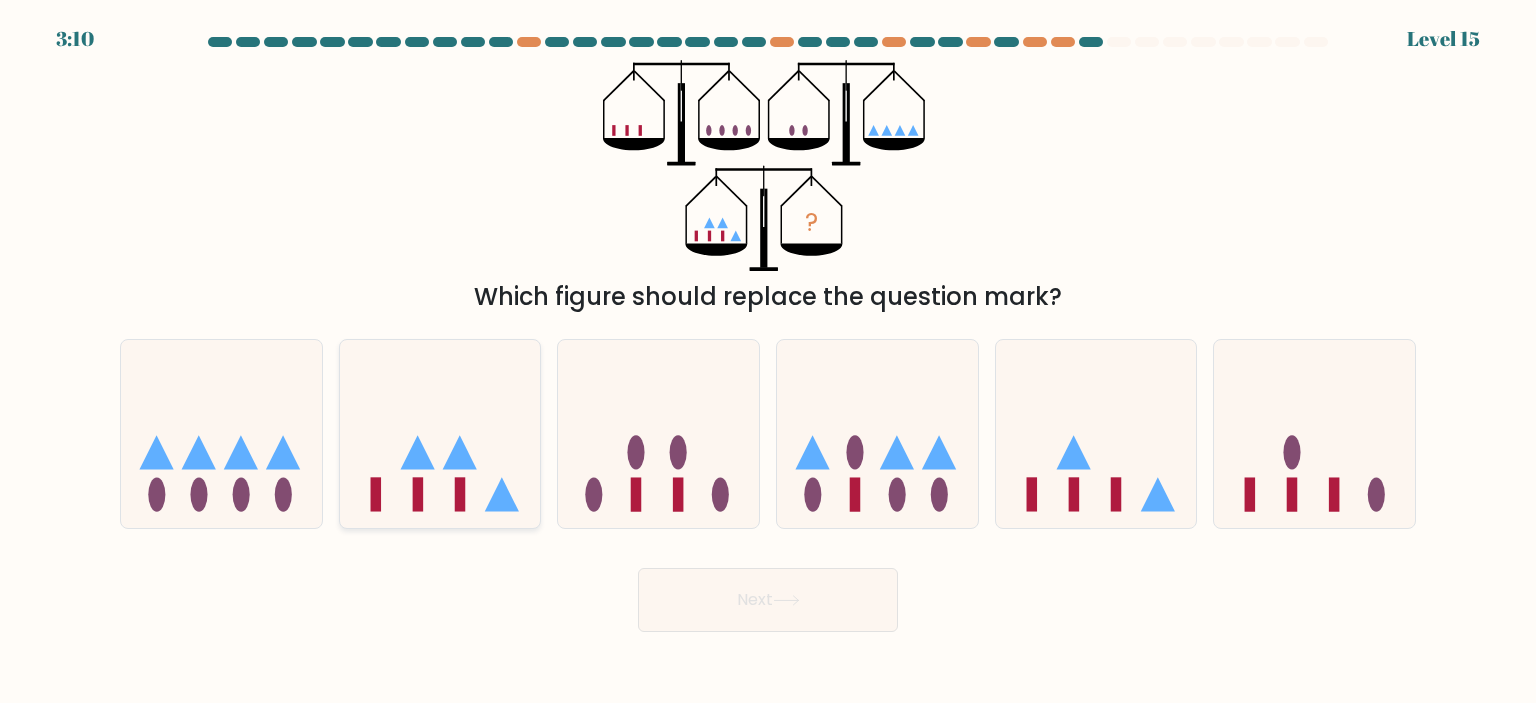 click at bounding box center (440, 434) 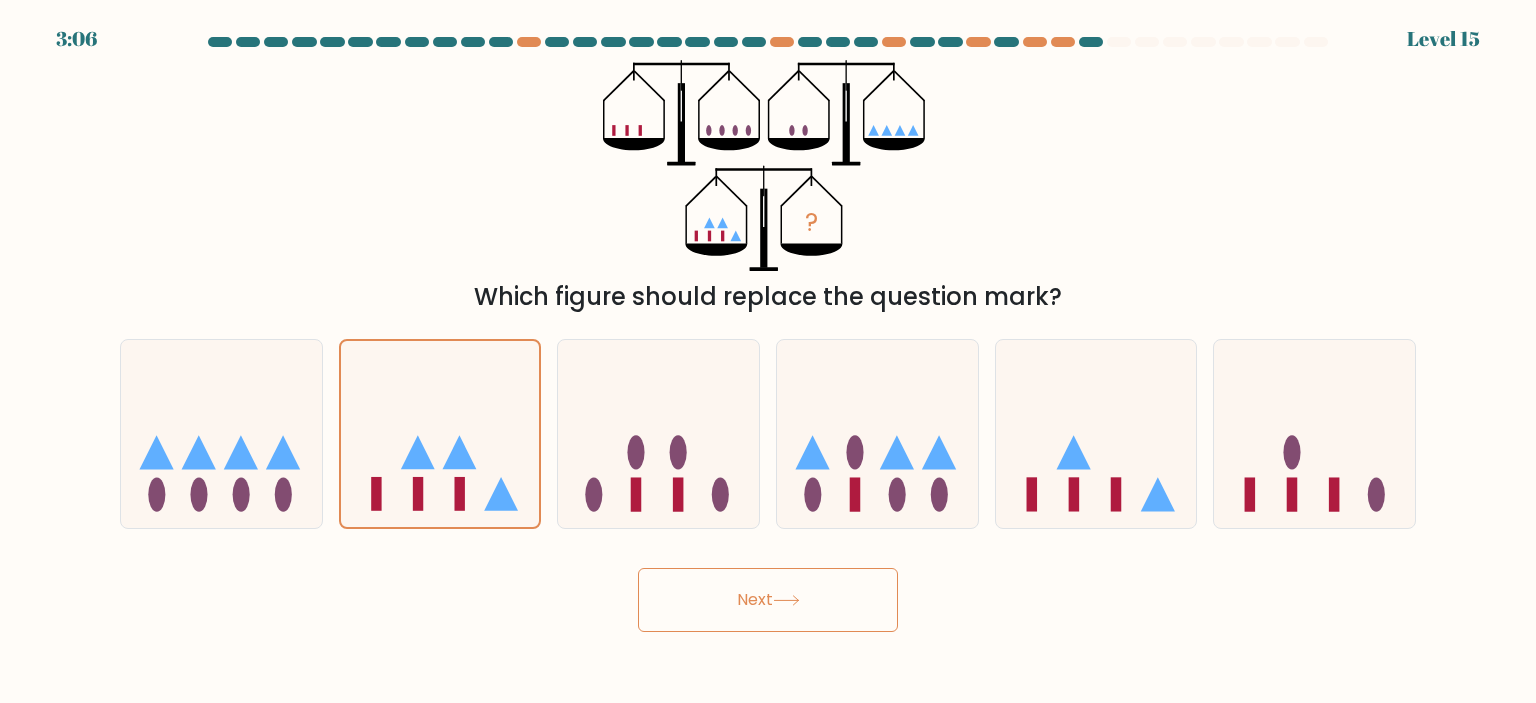 click on "Next" at bounding box center (768, 600) 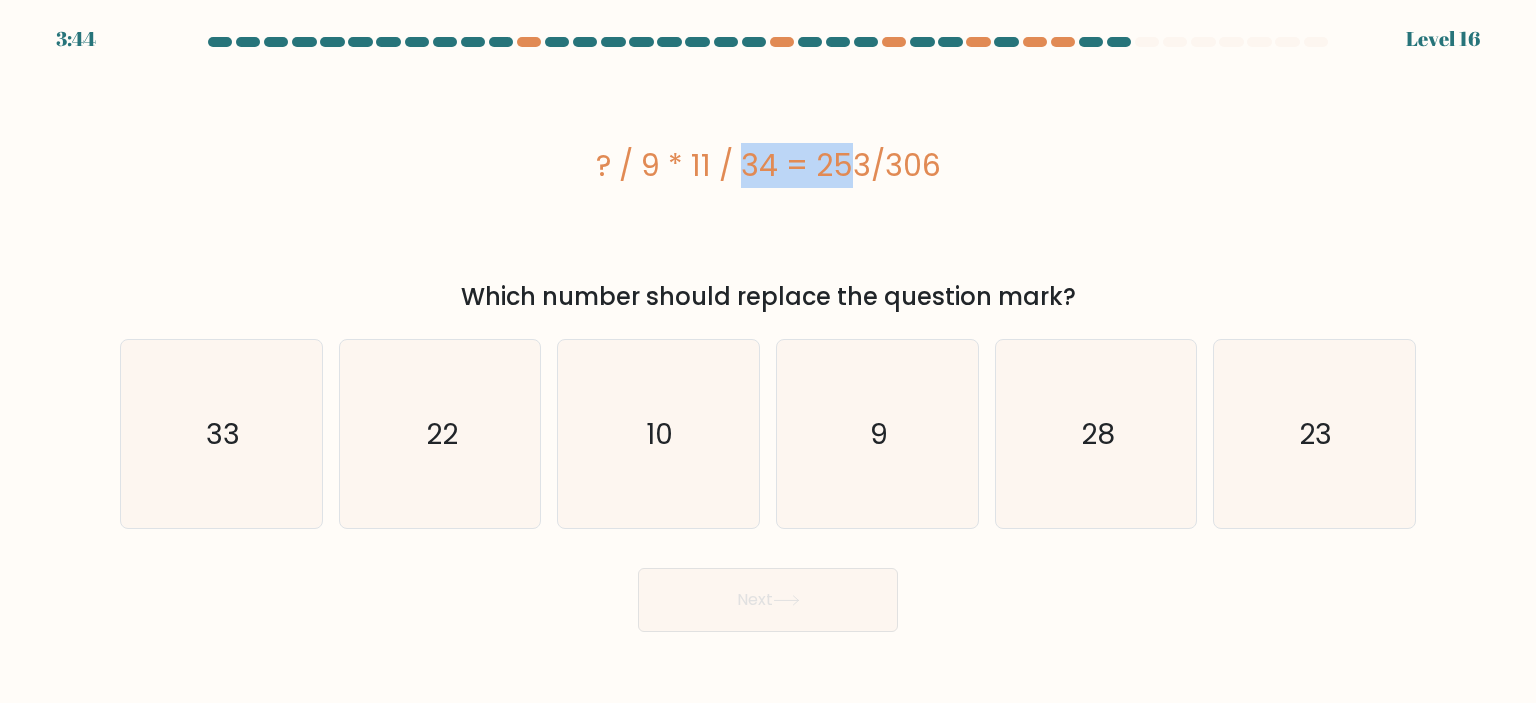 drag, startPoint x: 648, startPoint y: 167, endPoint x: 717, endPoint y: 167, distance: 69 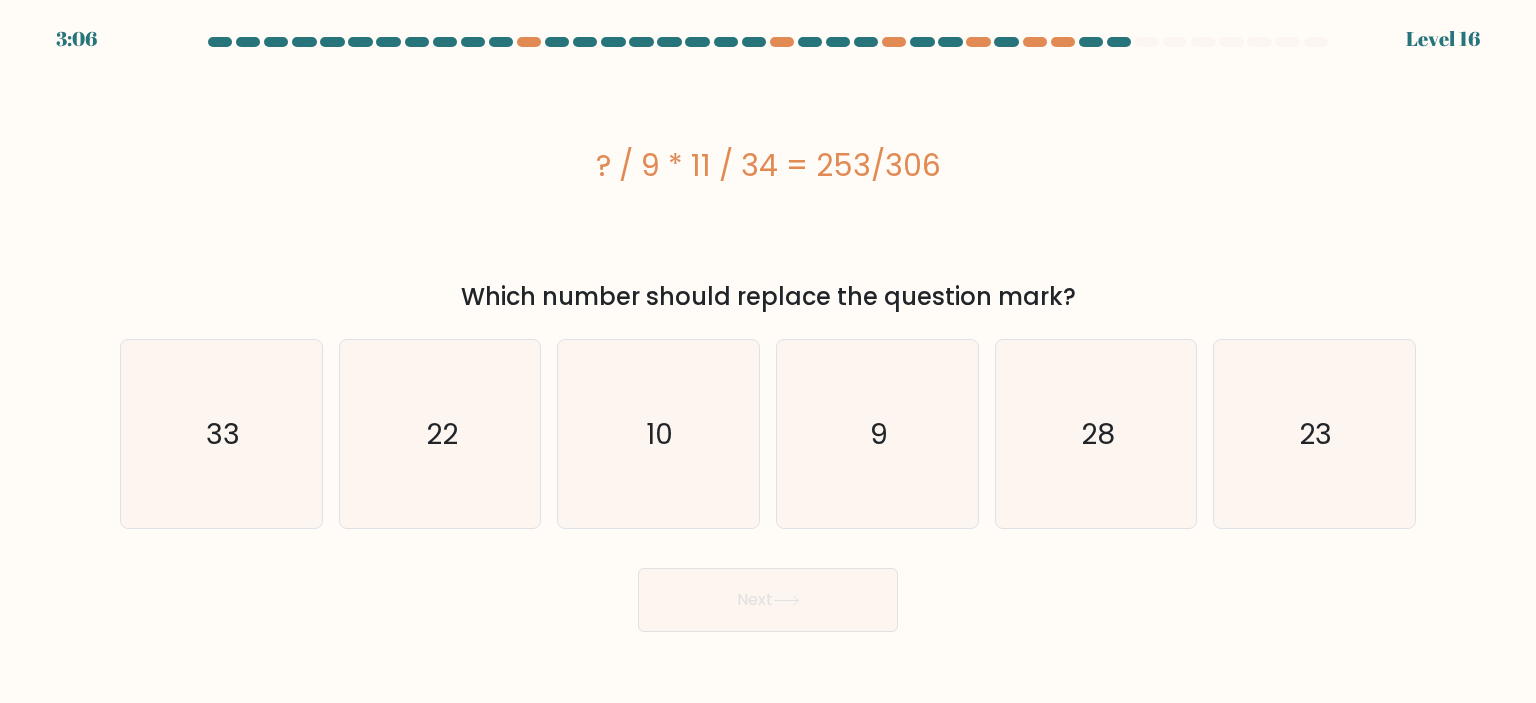 drag, startPoint x: 582, startPoint y: 159, endPoint x: 952, endPoint y: 175, distance: 370.3458 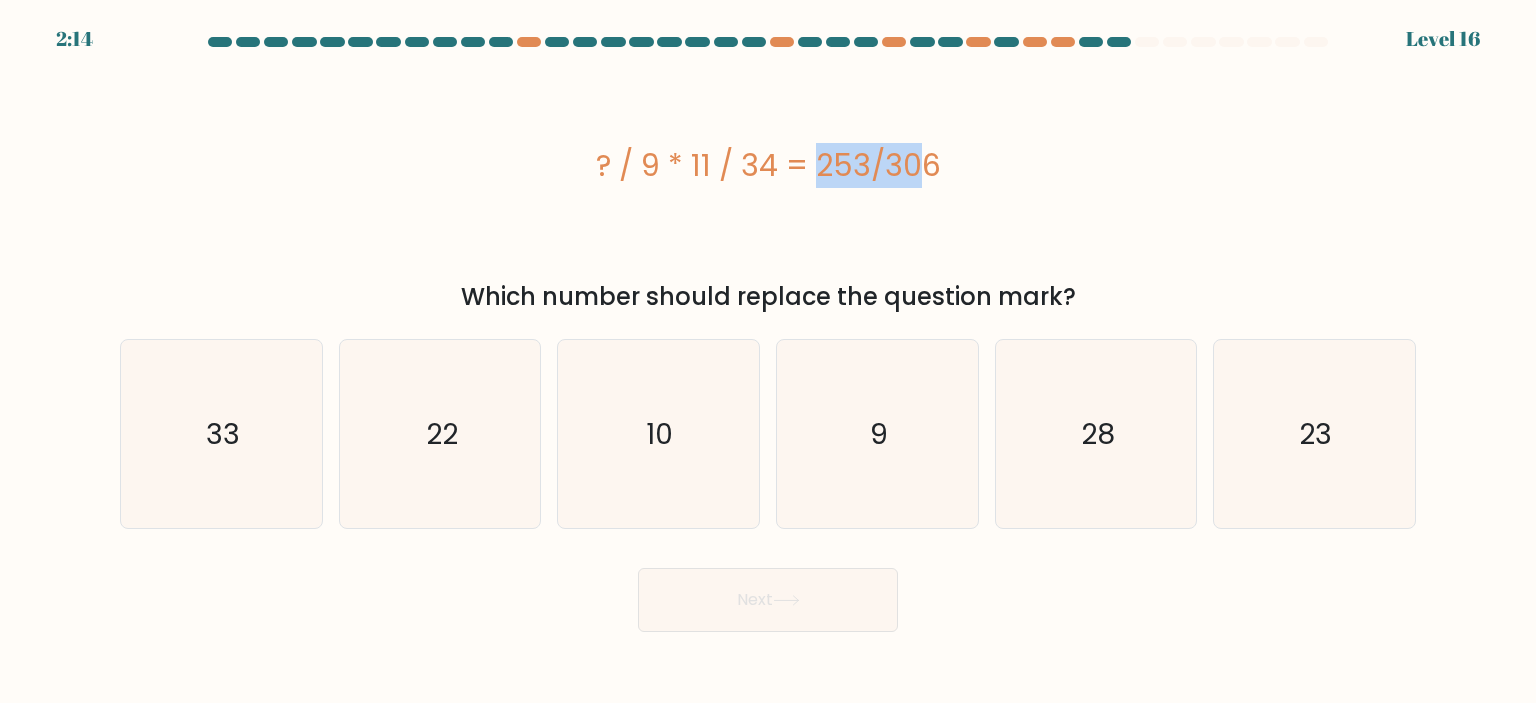 drag, startPoint x: 776, startPoint y: 179, endPoint x: 698, endPoint y: 171, distance: 78.40918 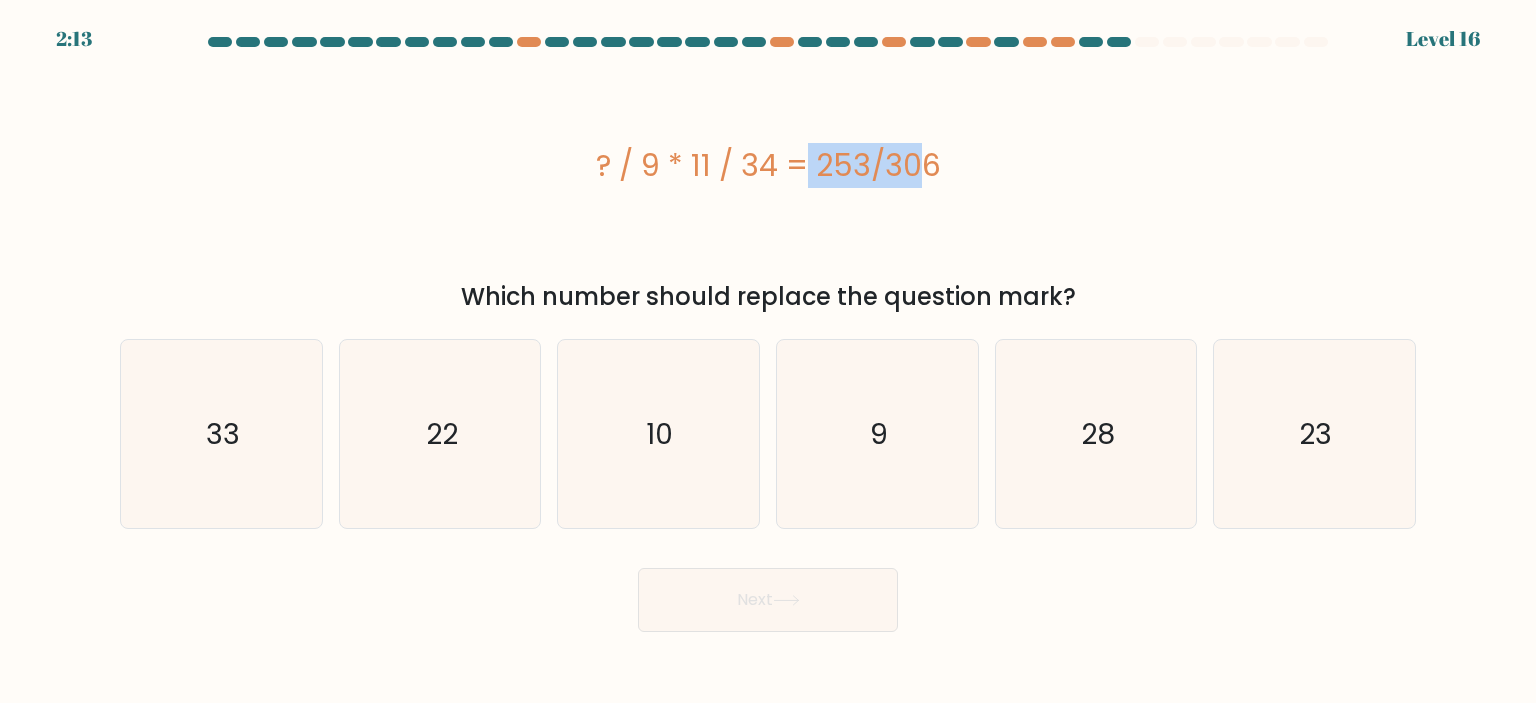 drag, startPoint x: 689, startPoint y: 172, endPoint x: 778, endPoint y: 179, distance: 89.27486 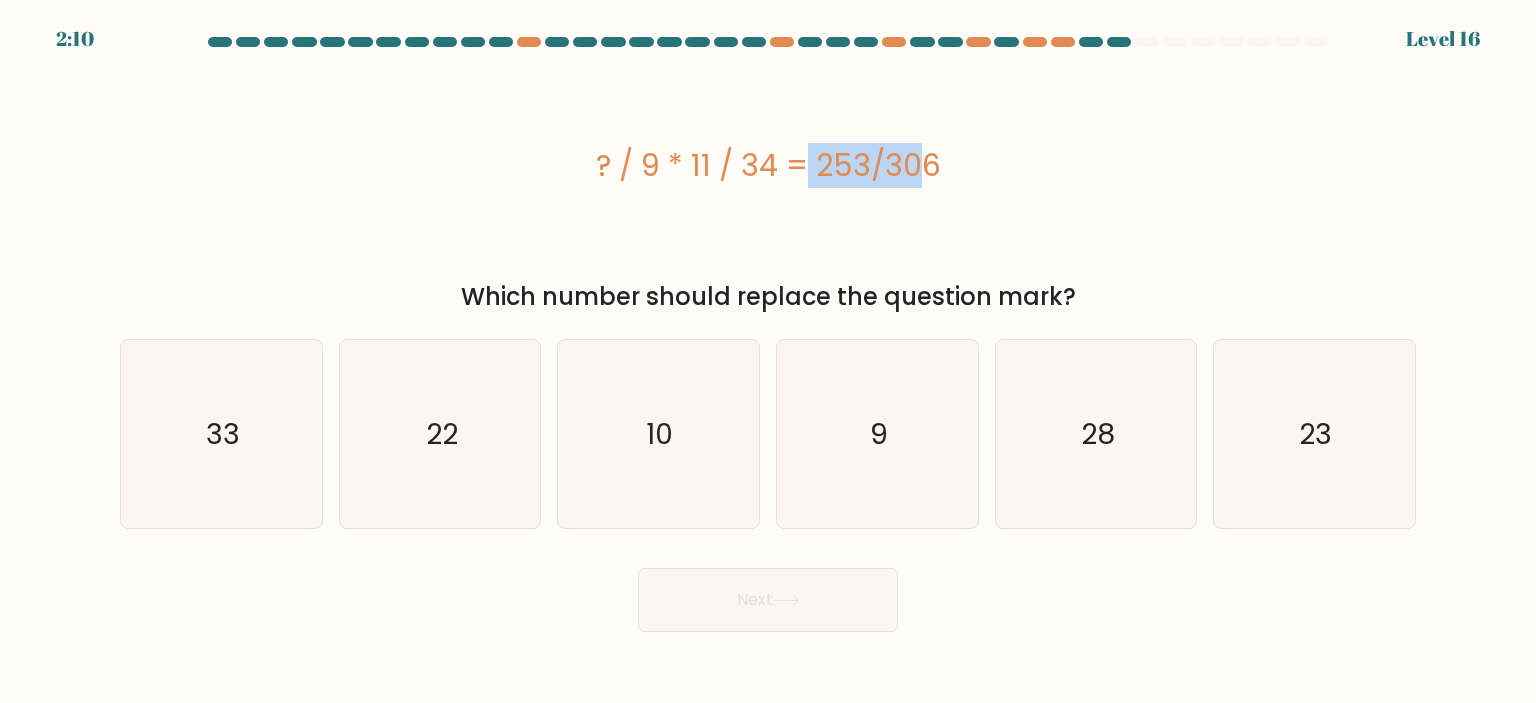 drag, startPoint x: 774, startPoint y: 176, endPoint x: 692, endPoint y: 167, distance: 82.492424 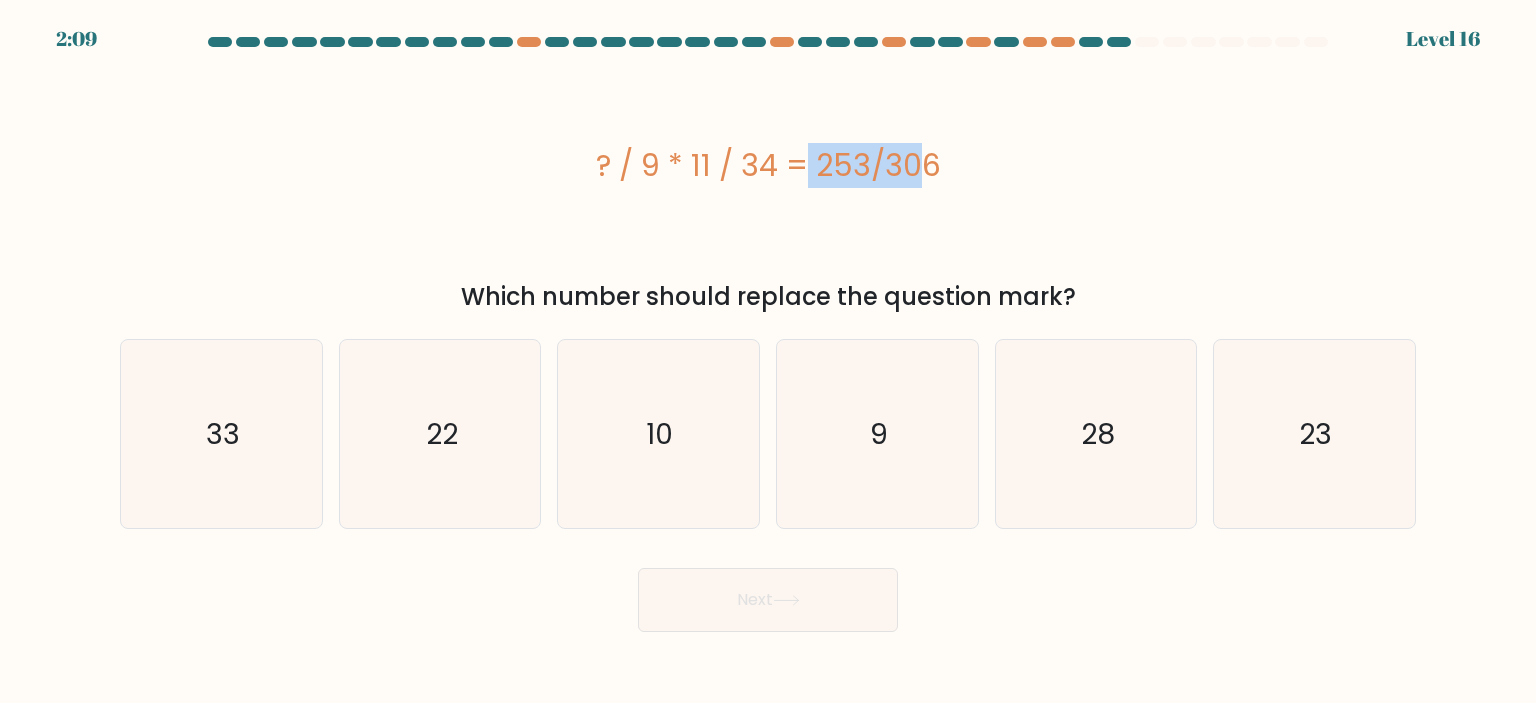 click on "? / 9 * 11 / 34 = 253/306" at bounding box center [768, 165] 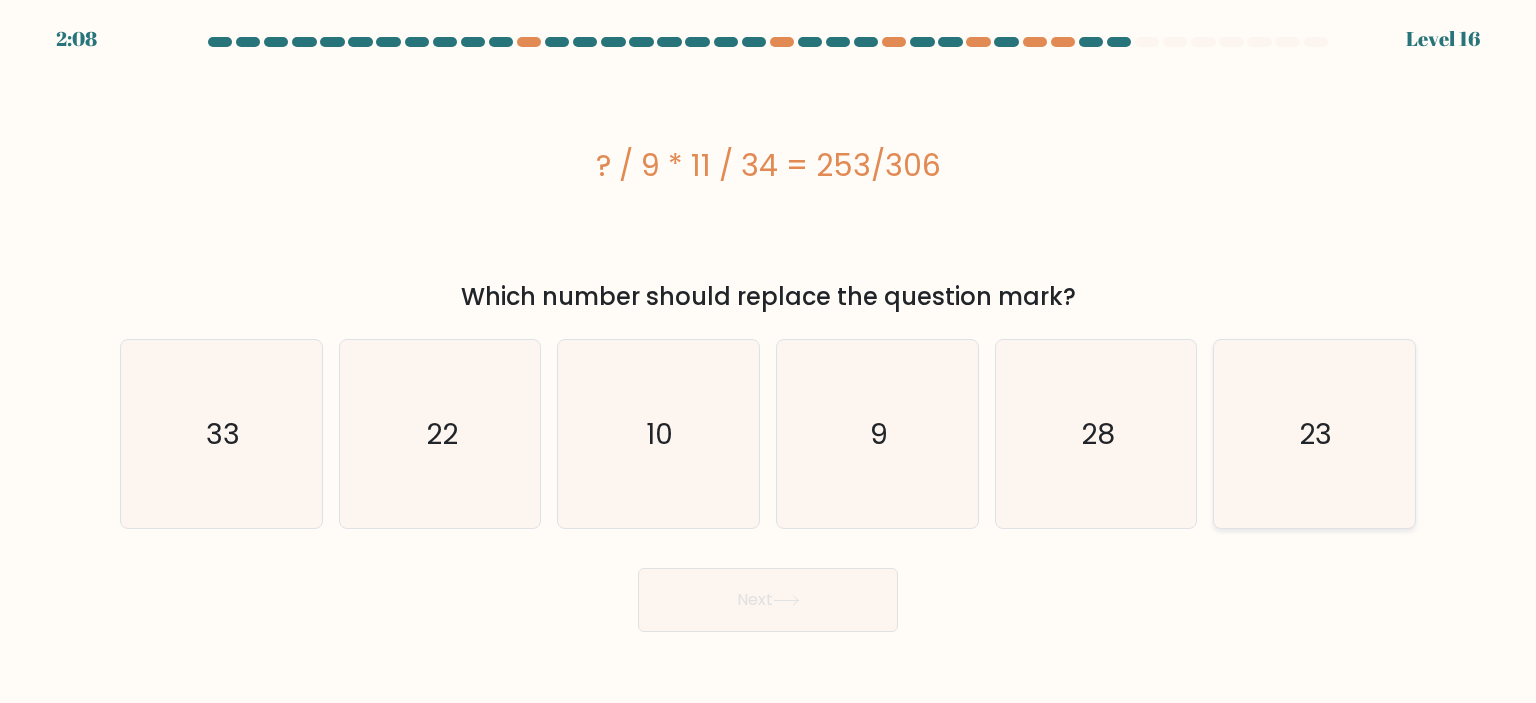 click on "23" 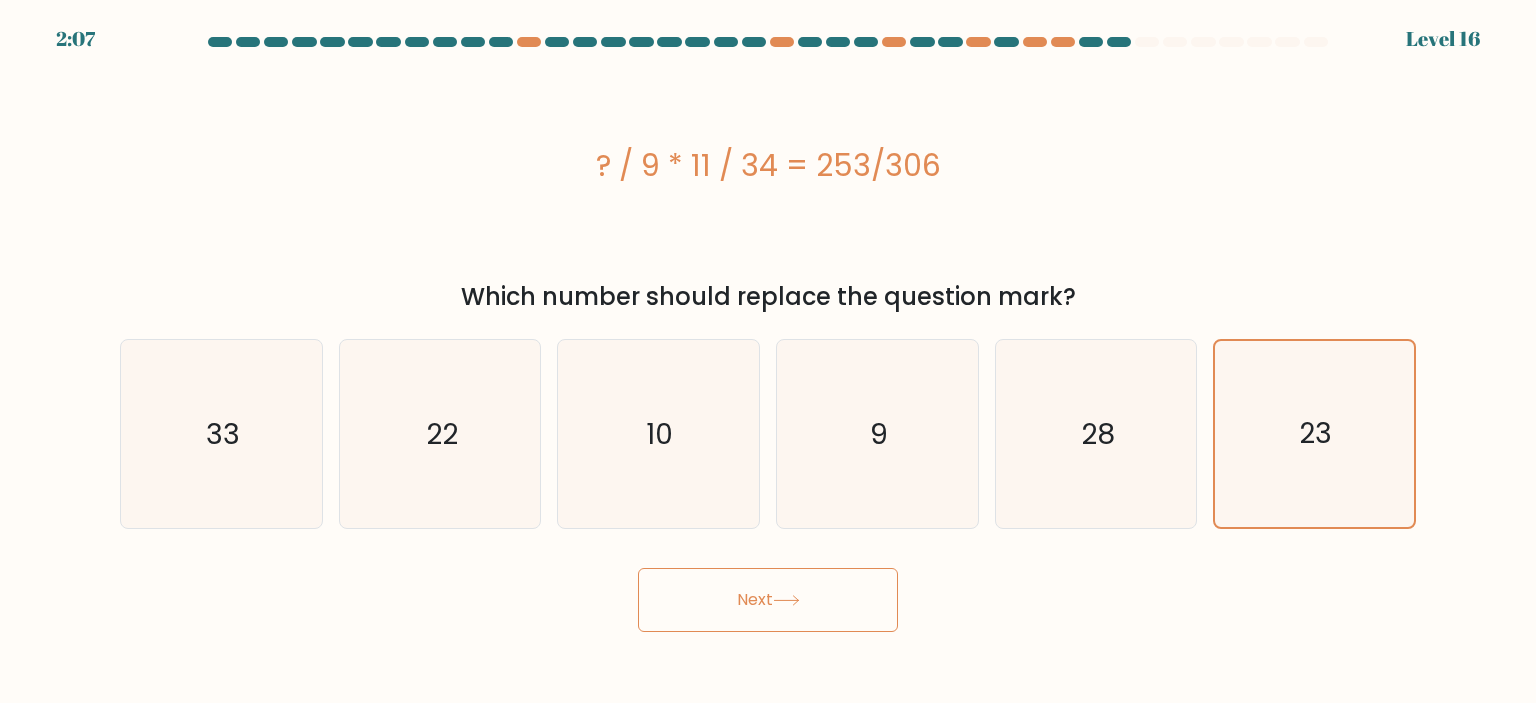 click on "Next" at bounding box center [768, 600] 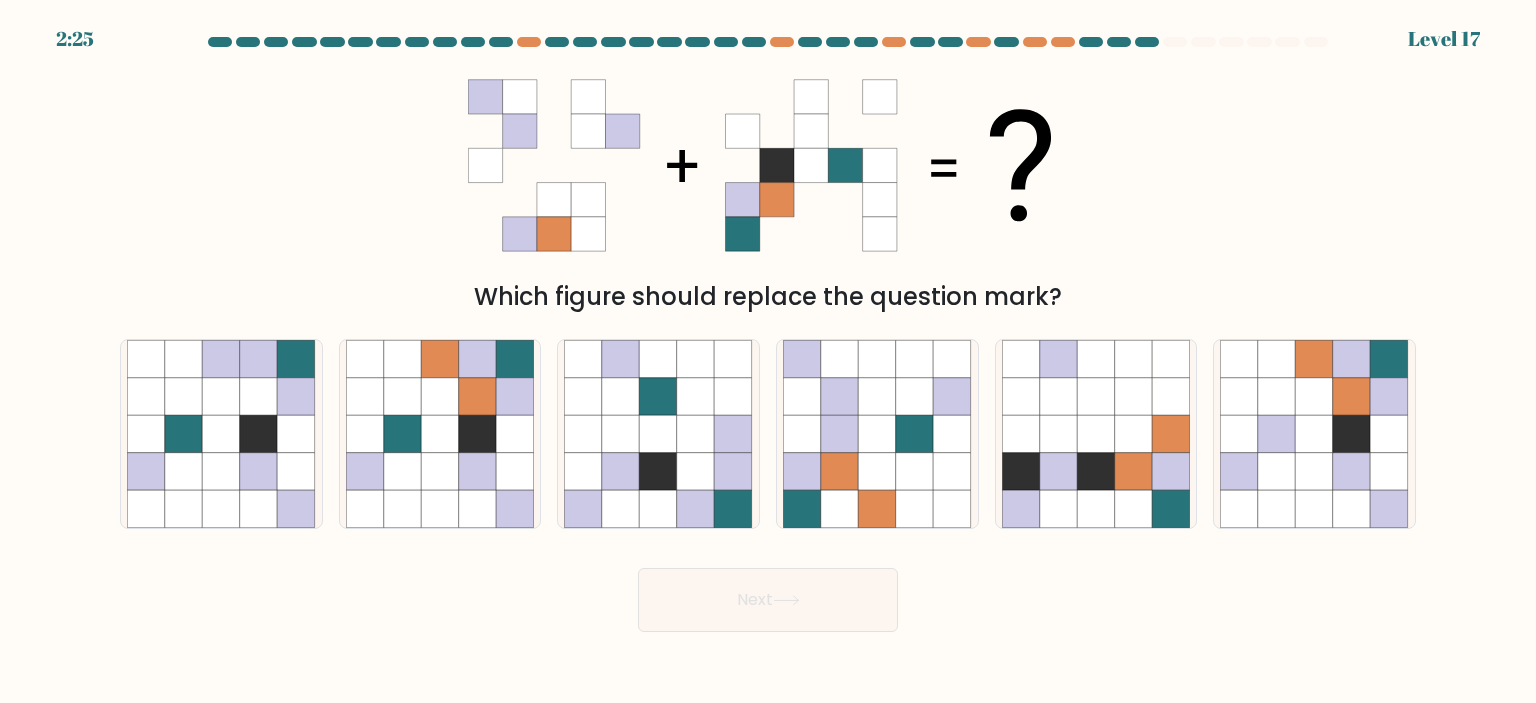 click at bounding box center (768, 334) 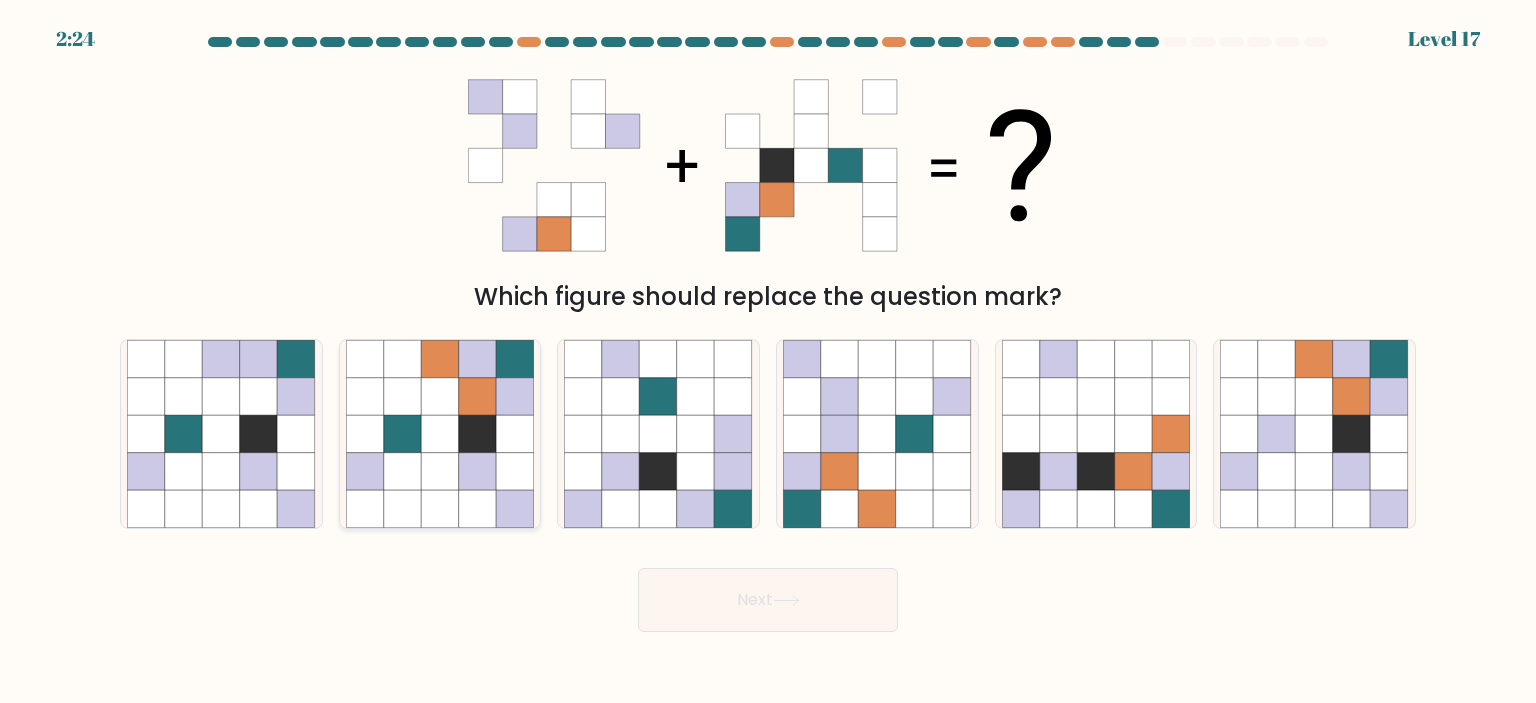 click 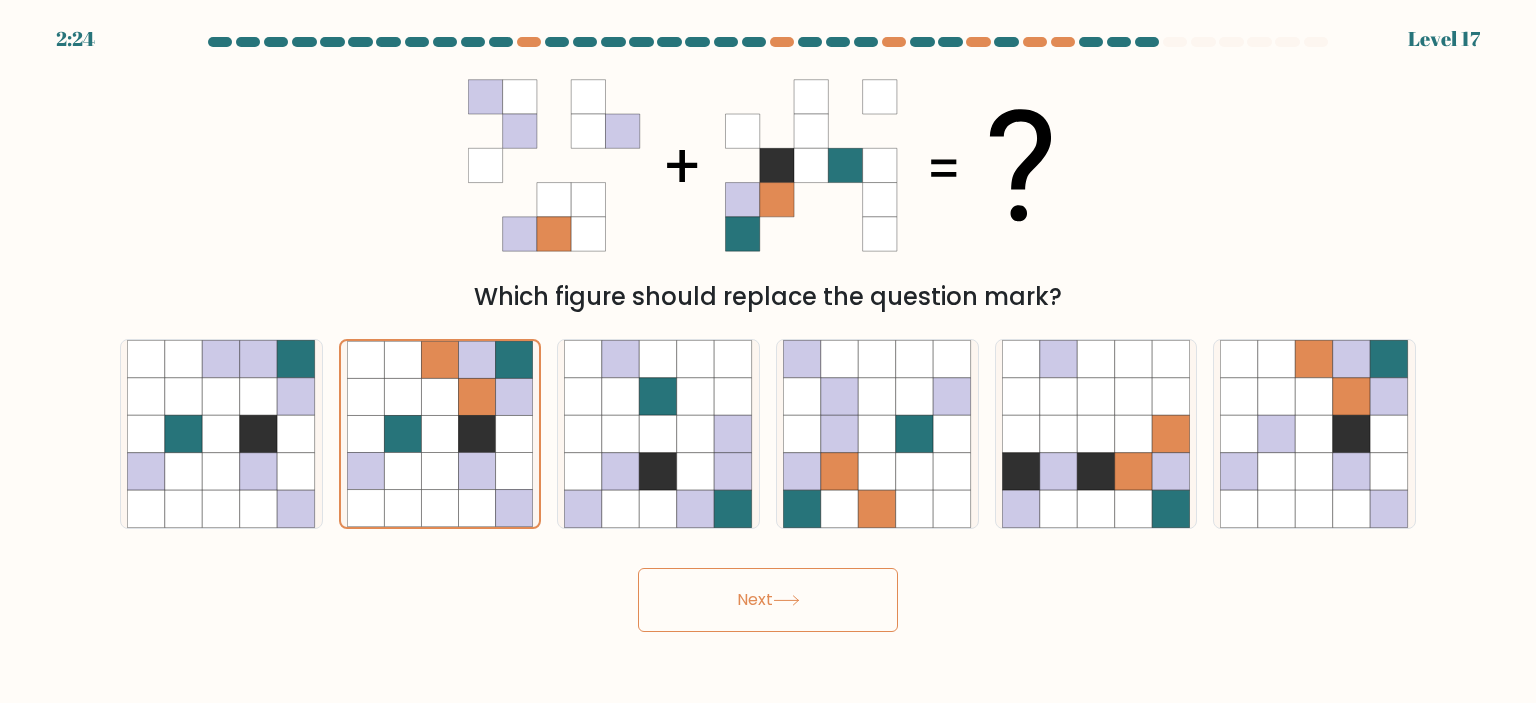 click on "Next" at bounding box center (768, 600) 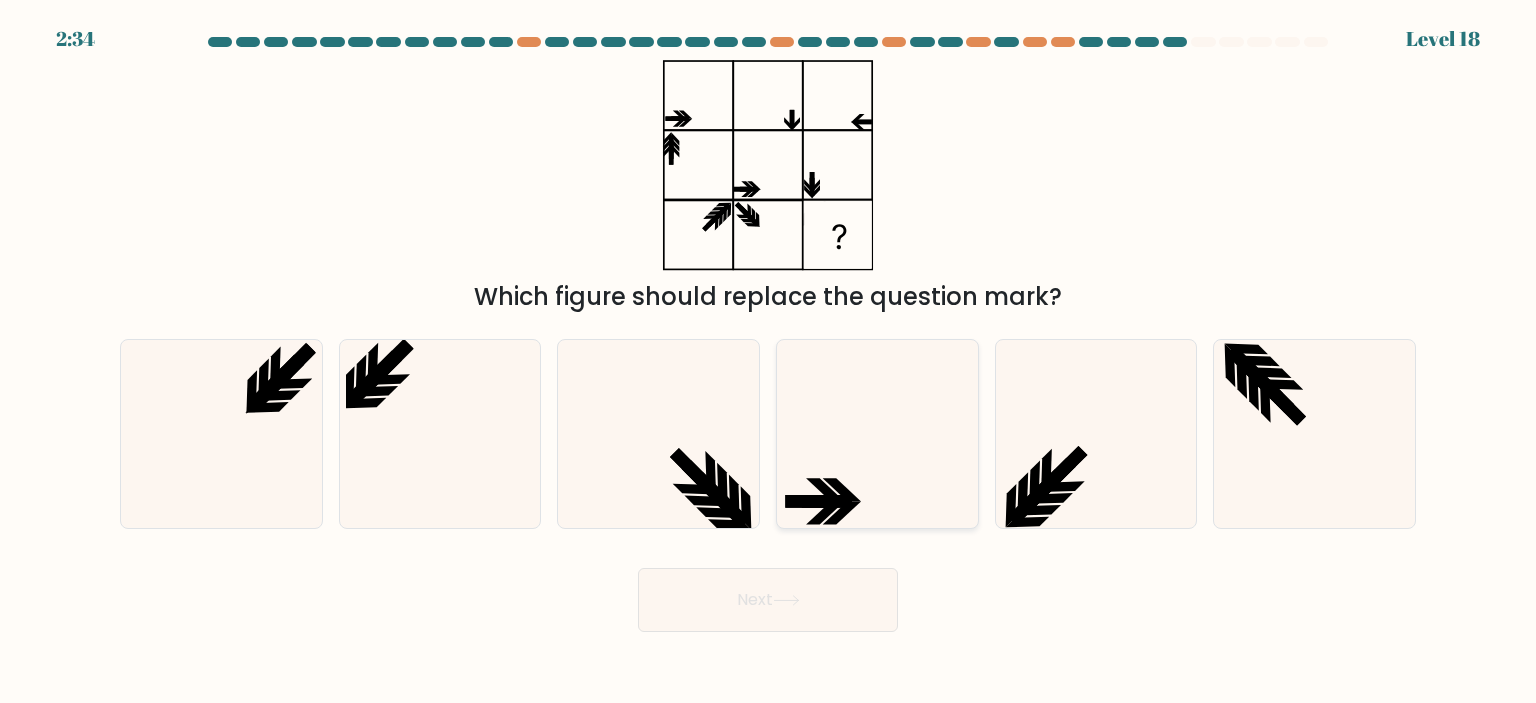 click 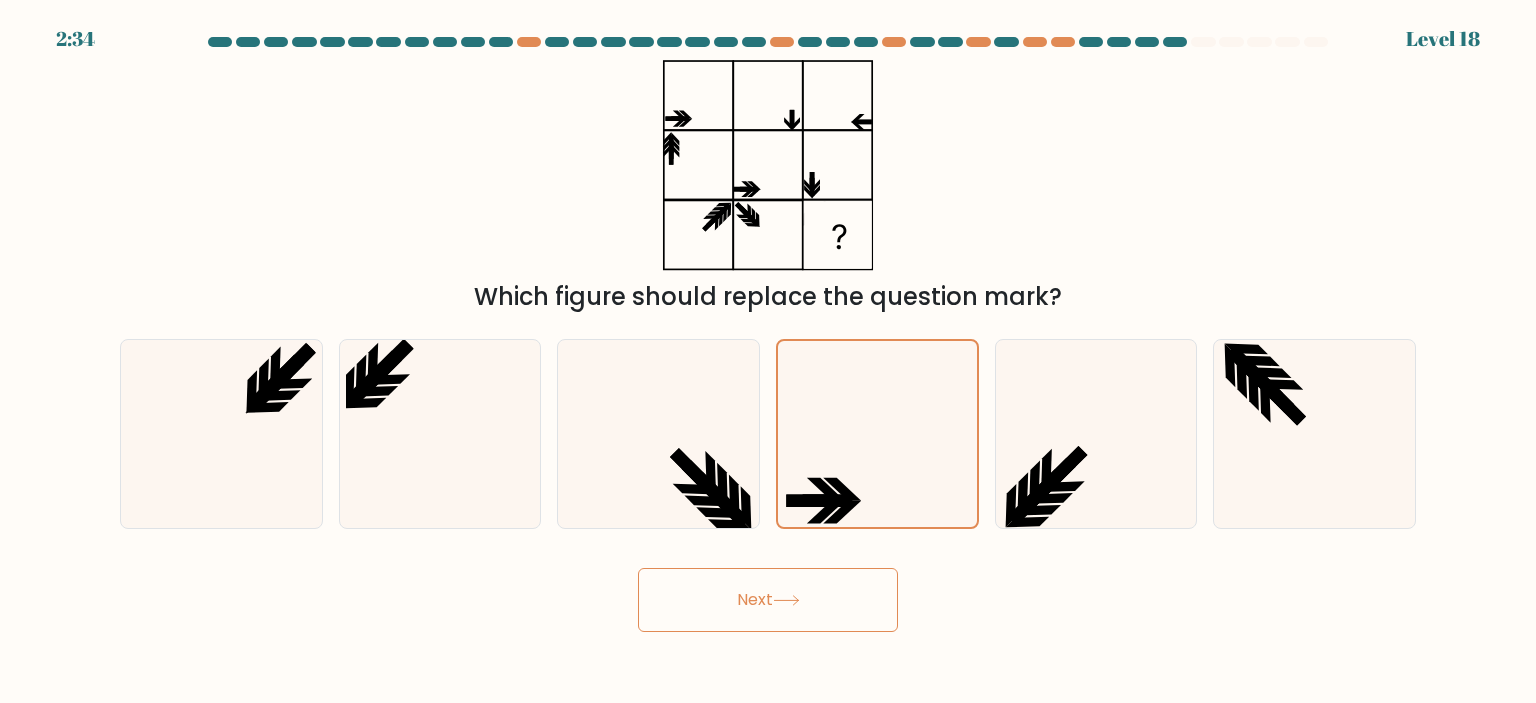 click on "Next" at bounding box center (768, 600) 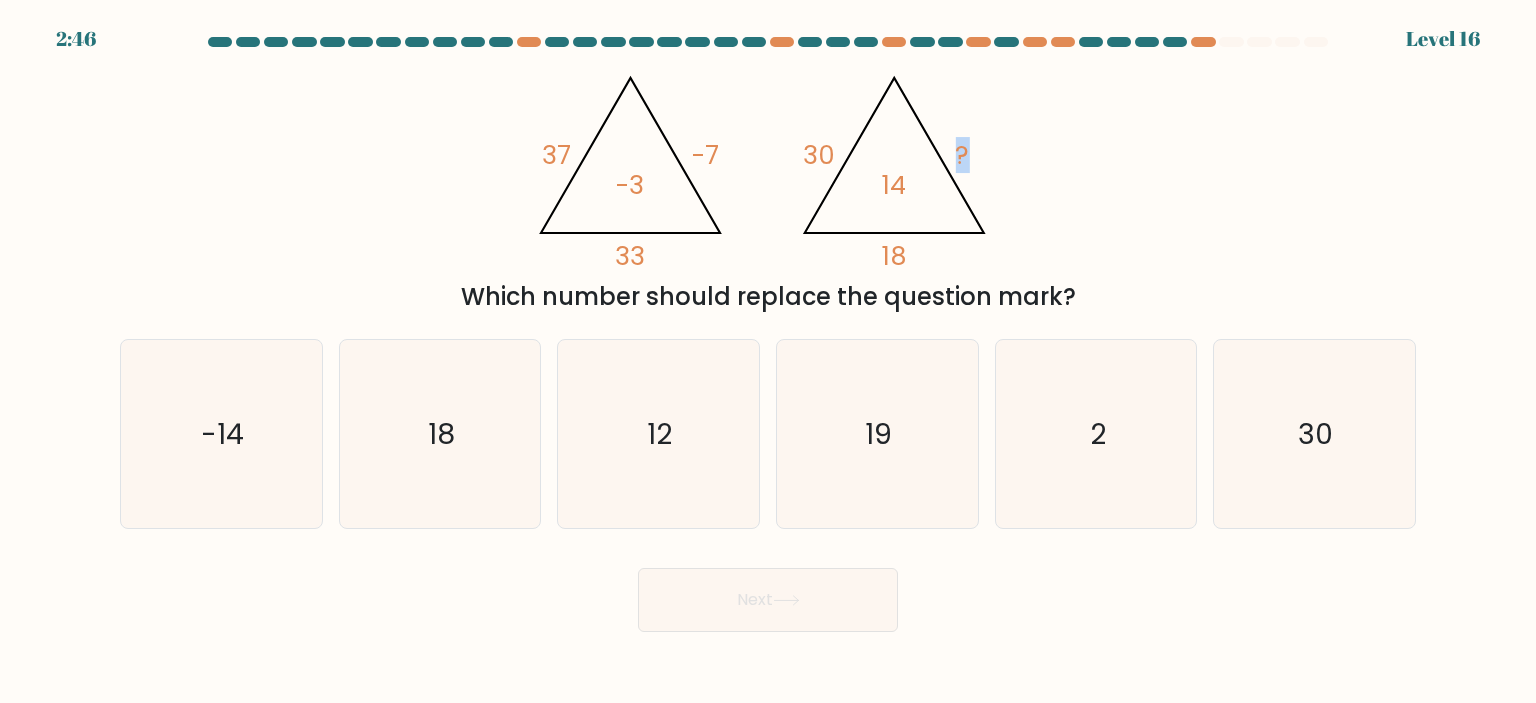 drag, startPoint x: 958, startPoint y: 147, endPoint x: 996, endPoint y: 154, distance: 38.63936 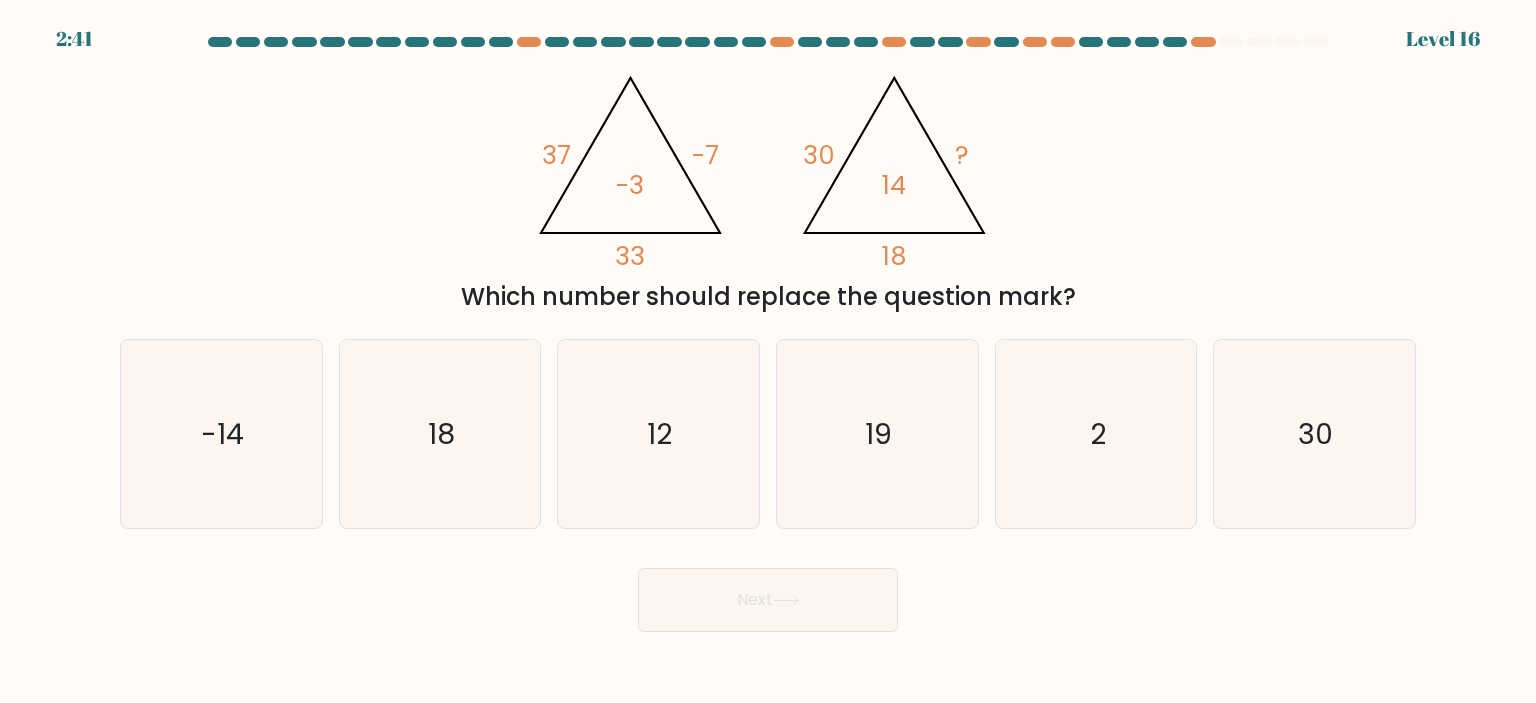 click on "@import url('https://fonts.googleapis.com/css?family=Abril+Fatface:400,100,100italic,300,300italic,400italic,500,500italic,700,700italic,900,900italic');                        37       -7       33       -3                                       @import url('https://fonts.googleapis.com/css?family=Abril+Fatface:400,100,100italic,300,300italic,400italic,500,500italic,700,700italic,900,900italic');                        30       ?       18       14
Which number should replace the question mark?" at bounding box center [768, 187] 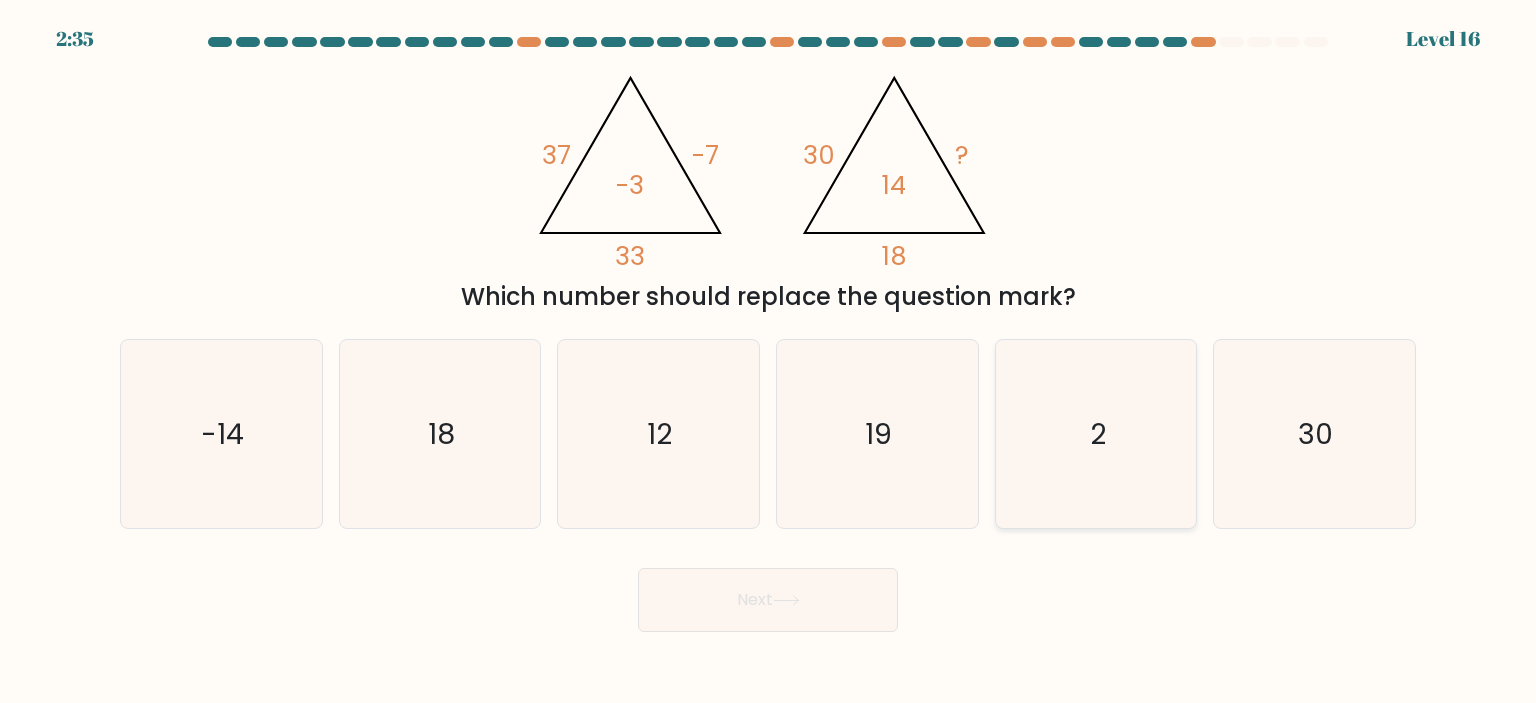 click on "2" 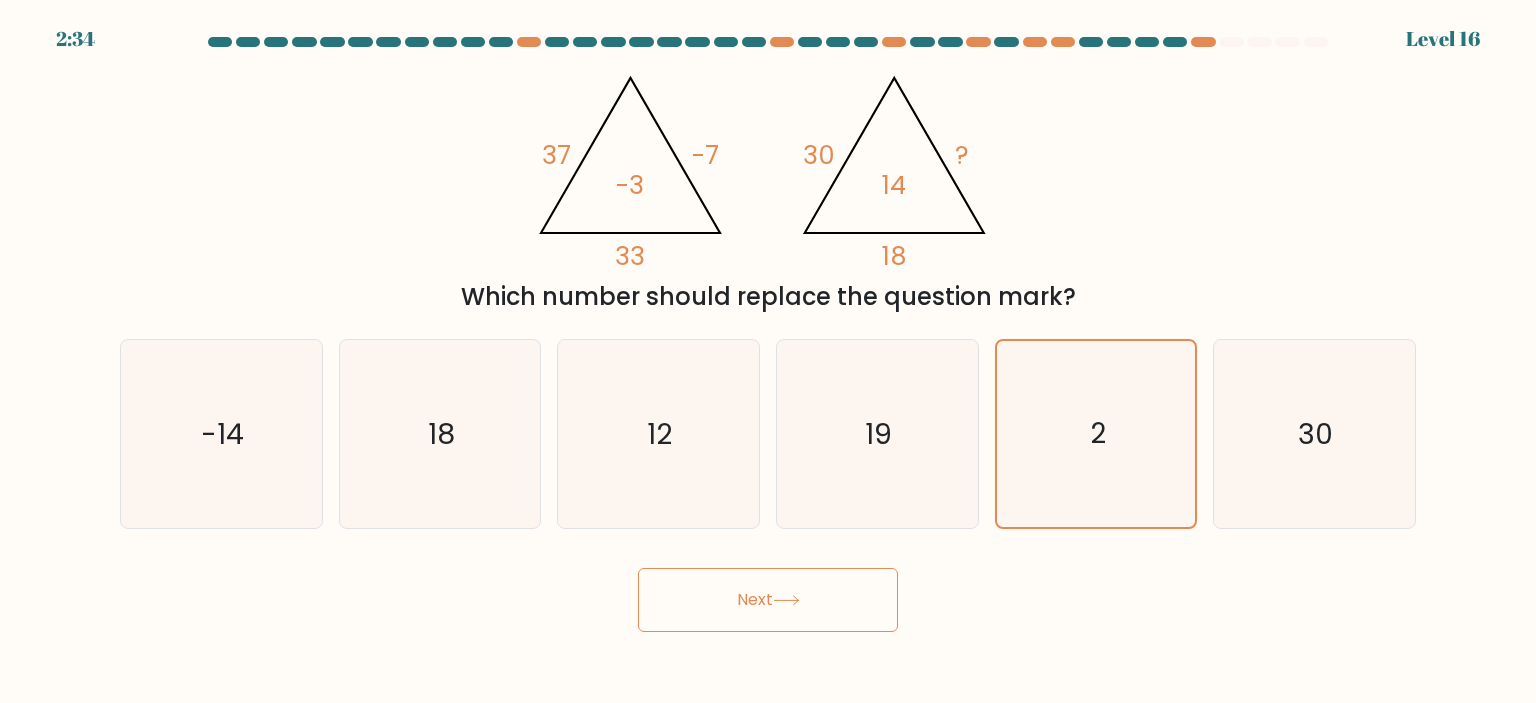 click on "Next" at bounding box center [768, 600] 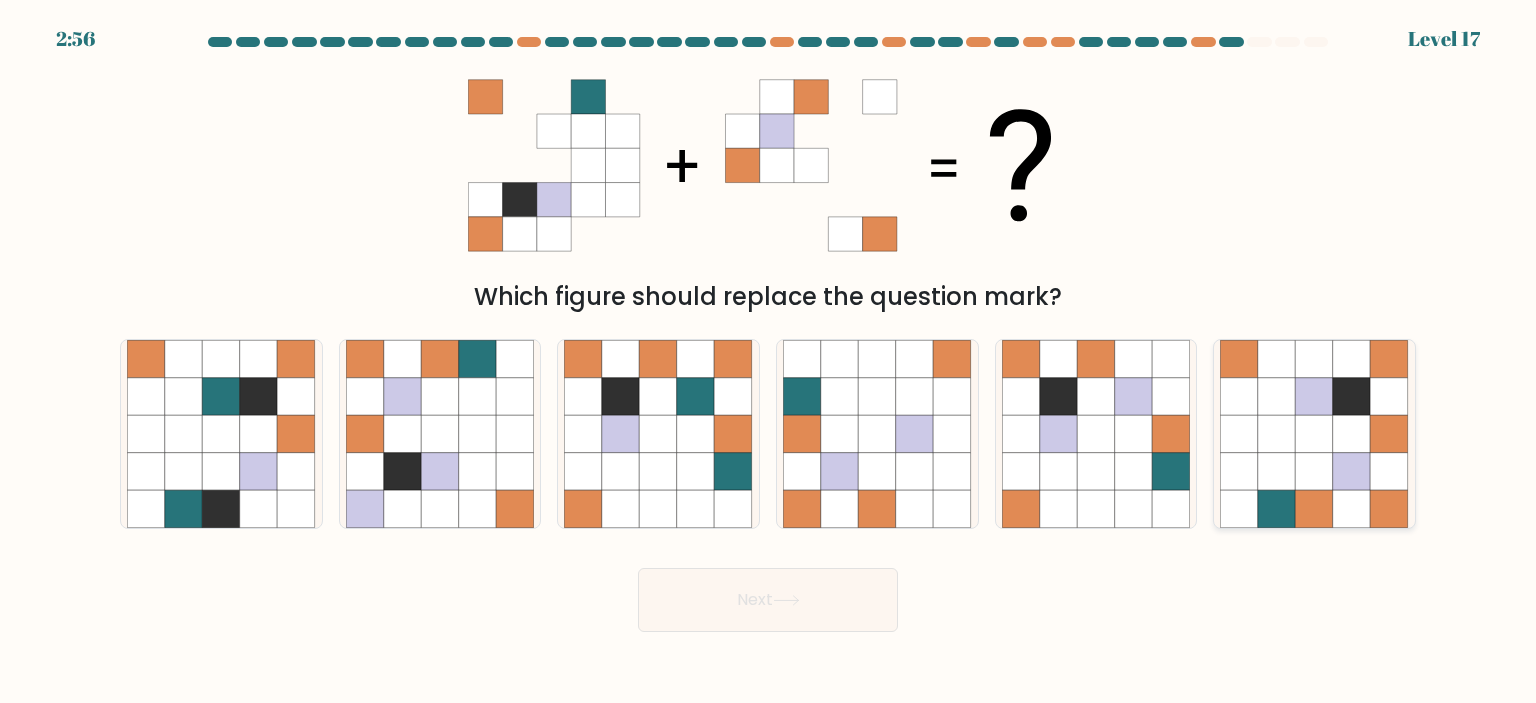 click 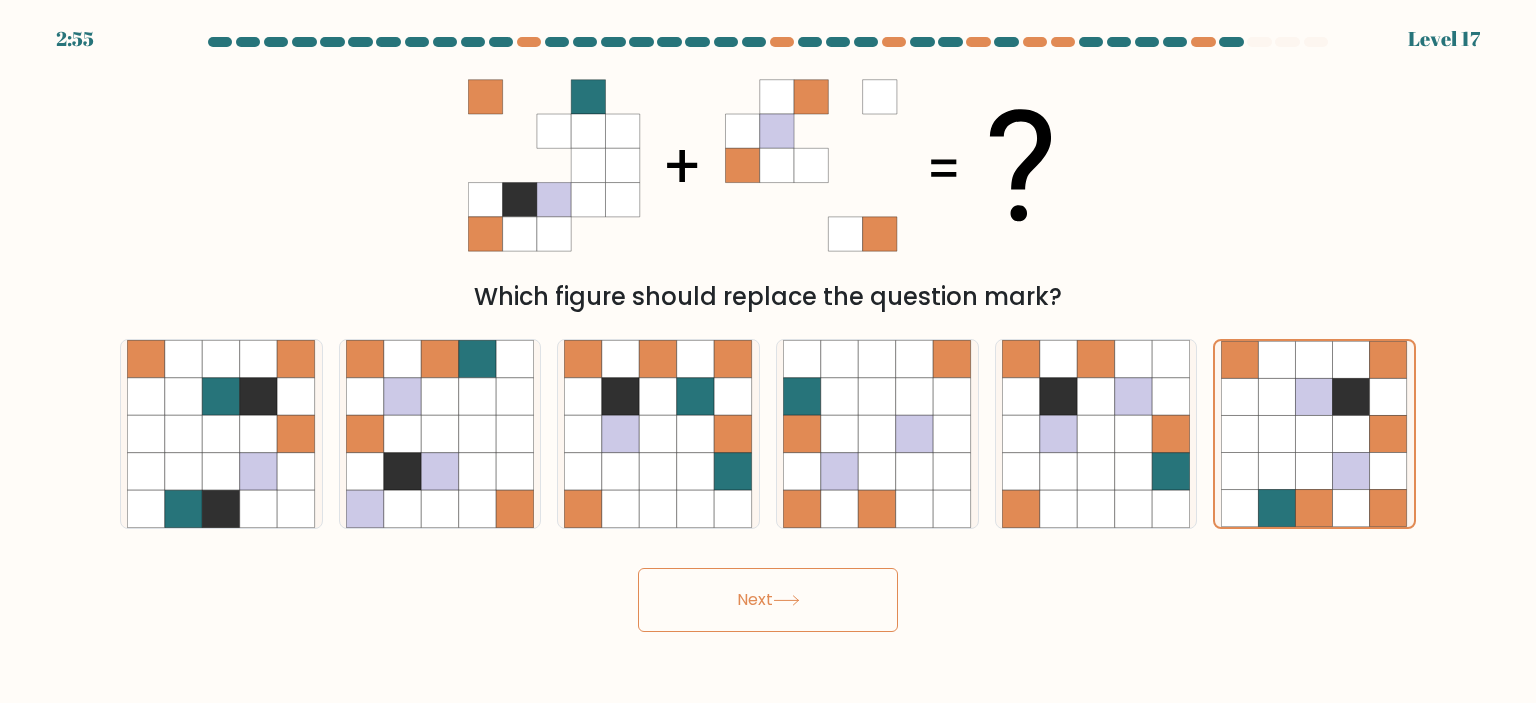 click on "Next" at bounding box center [768, 600] 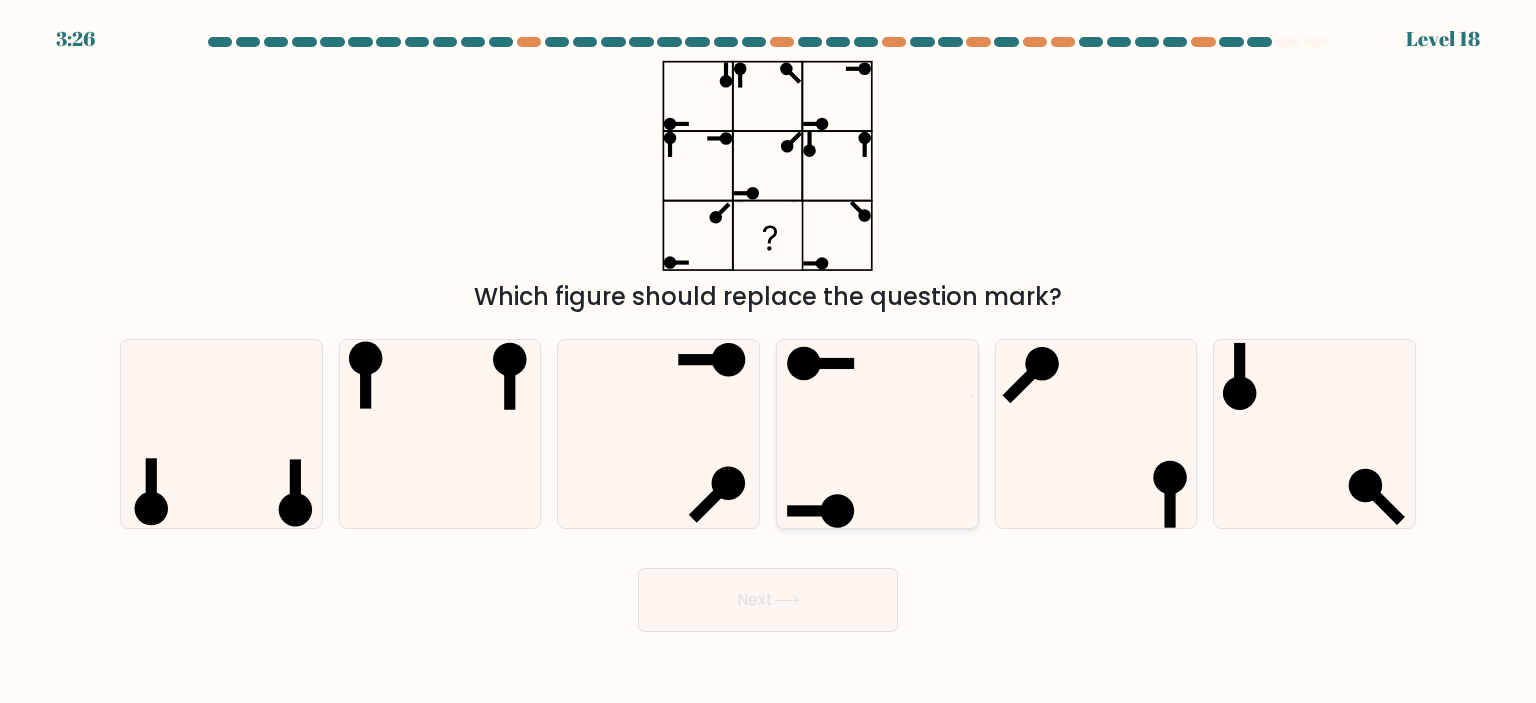 click 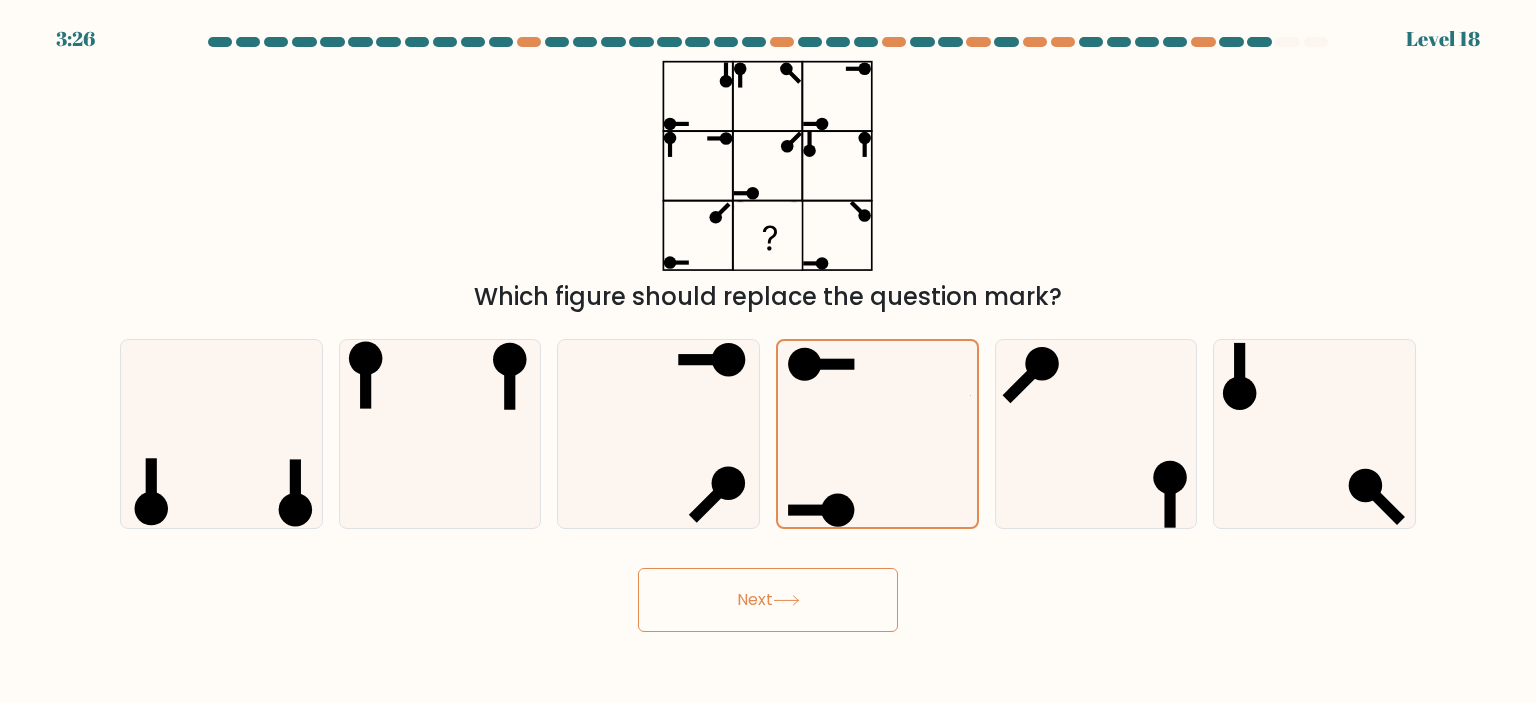 click on "Next" at bounding box center (768, 600) 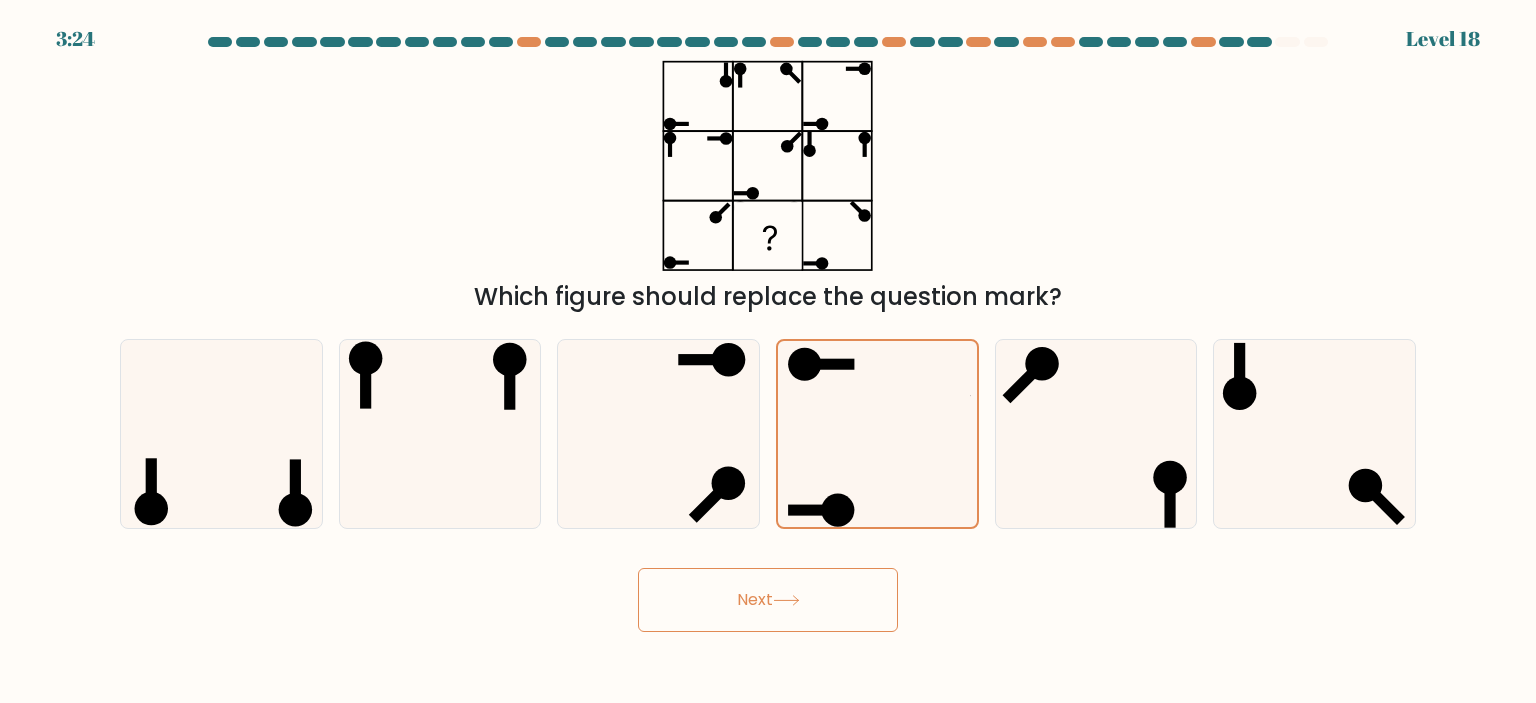 click on "Next" at bounding box center (768, 600) 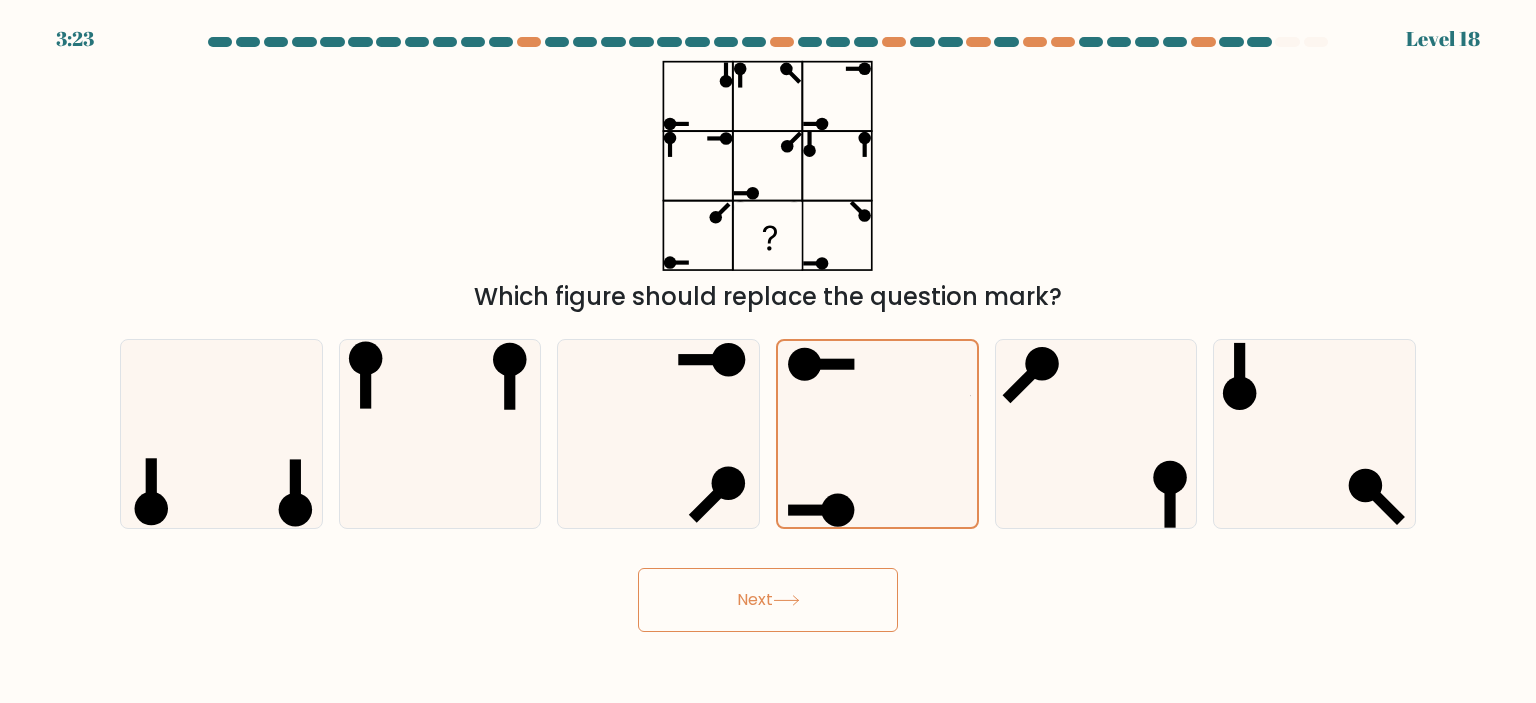 click on "Which figure should replace the question mark?" at bounding box center (768, 187) 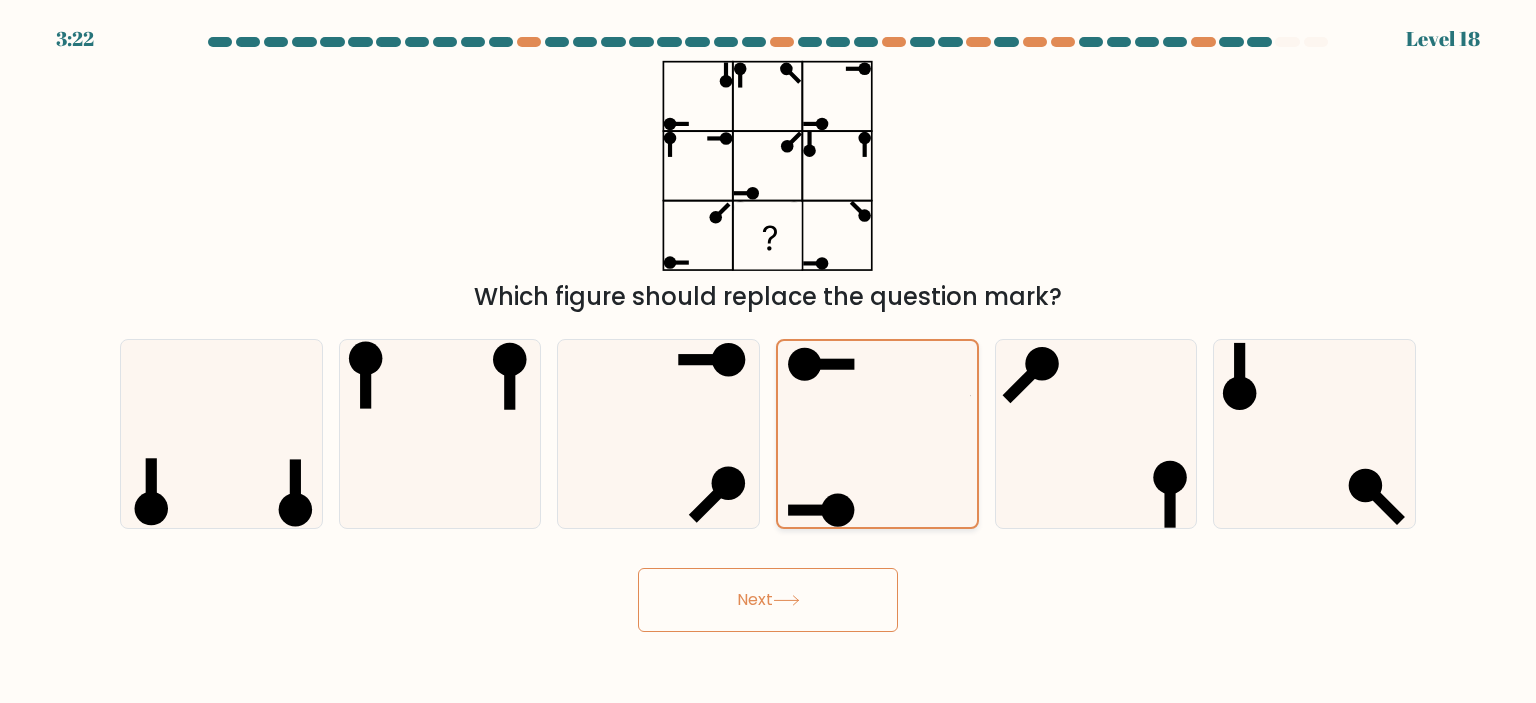 click 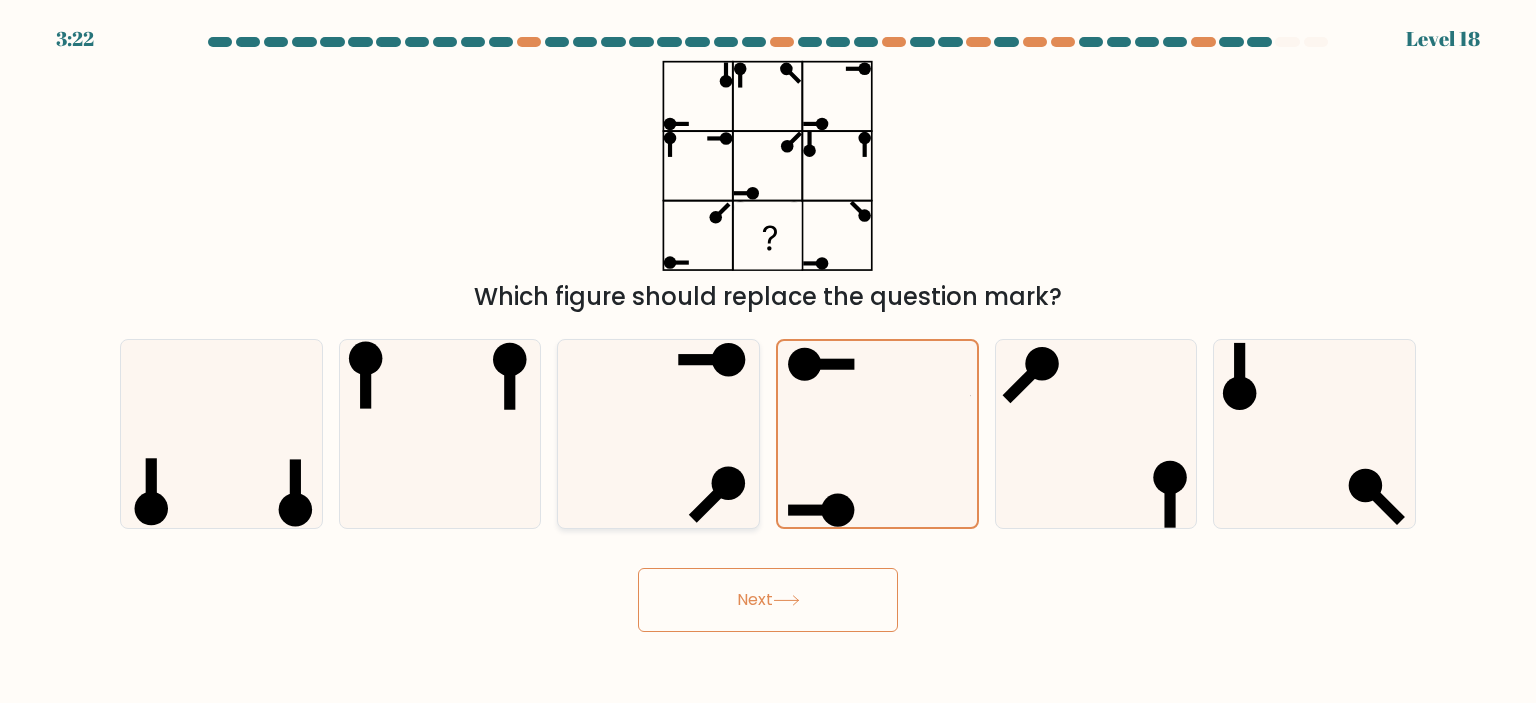 click 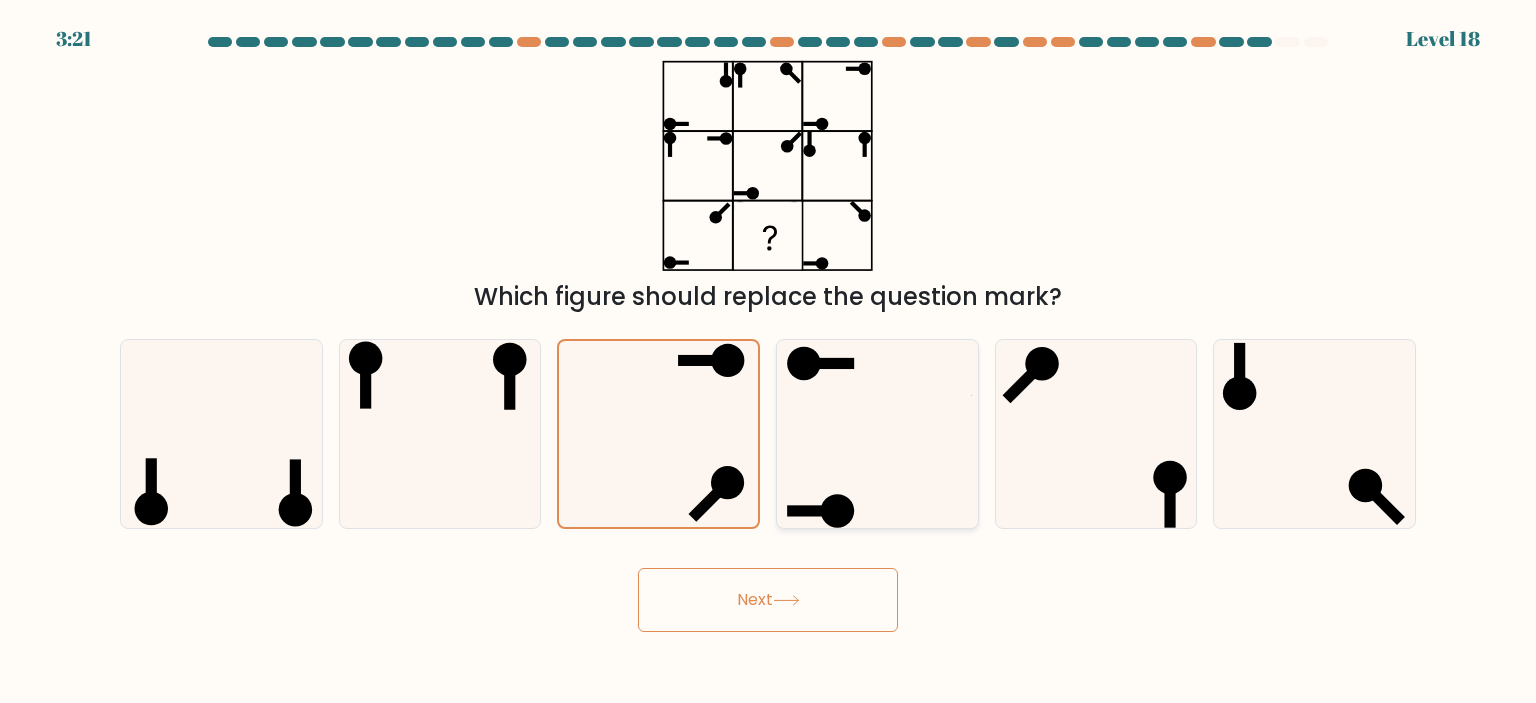click 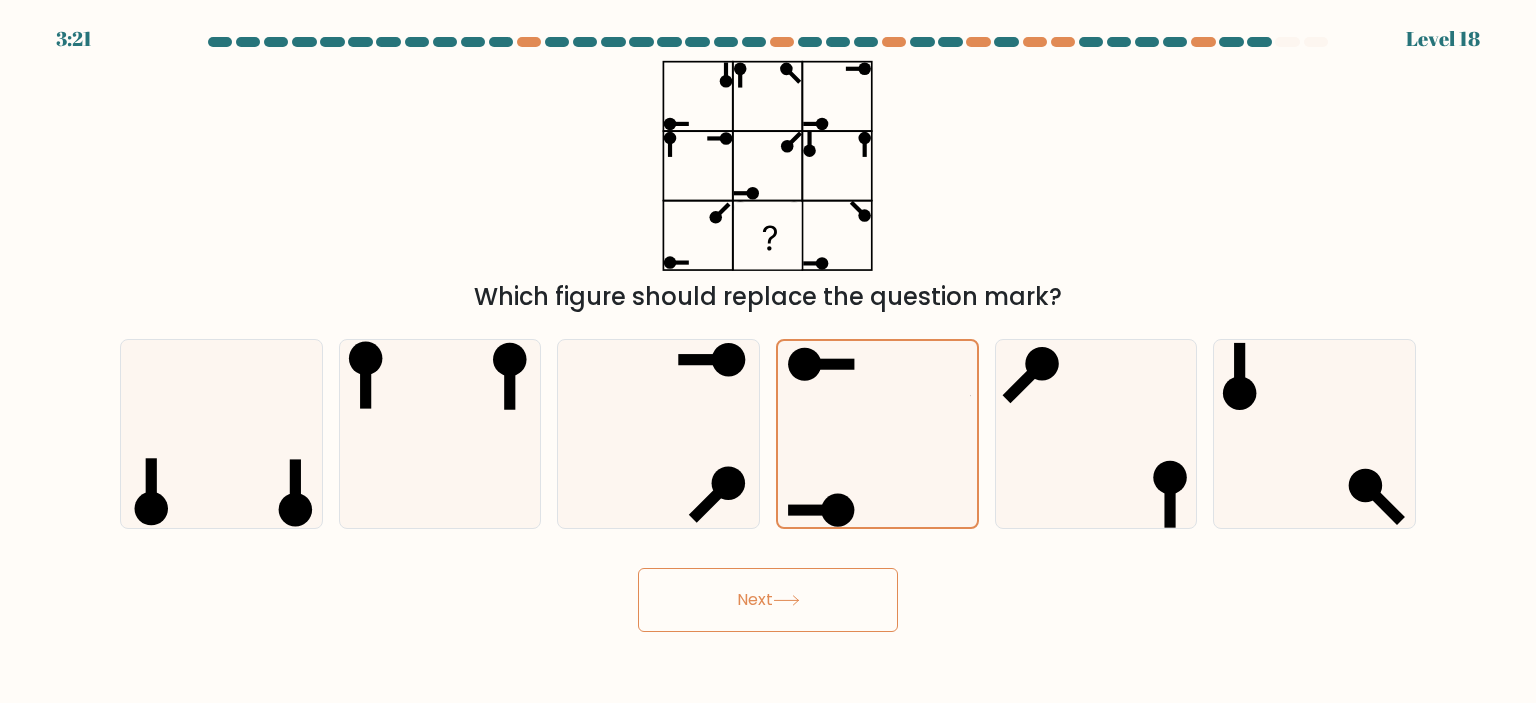 click on "Next" at bounding box center [768, 600] 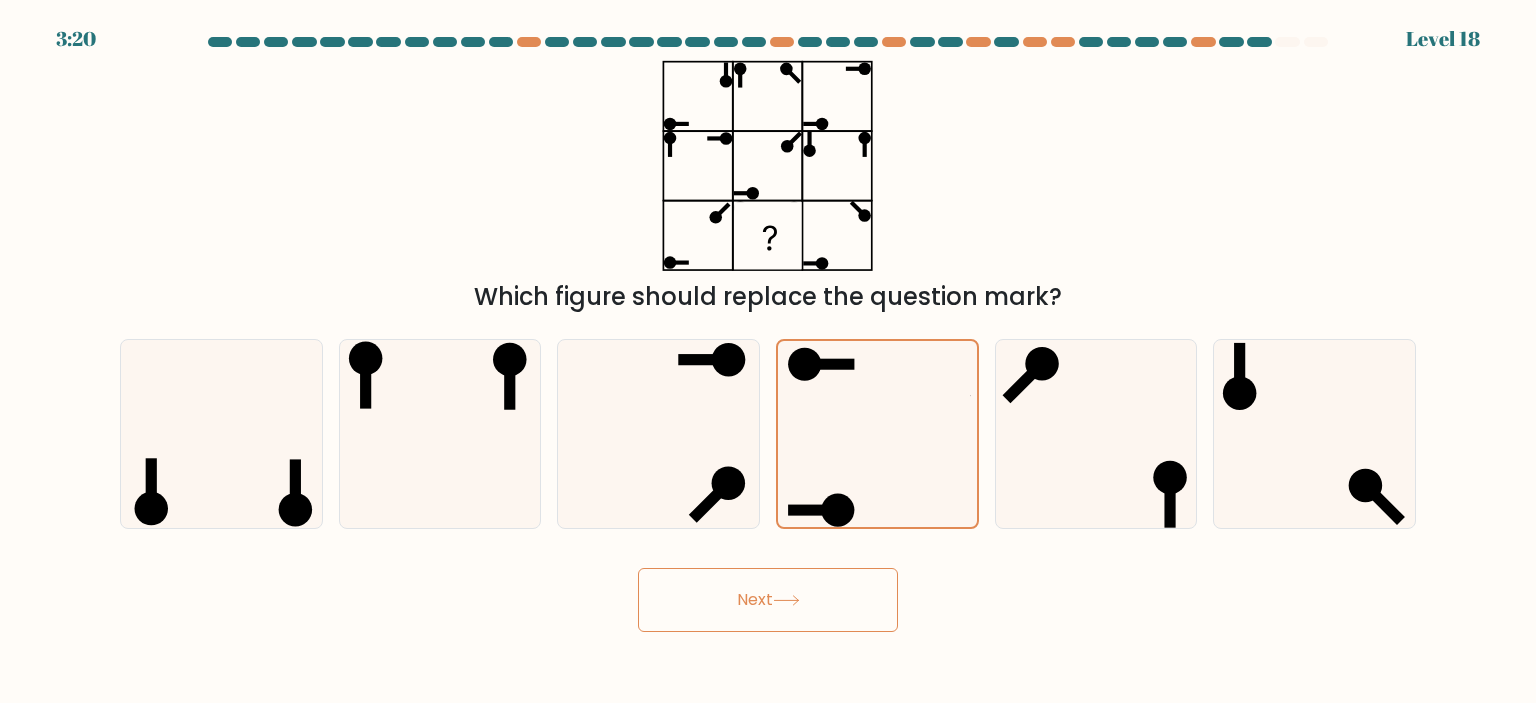 click on "Next" at bounding box center [768, 600] 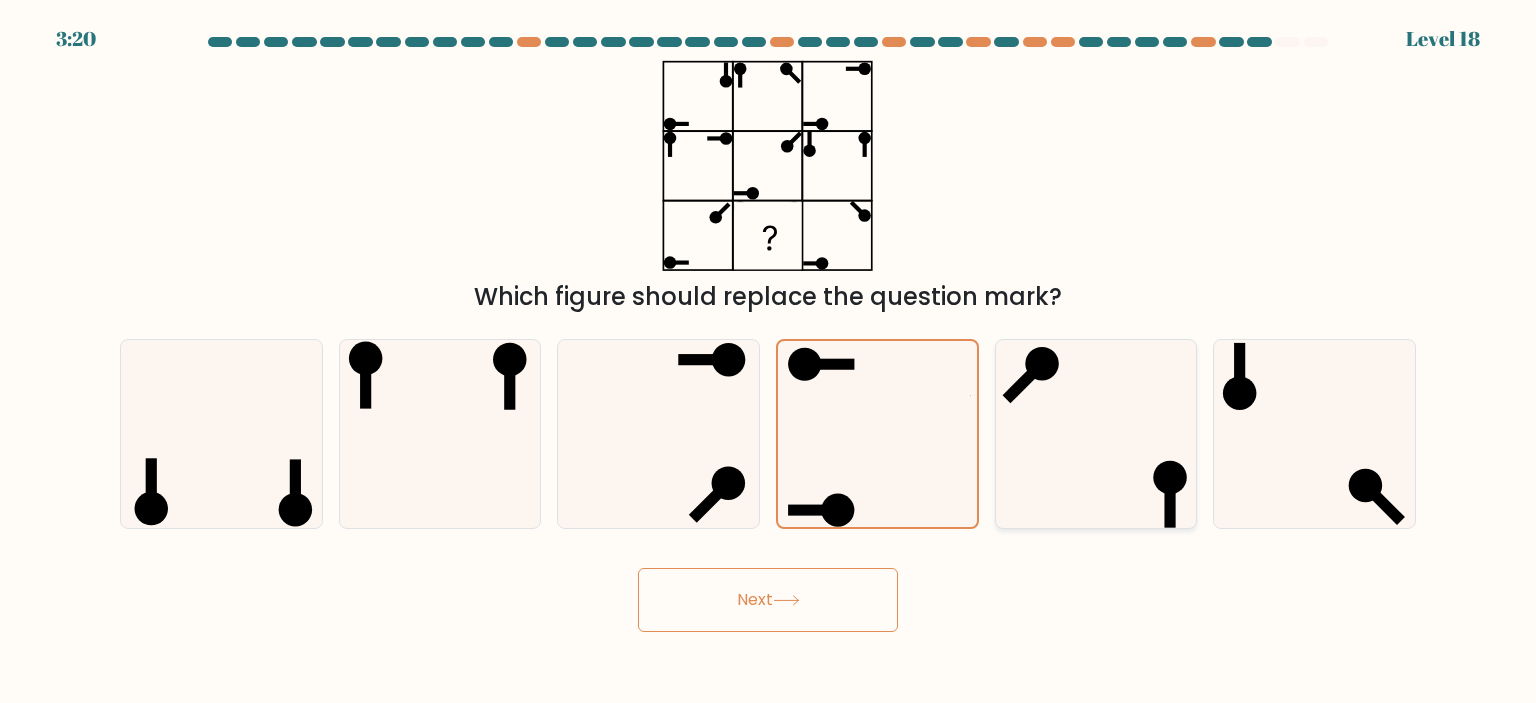 click 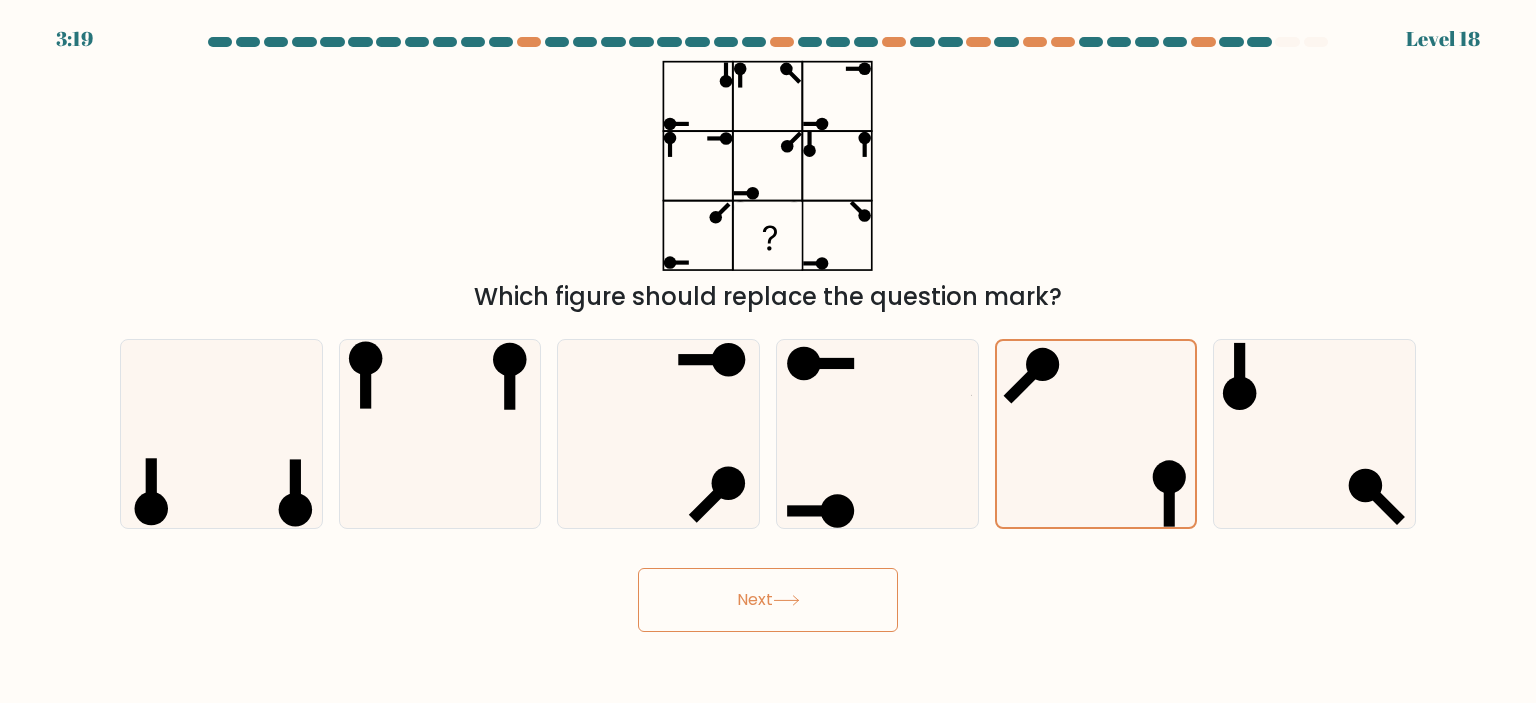click on "Next" at bounding box center [768, 600] 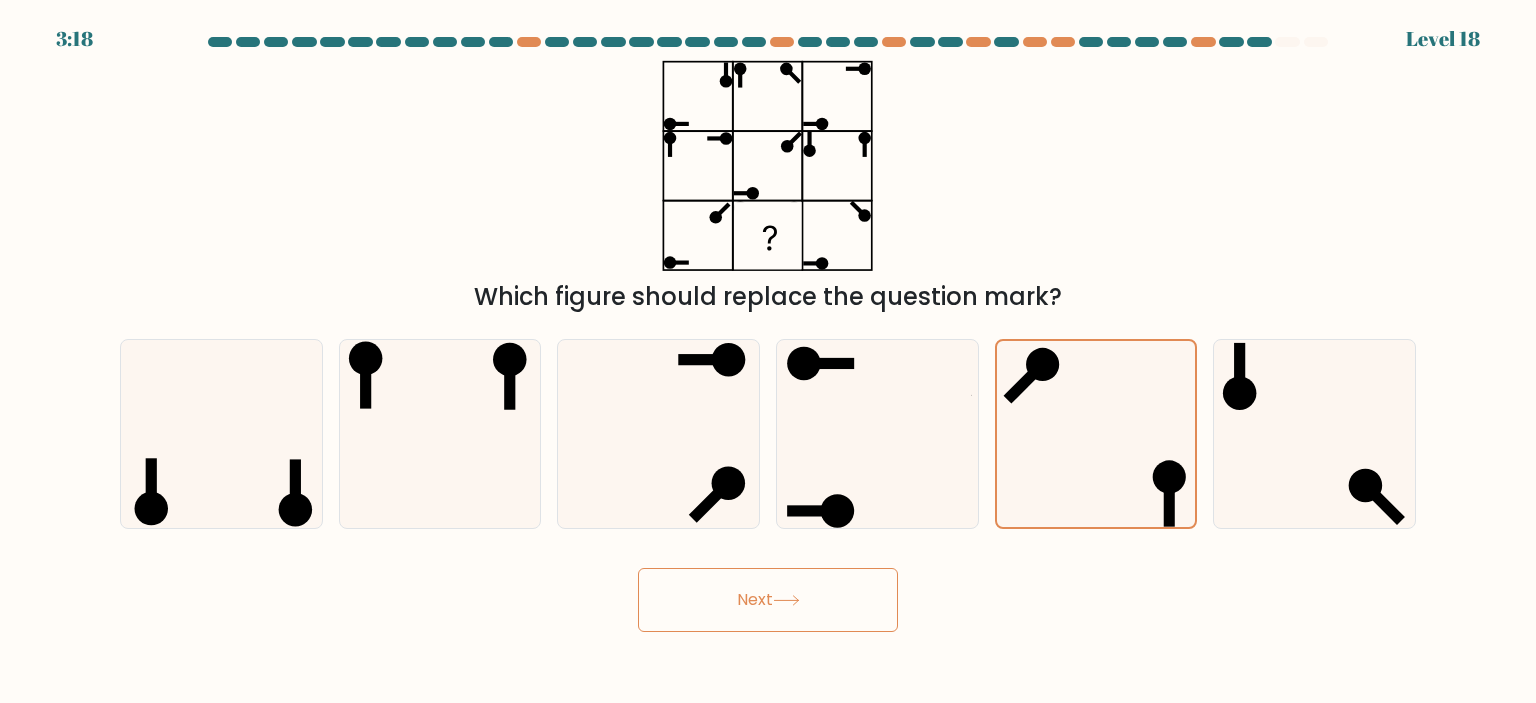 drag, startPoint x: 1114, startPoint y: 182, endPoint x: 1268, endPoint y: 211, distance: 156.70673 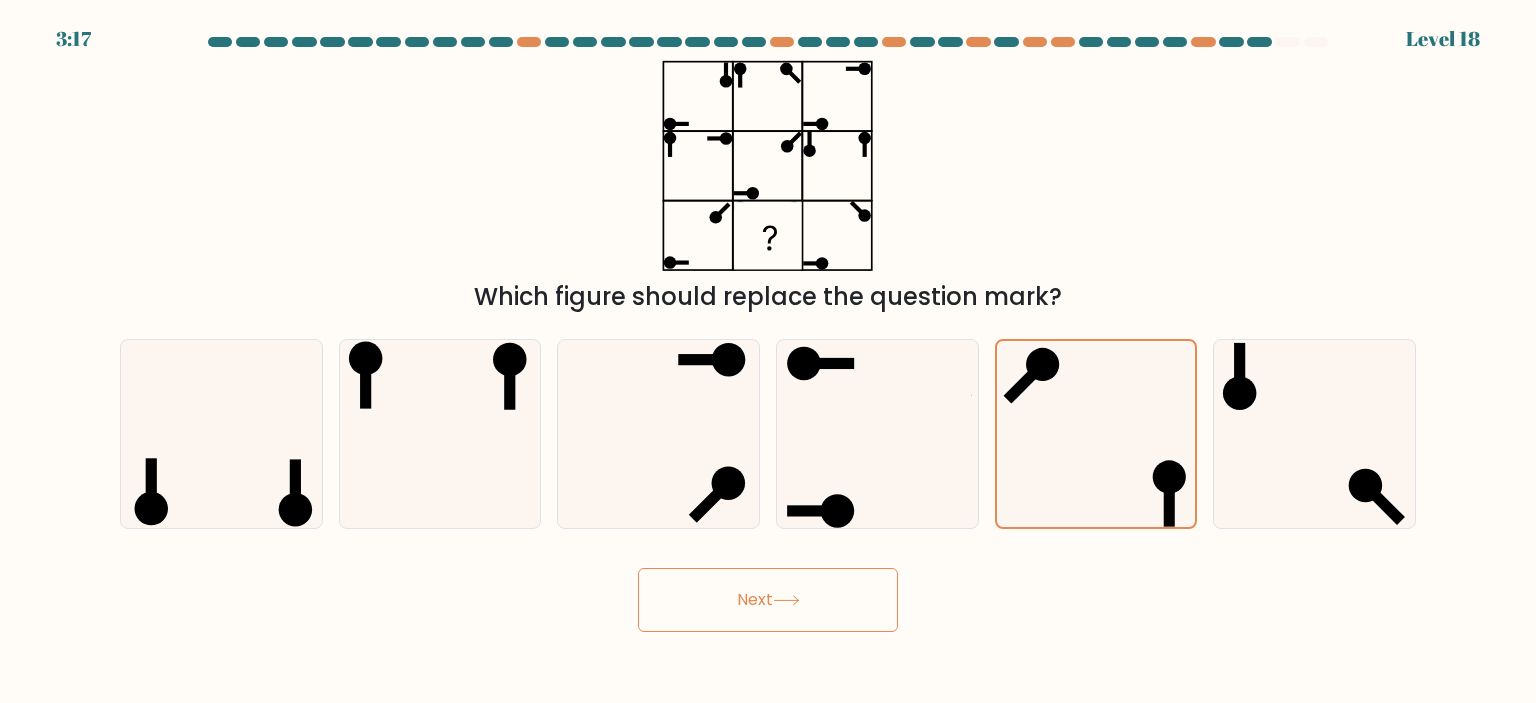 drag, startPoint x: 1216, startPoint y: 223, endPoint x: 1258, endPoint y: 248, distance: 48.8774 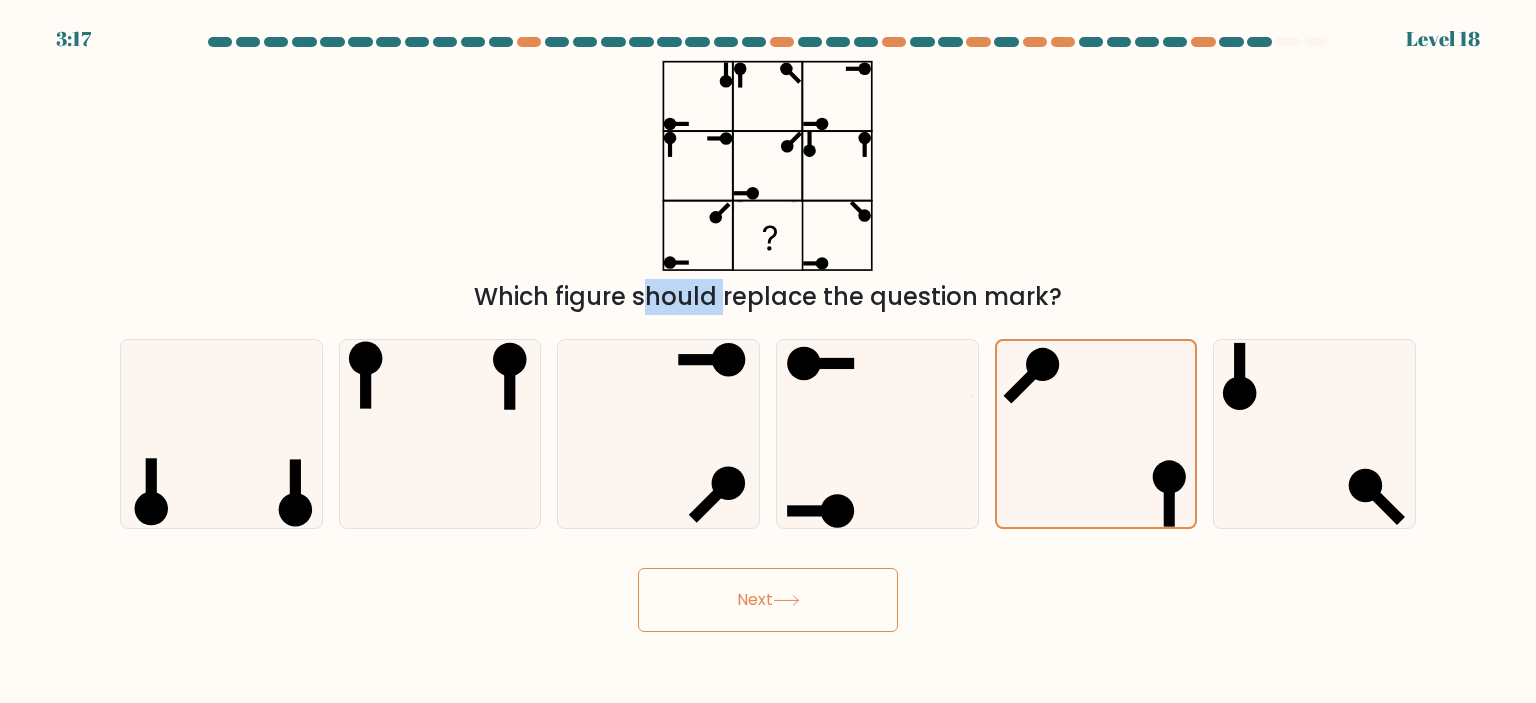 click on "Which figure should replace the question mark?" at bounding box center [768, 187] 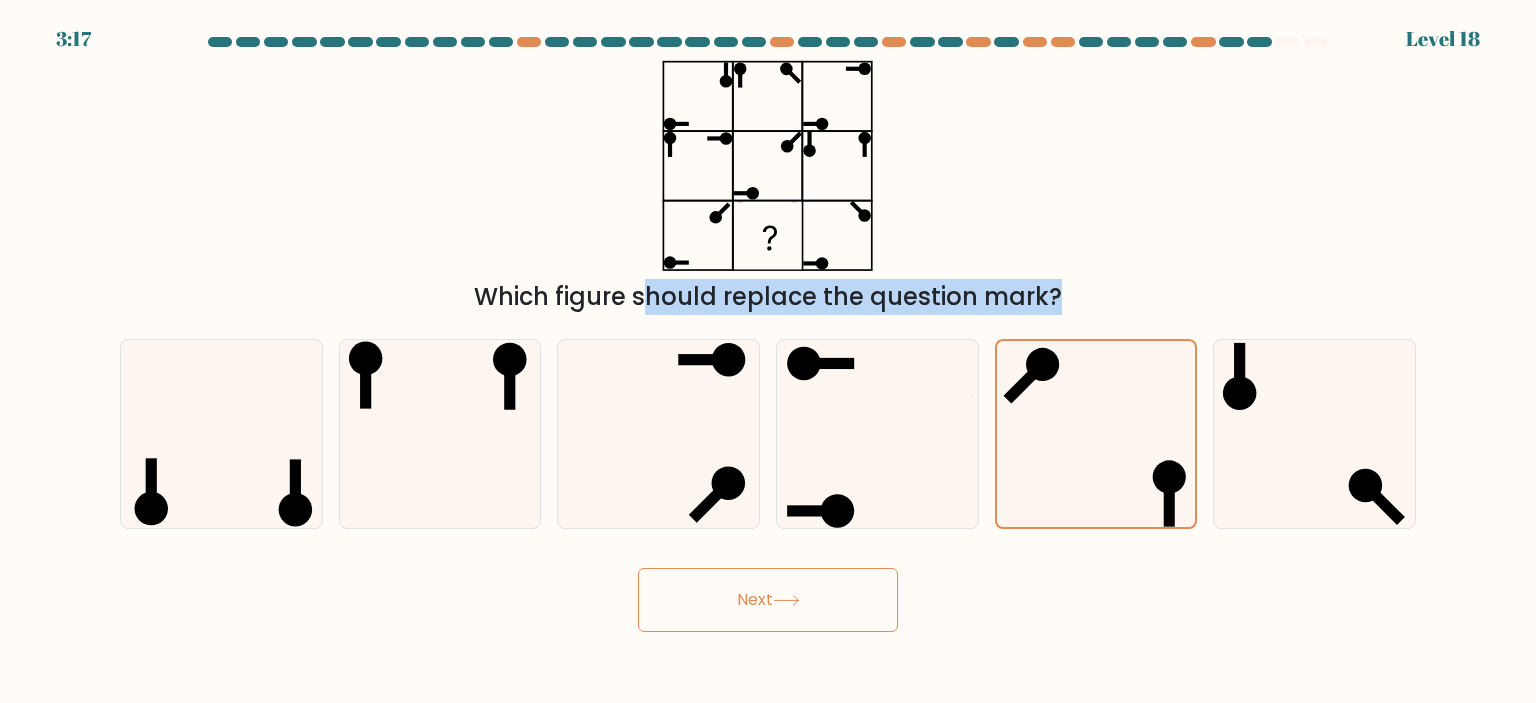 click on "Which figure should replace the question mark?" at bounding box center [768, 187] 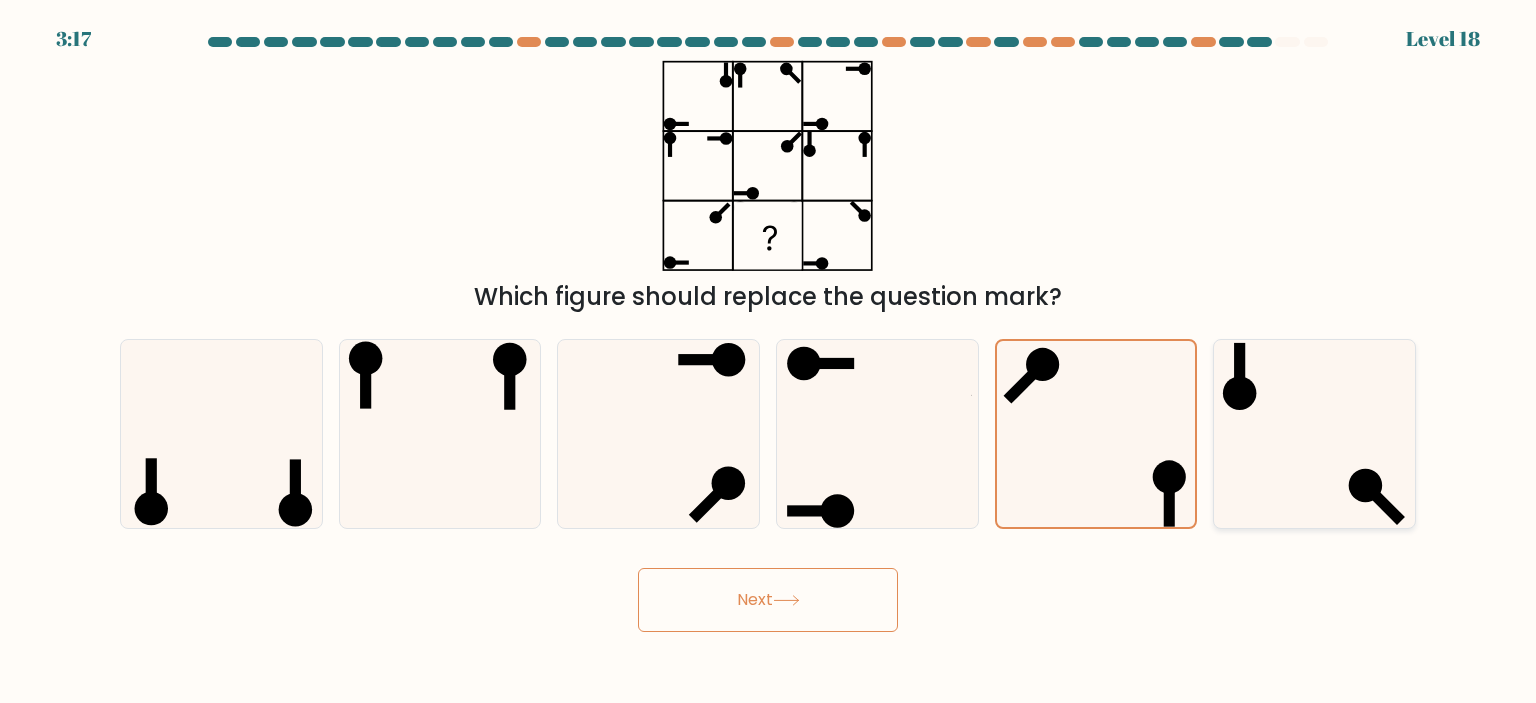 click 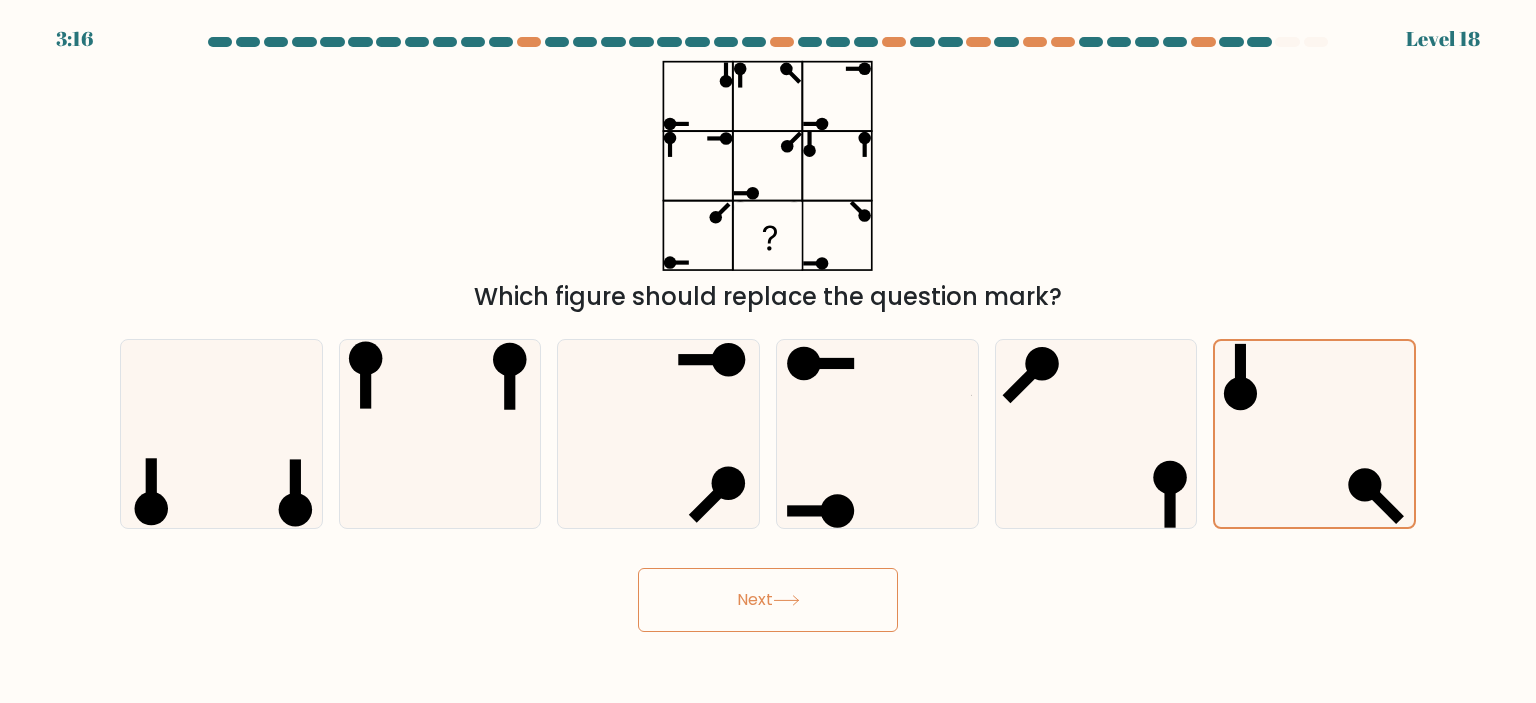 click on "3:16
Level 18" at bounding box center (768, 351) 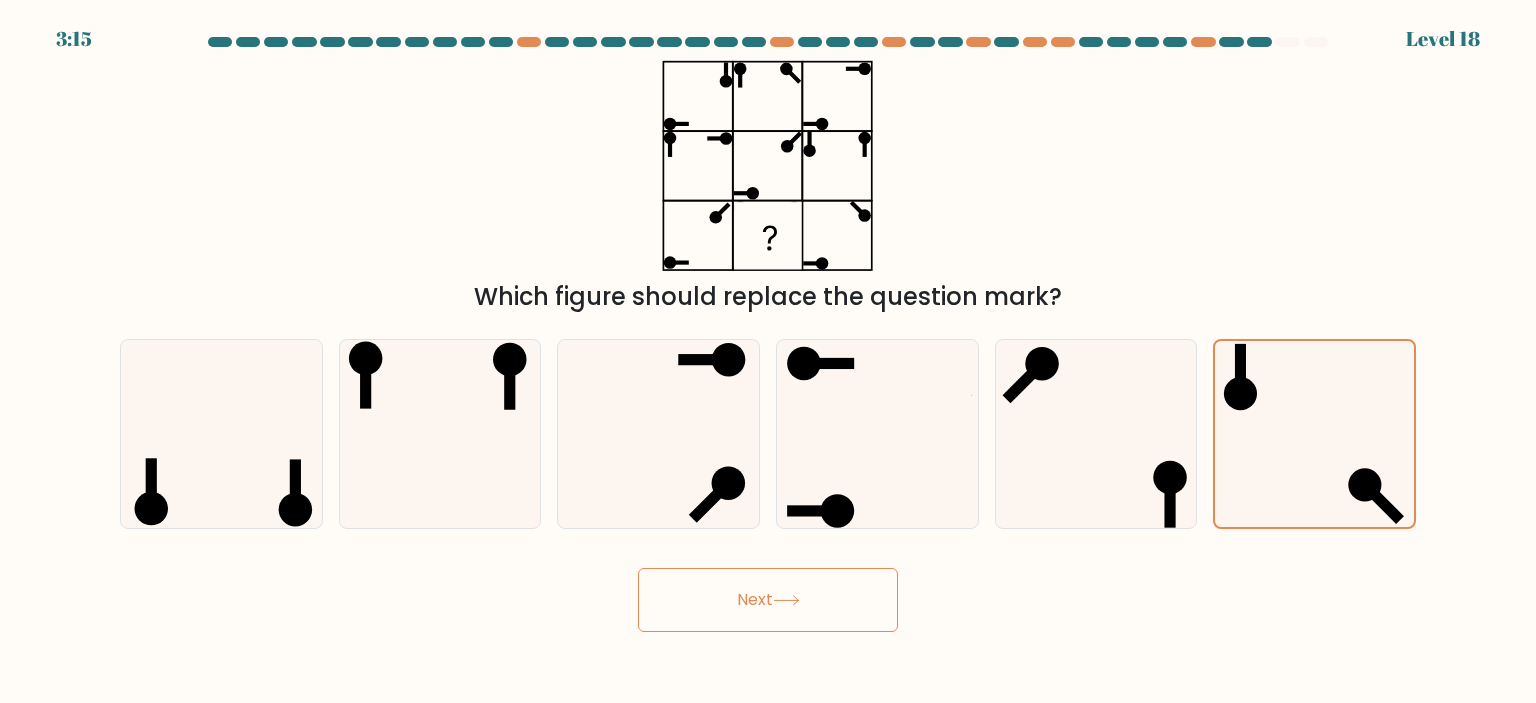 click on "Next" at bounding box center [768, 600] 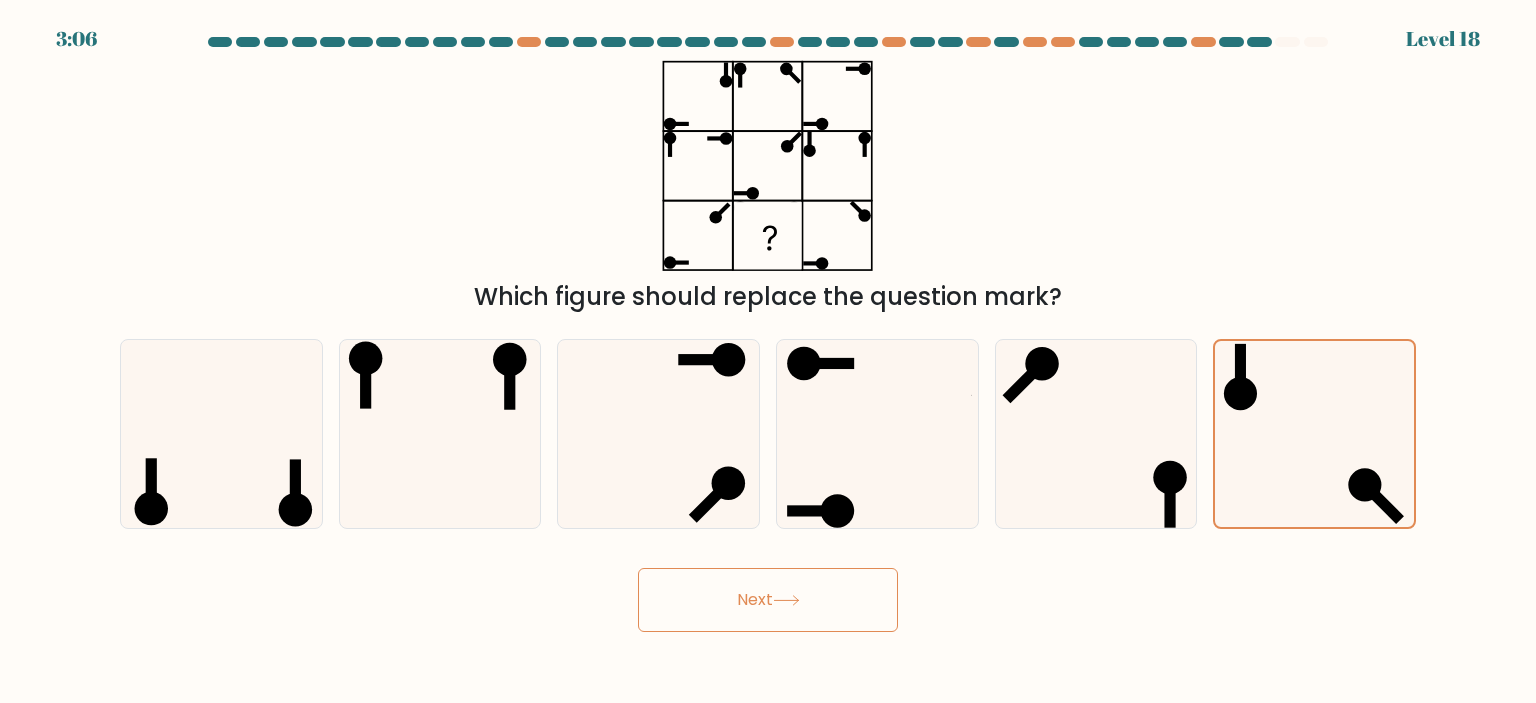 click on "Which figure should replace the question mark?" at bounding box center [768, 297] 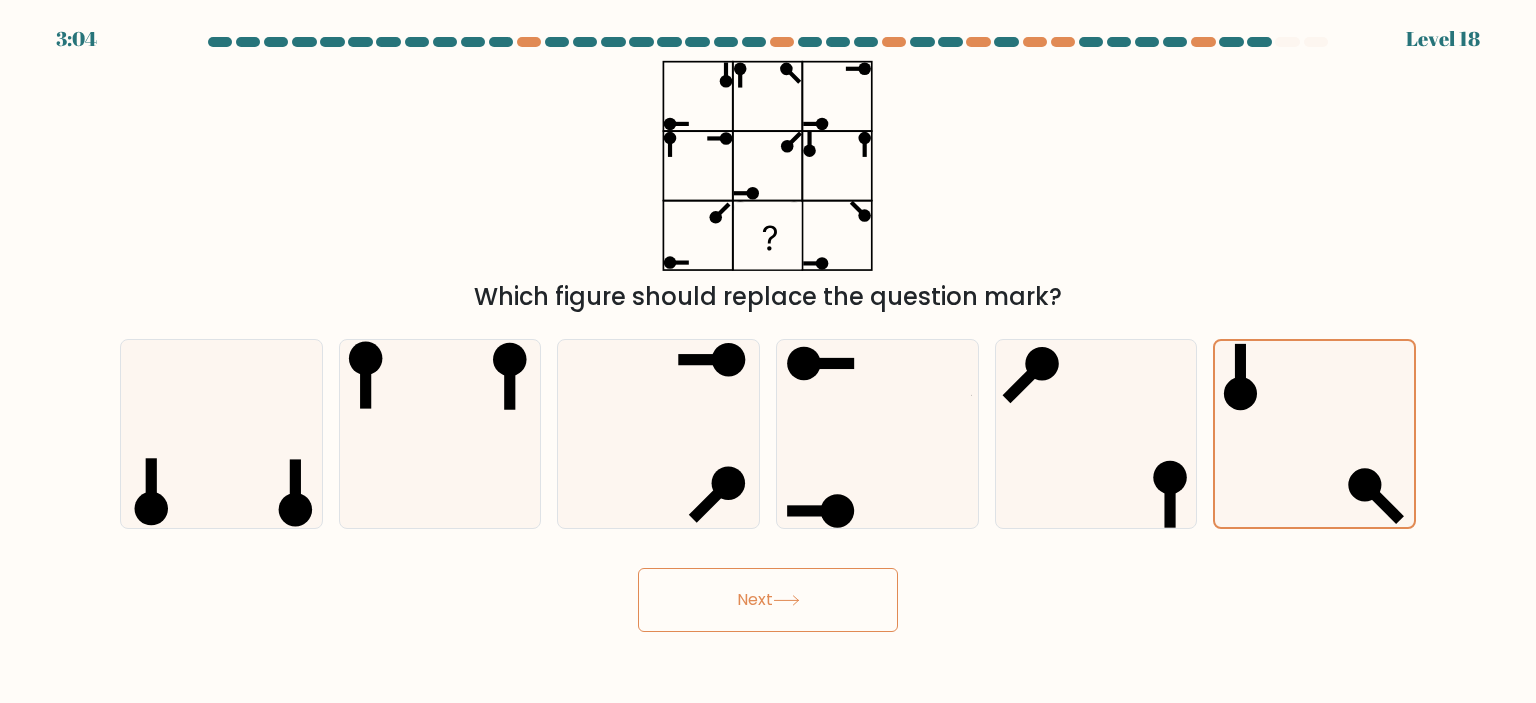 click on "Next" at bounding box center (768, 600) 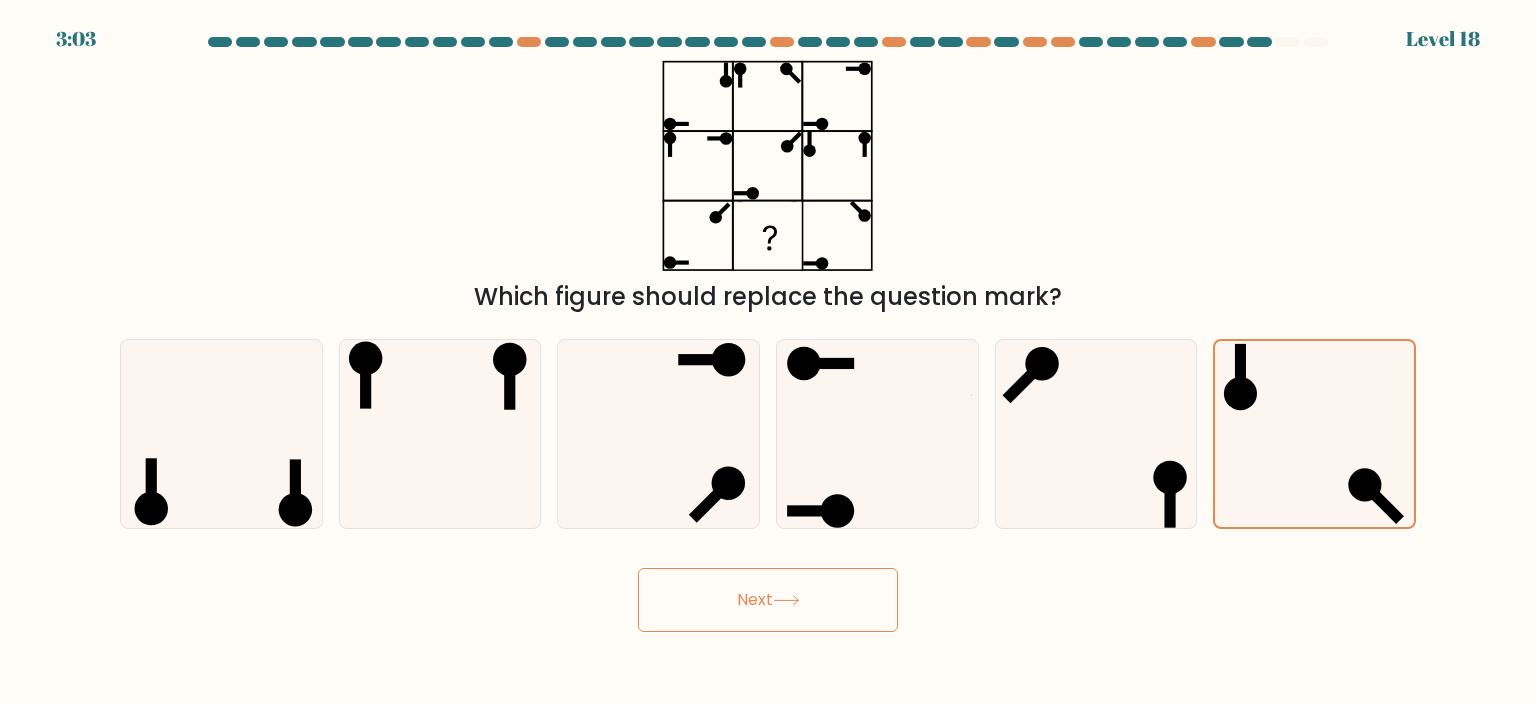 click on "Next" at bounding box center (768, 600) 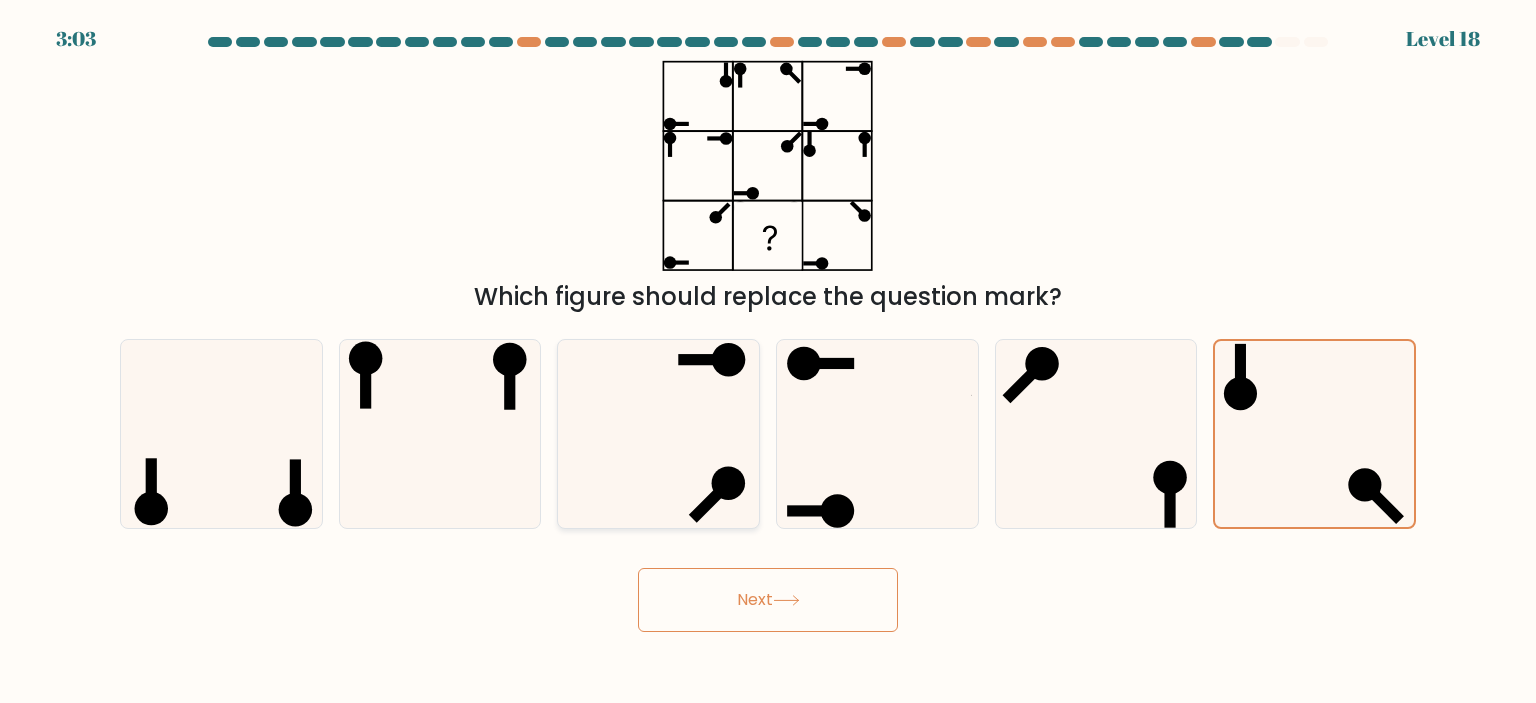 click 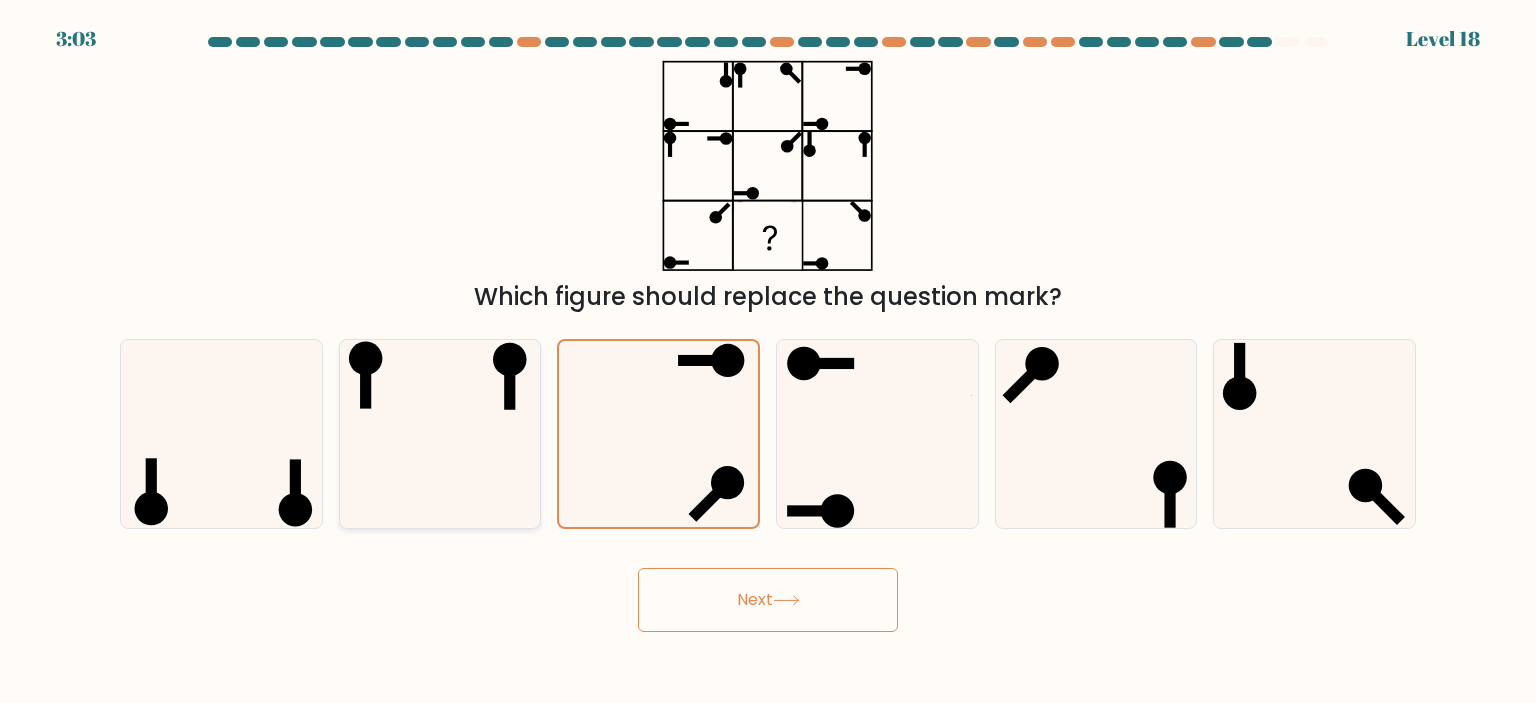 click 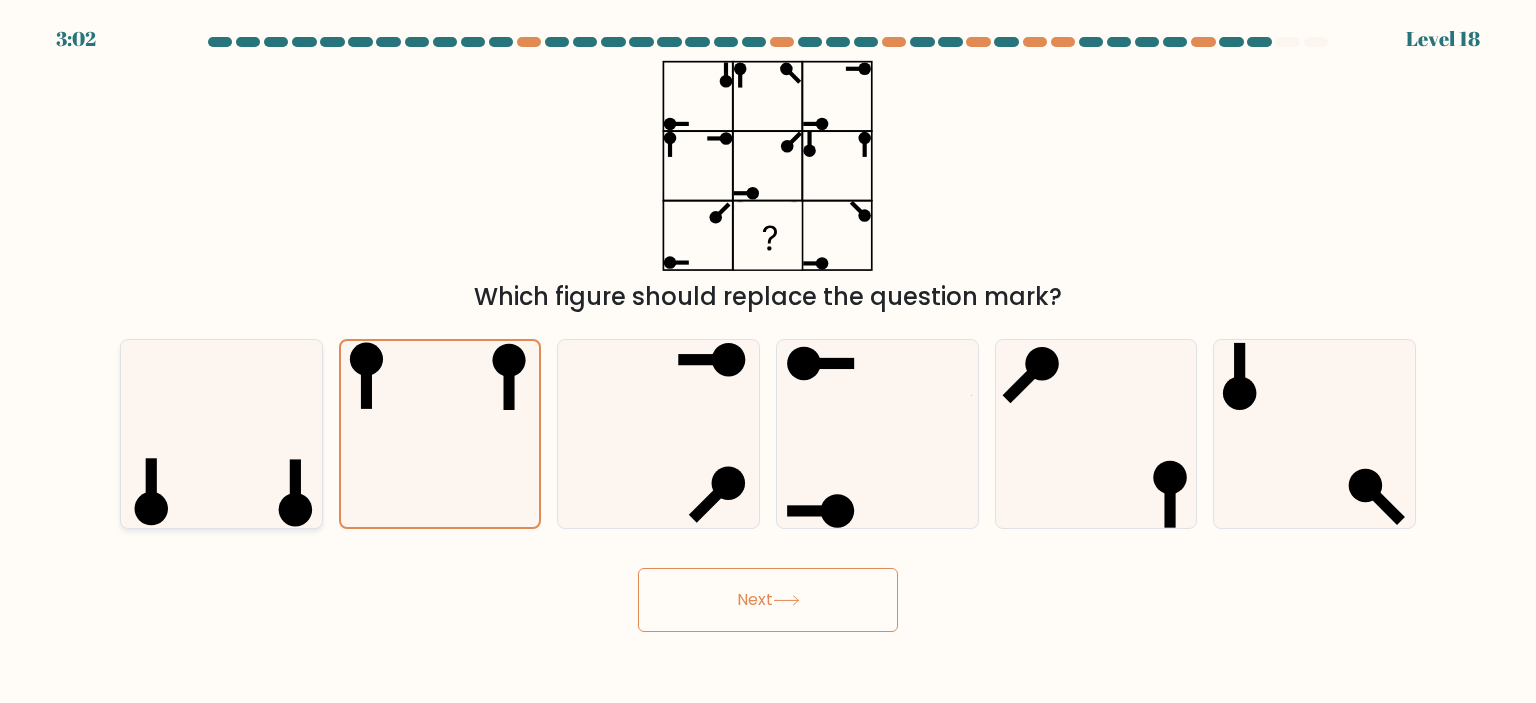 click 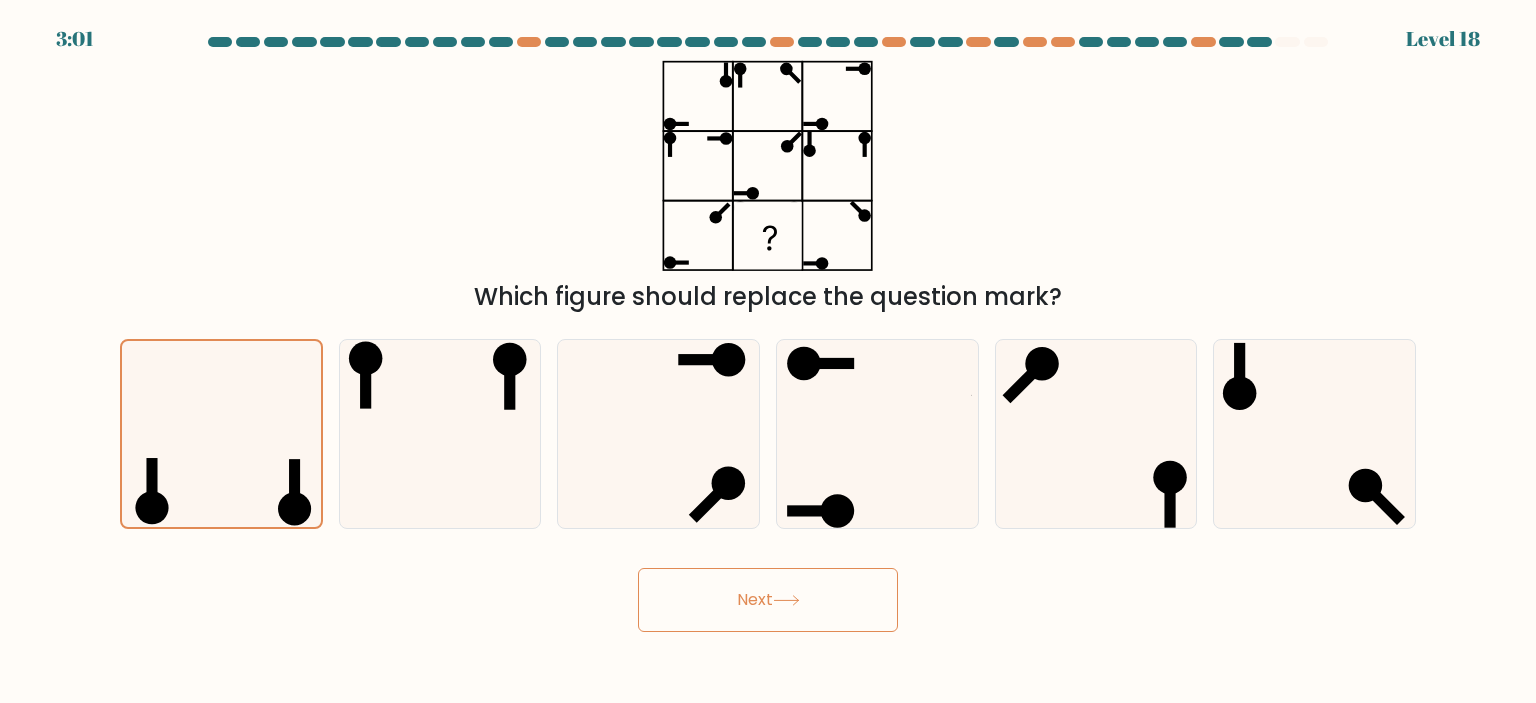 click on "Which figure should replace the question mark?" at bounding box center [768, 187] 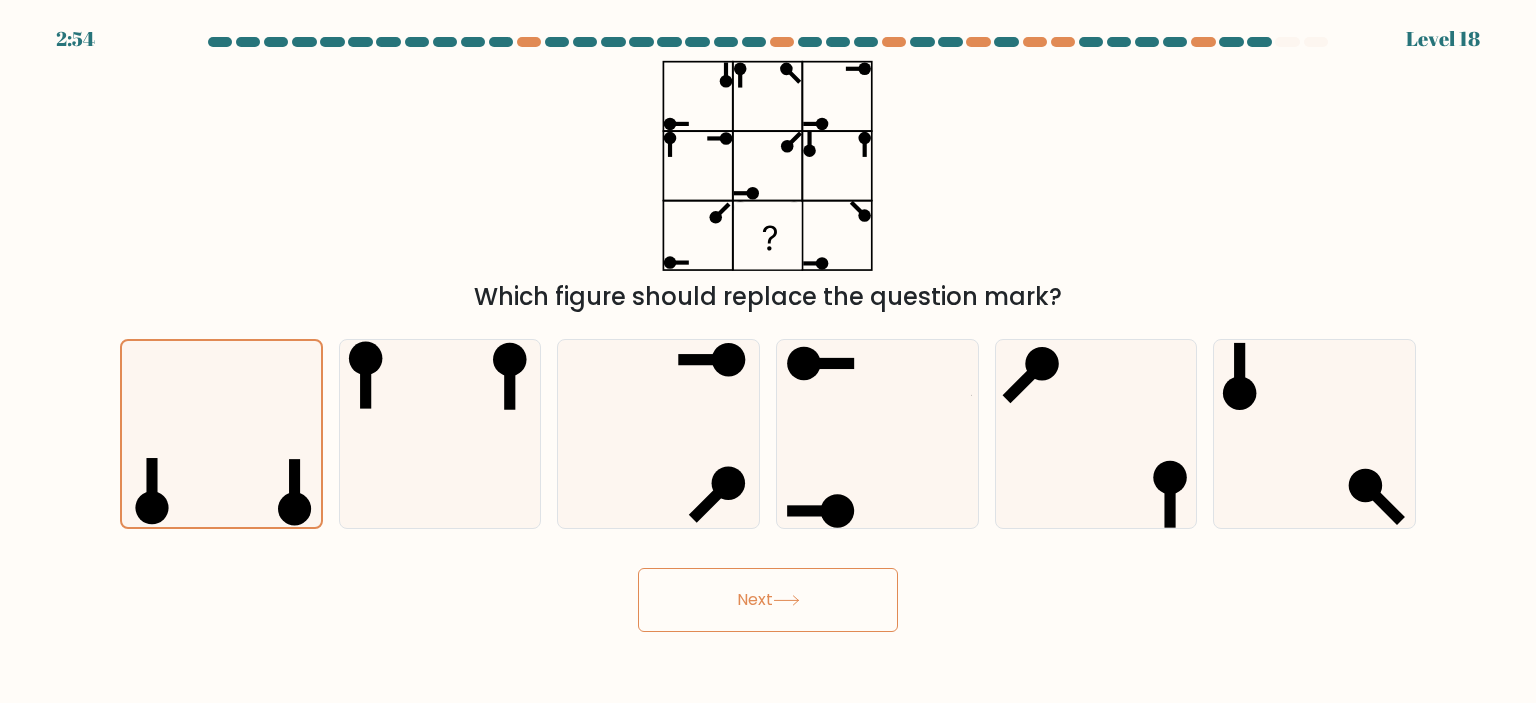 click 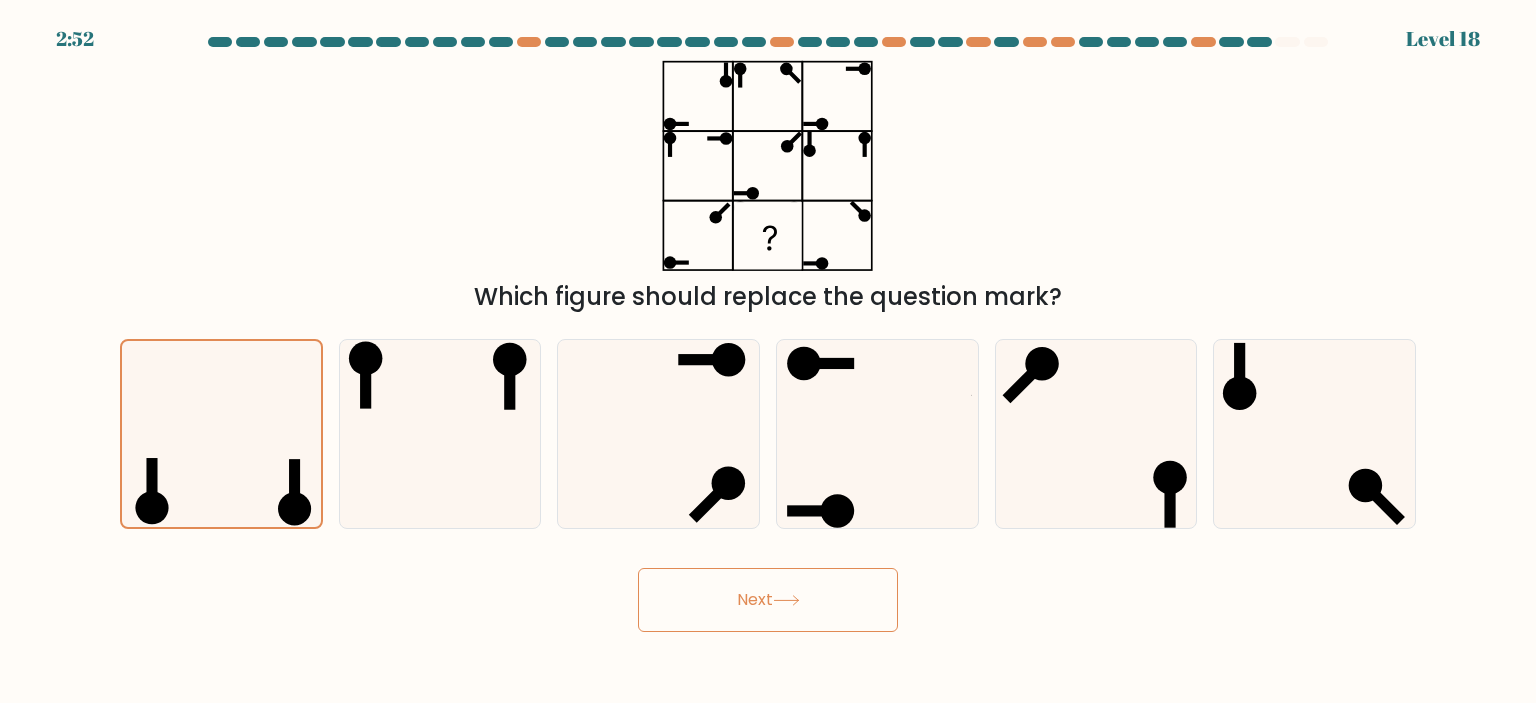 click 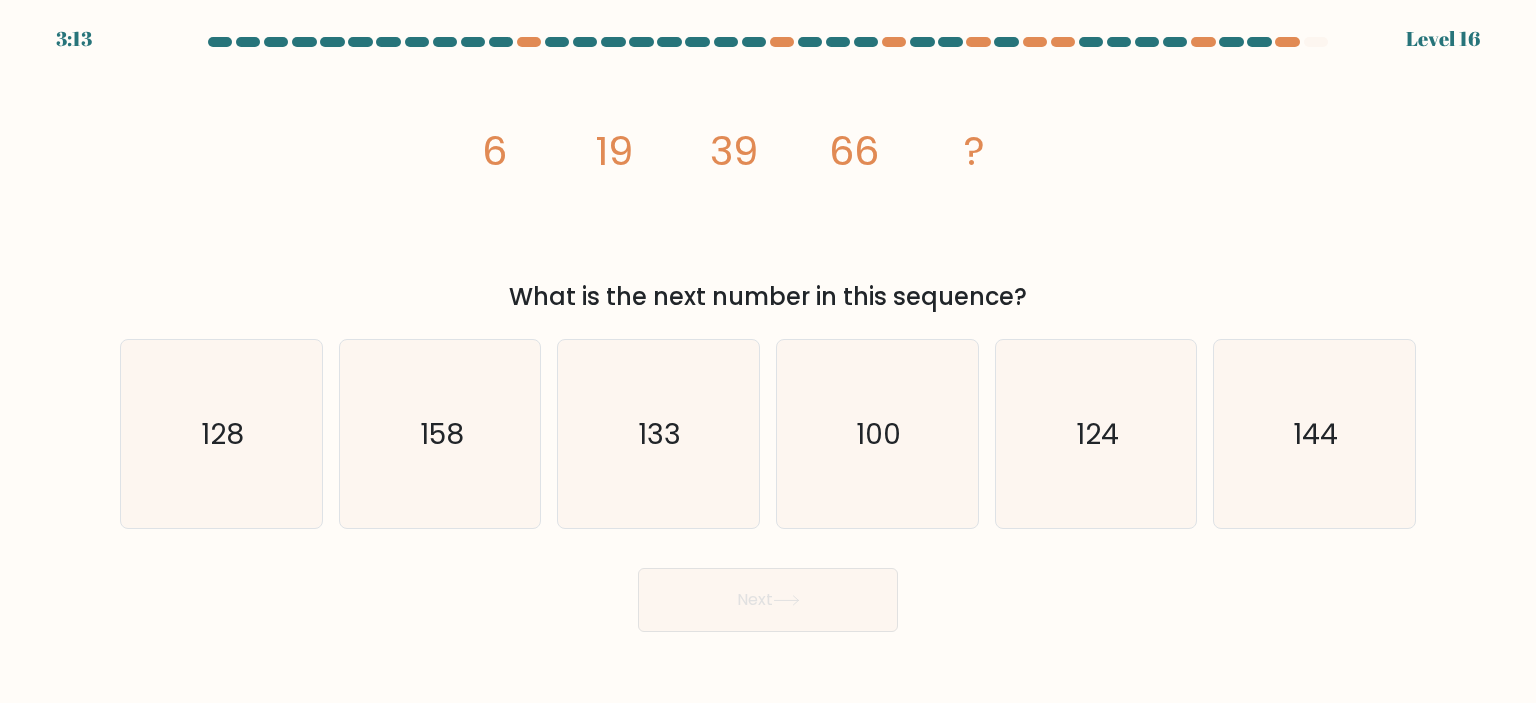 drag, startPoint x: 817, startPoint y: 191, endPoint x: 939, endPoint y: 215, distance: 124.33825 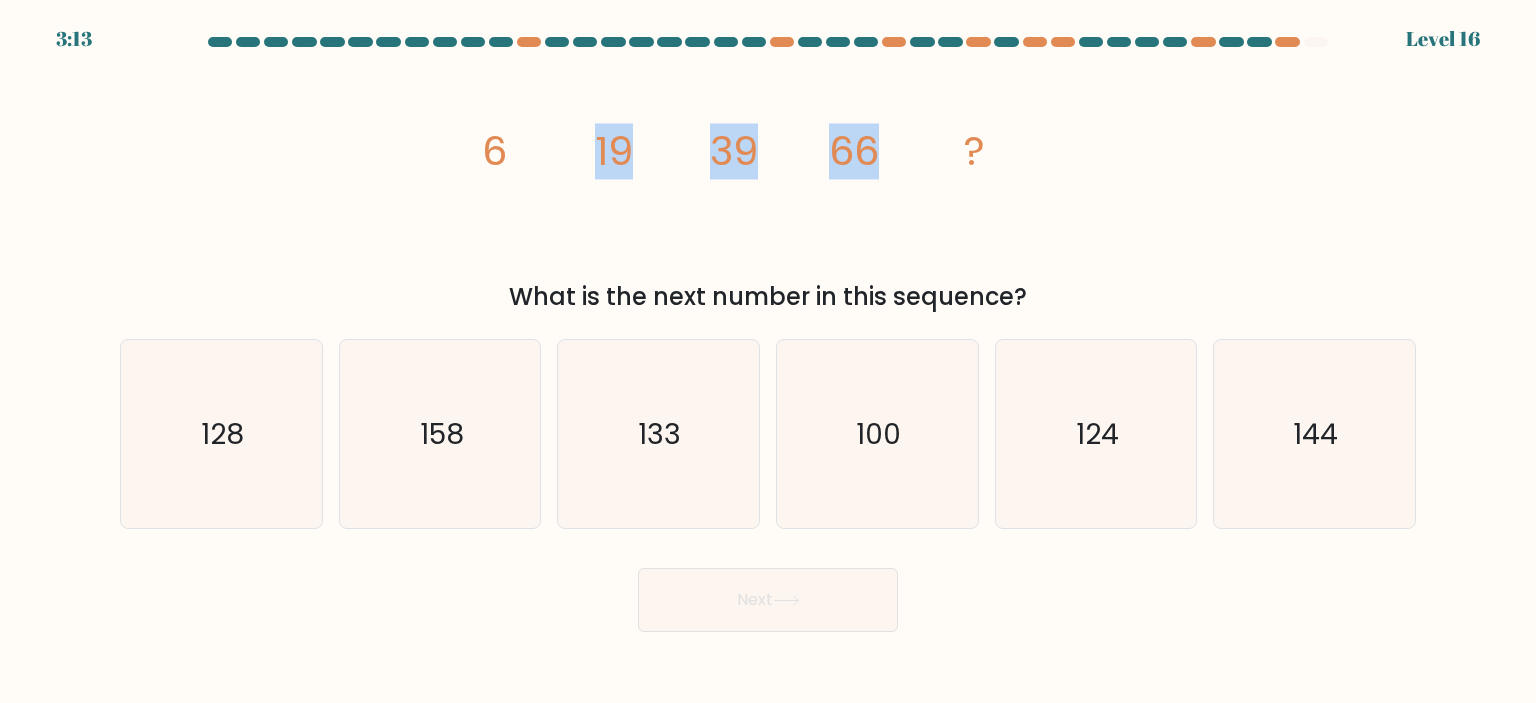 click on "image/svg+xml
6
19
39
66
?" 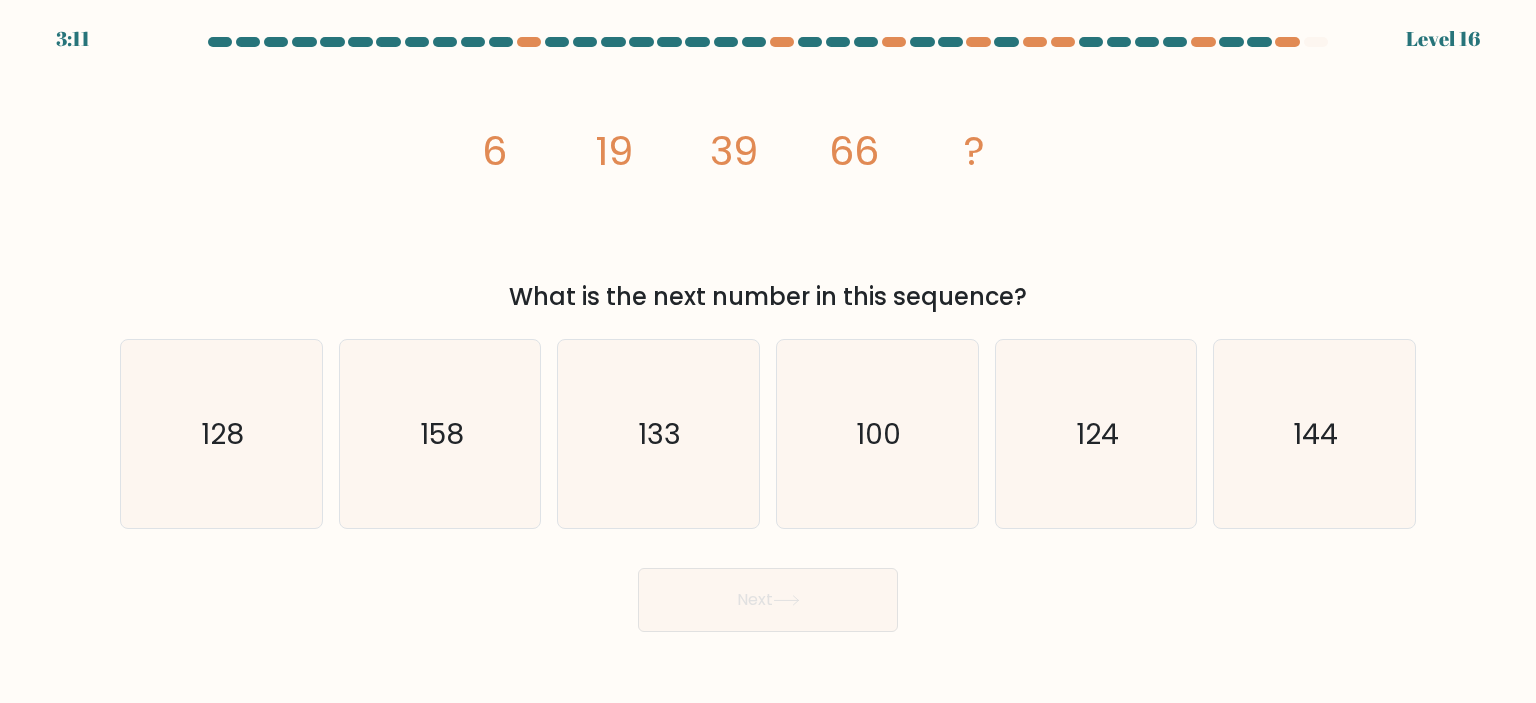 click at bounding box center (1316, 42) 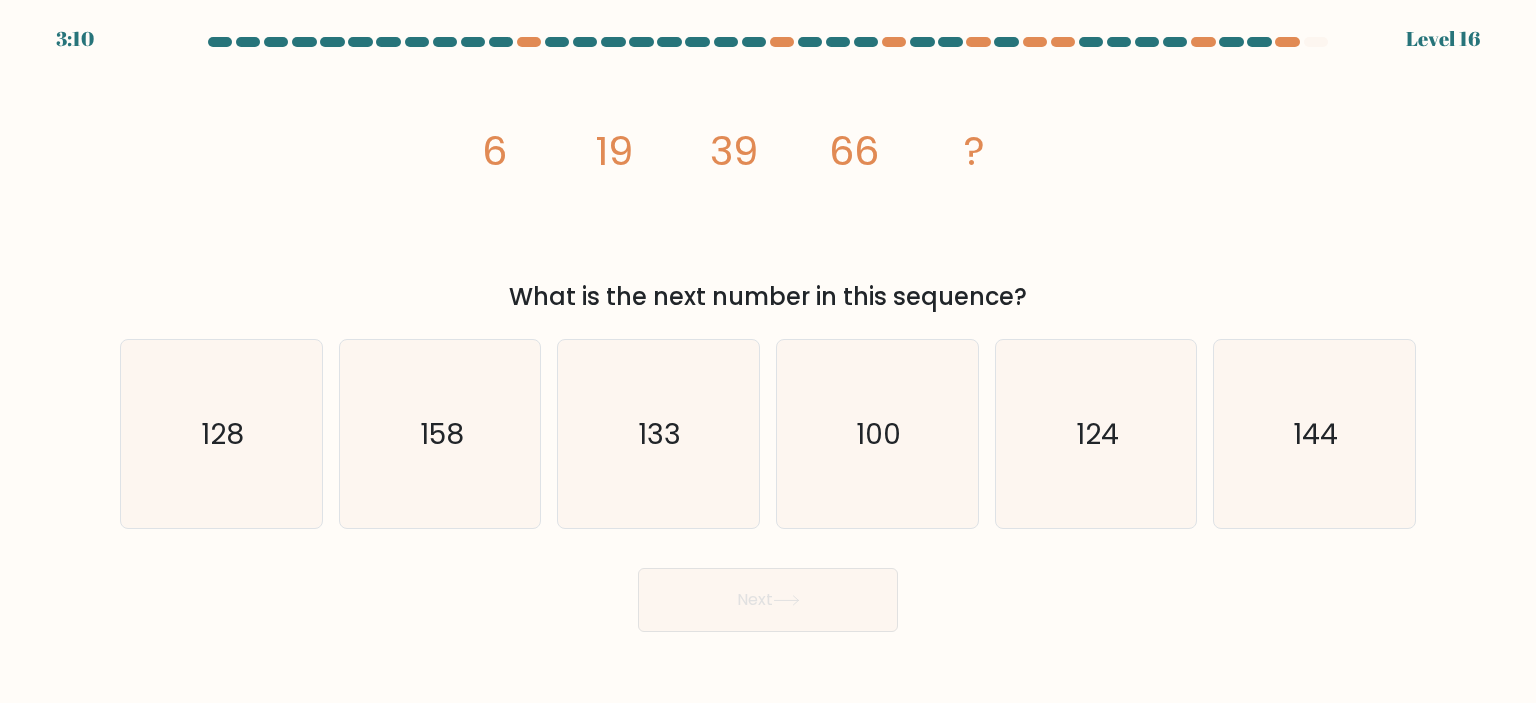 drag, startPoint x: 1404, startPoint y: 39, endPoint x: 1520, endPoint y: 51, distance: 116.61904 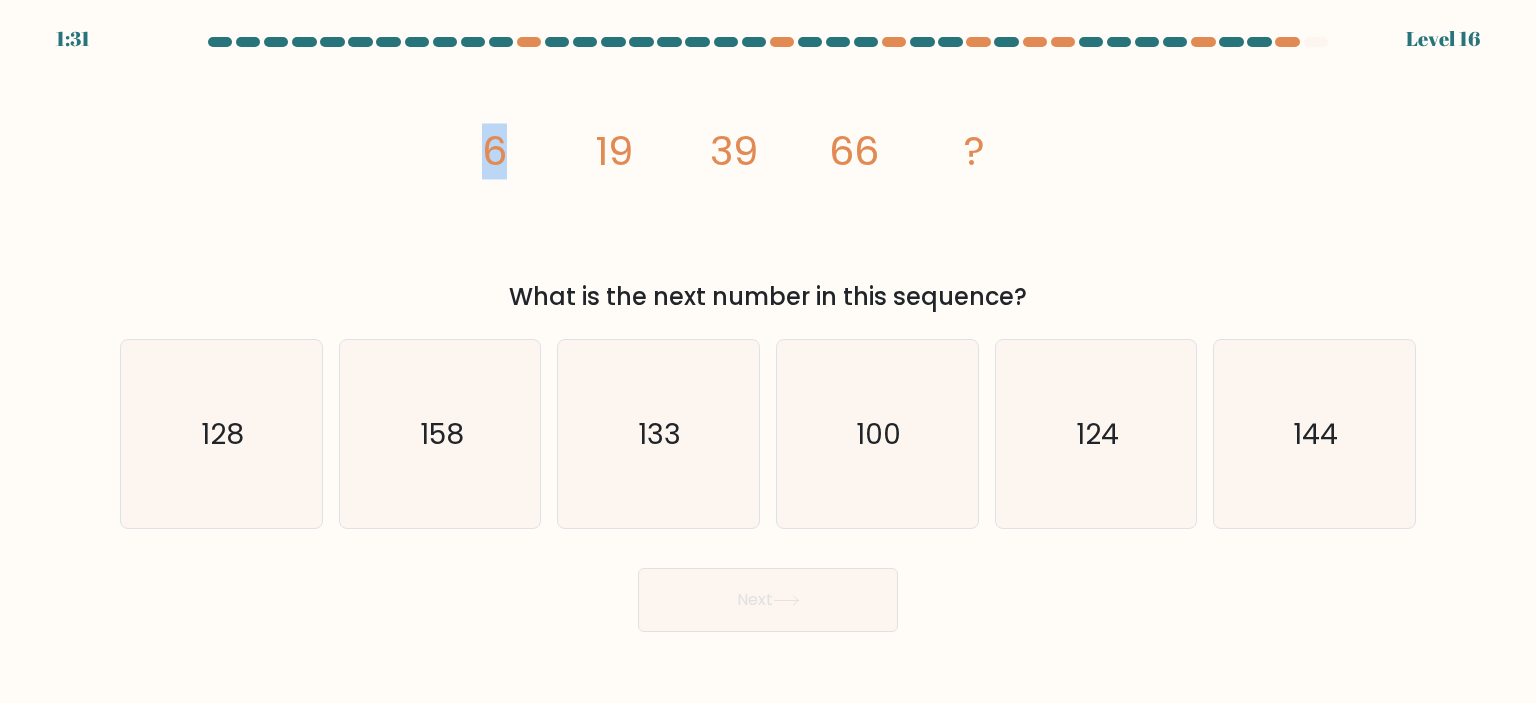 drag, startPoint x: 491, startPoint y: 155, endPoint x: 551, endPoint y: 154, distance: 60.00833 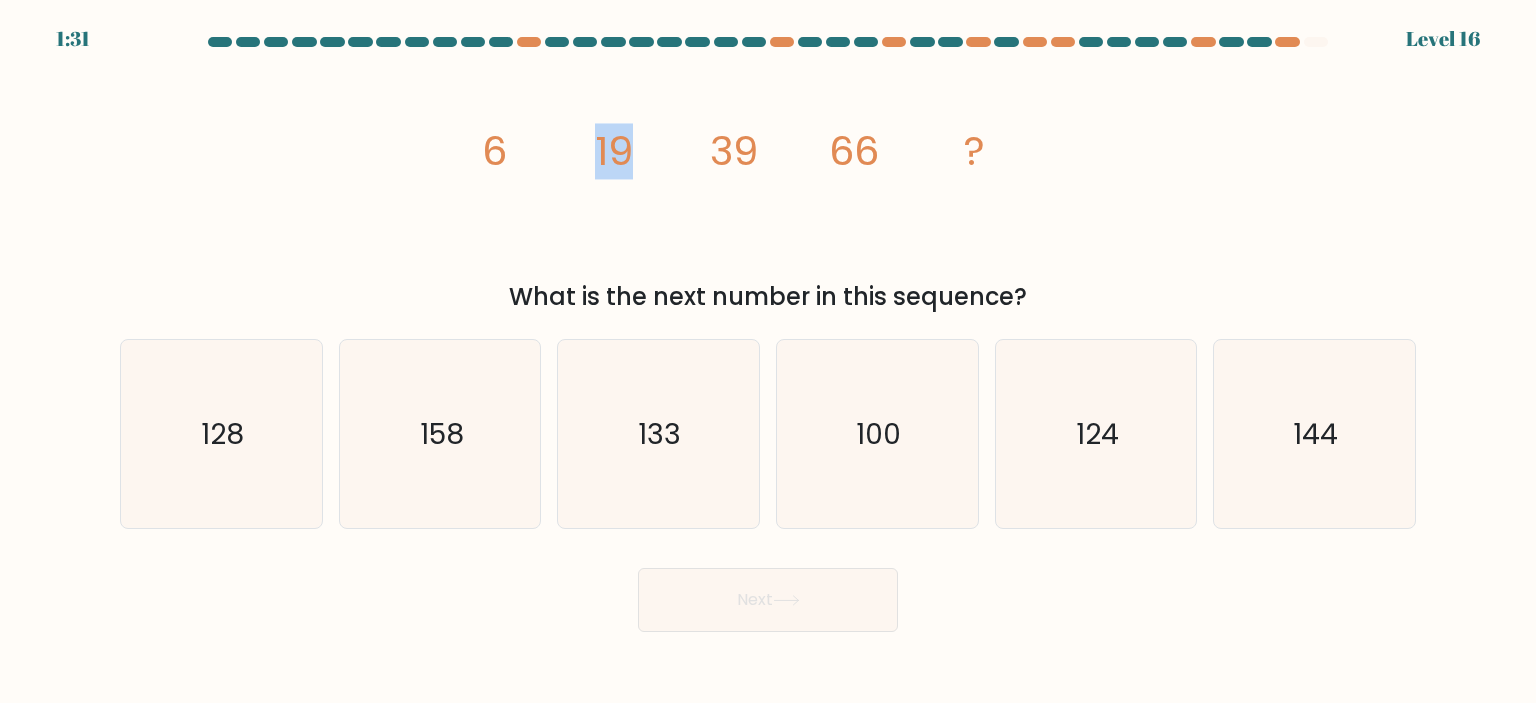 drag, startPoint x: 605, startPoint y: 141, endPoint x: 701, endPoint y: 136, distance: 96.13012 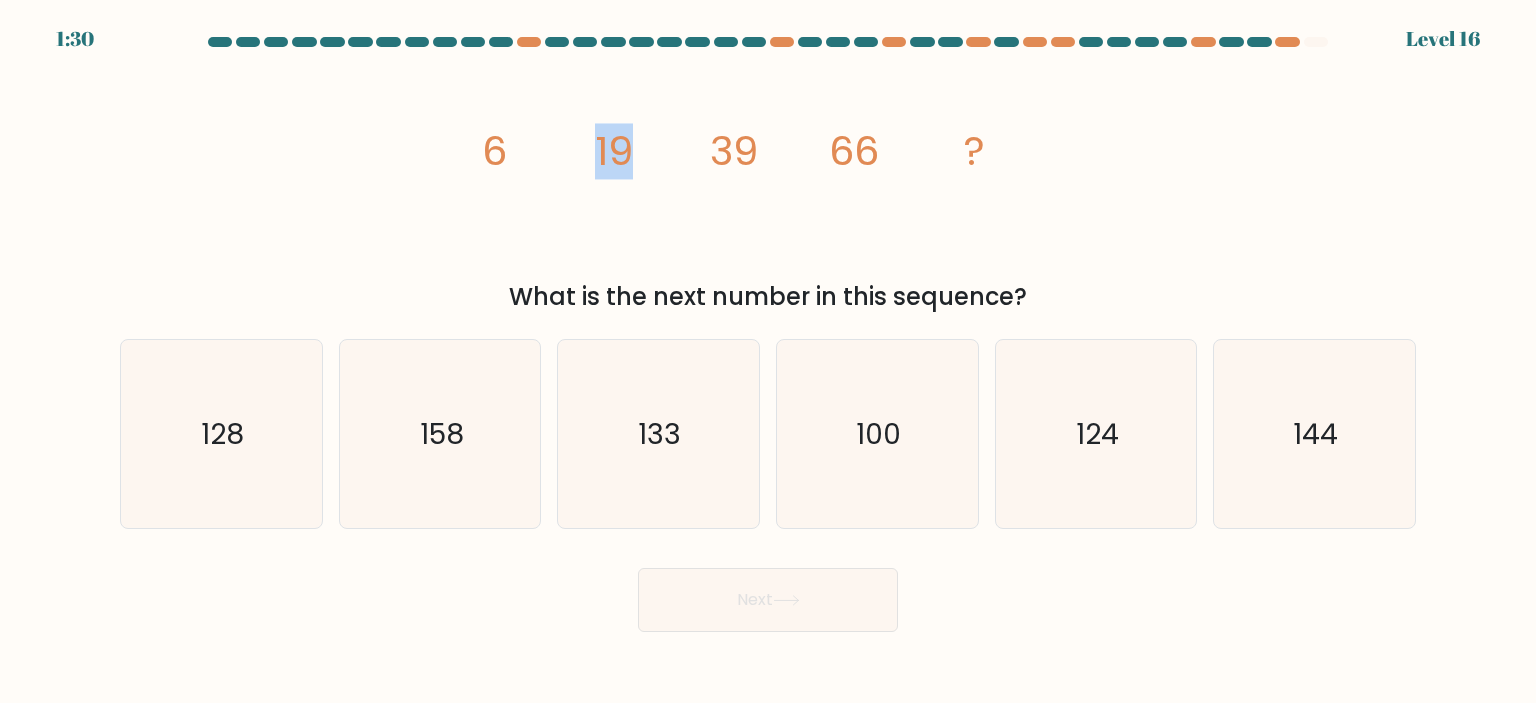 click on "image/svg+xml
6
19
39
66
?" 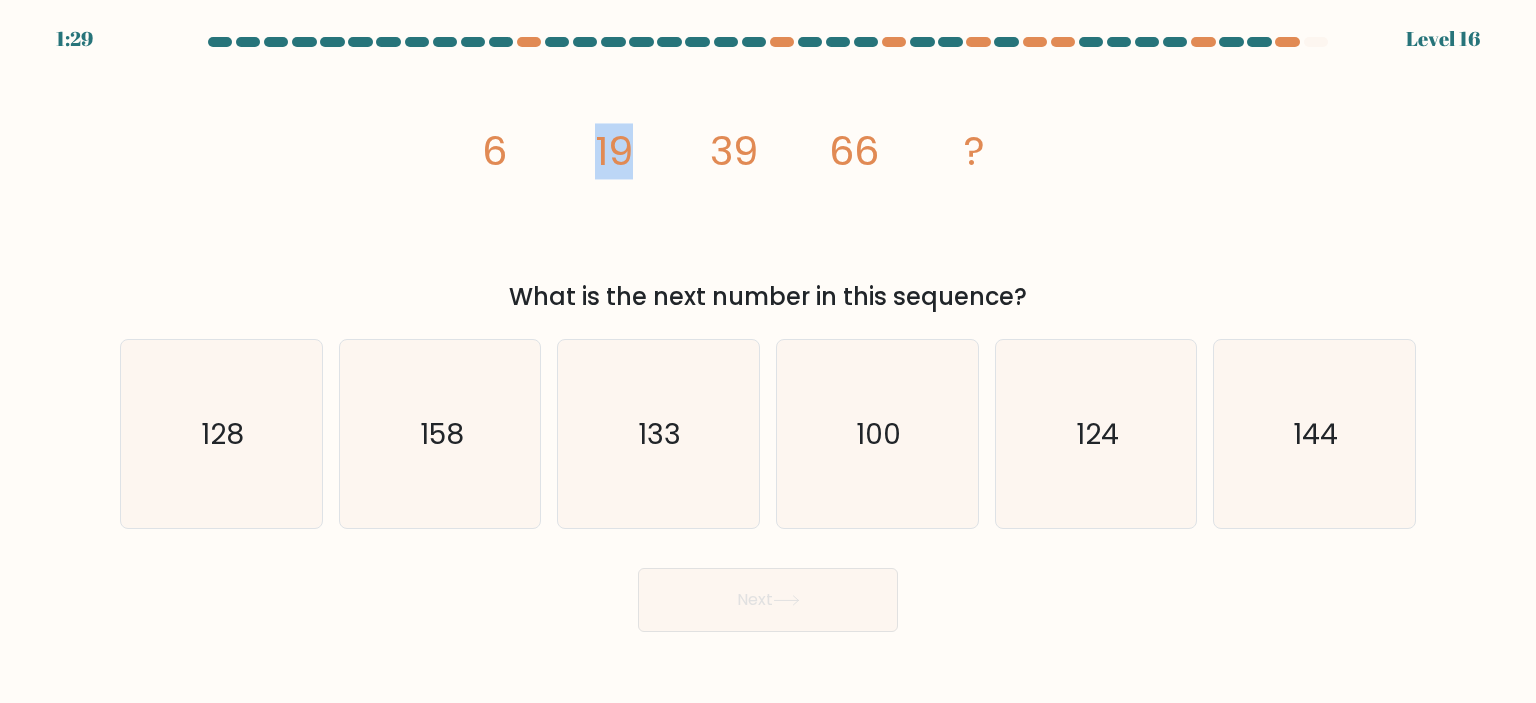 drag, startPoint x: 606, startPoint y: 146, endPoint x: 674, endPoint y: 141, distance: 68.18358 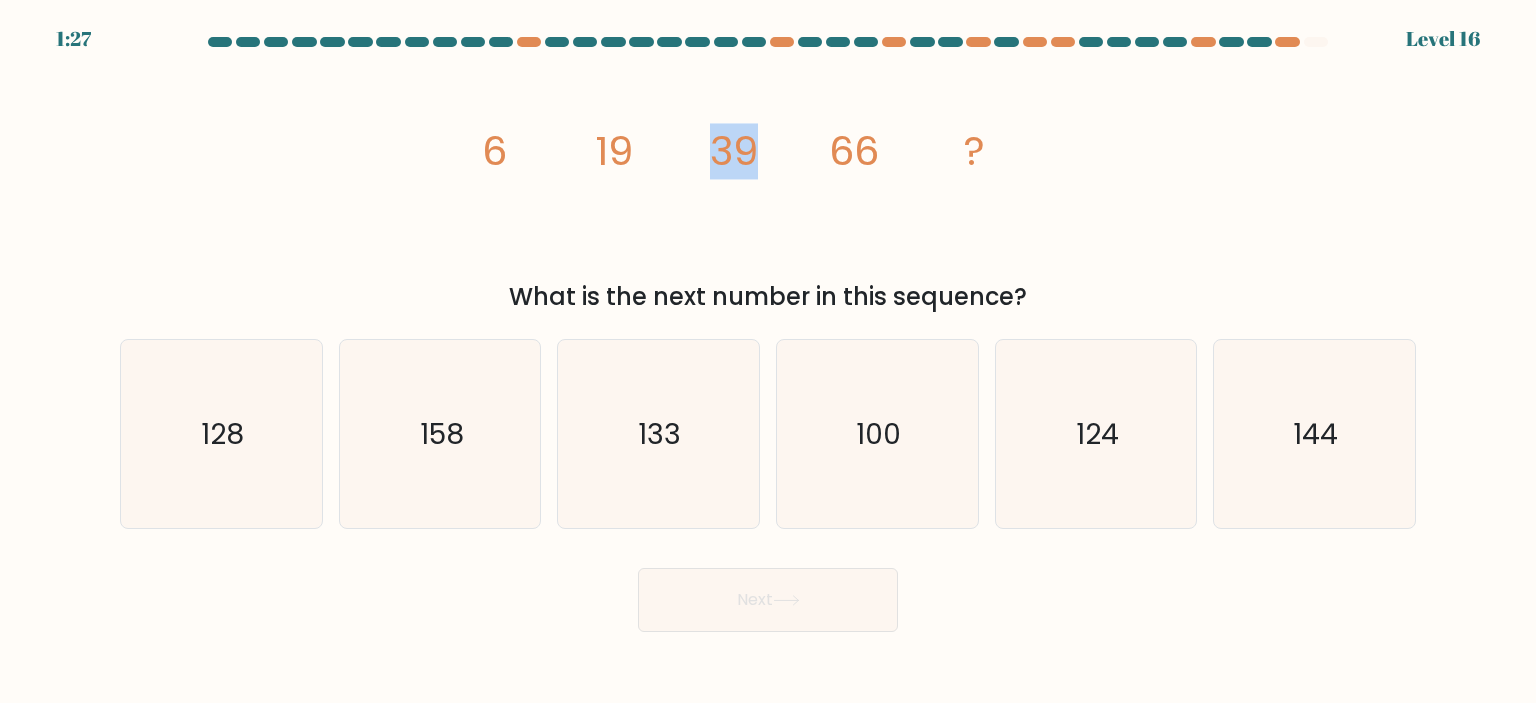 drag, startPoint x: 698, startPoint y: 143, endPoint x: 764, endPoint y: 147, distance: 66.1211 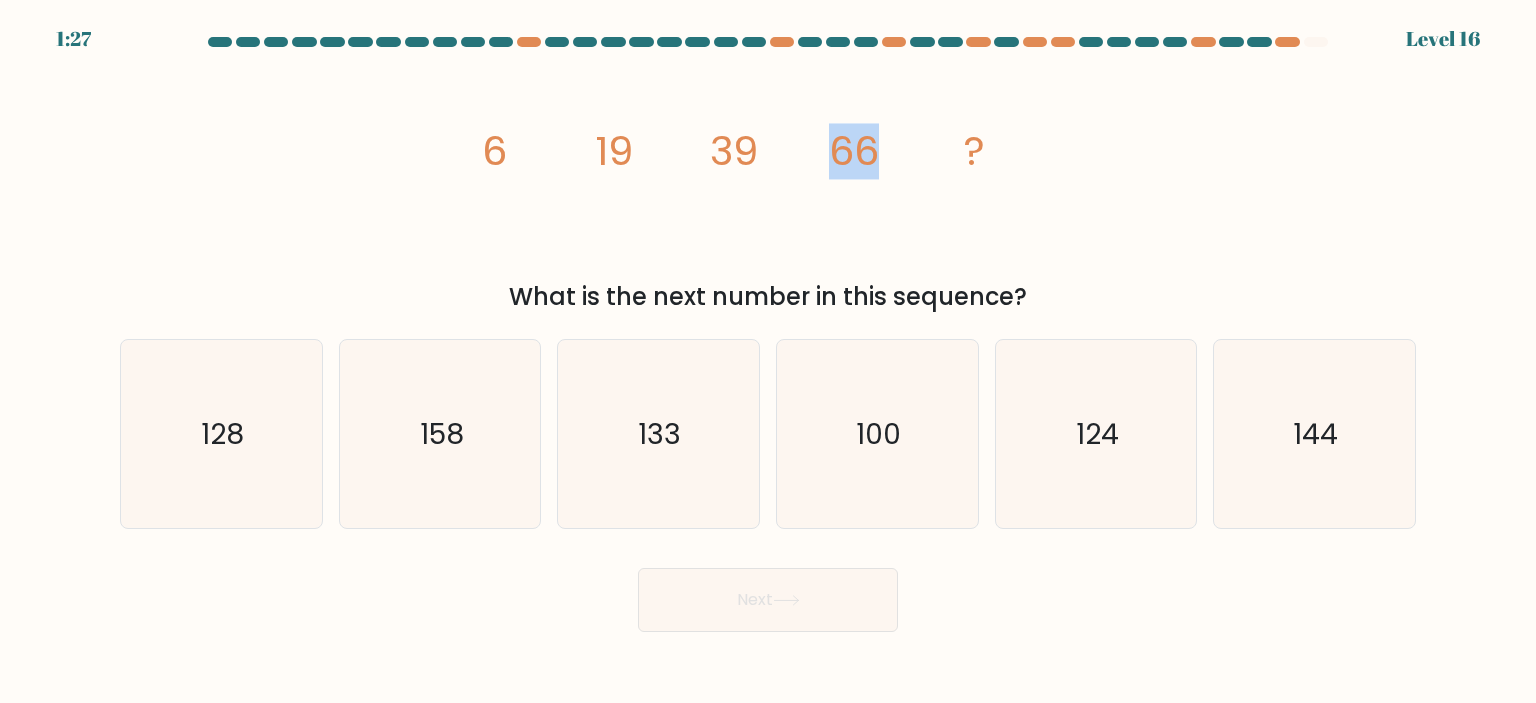 drag, startPoint x: 832, startPoint y: 151, endPoint x: 913, endPoint y: 143, distance: 81.394104 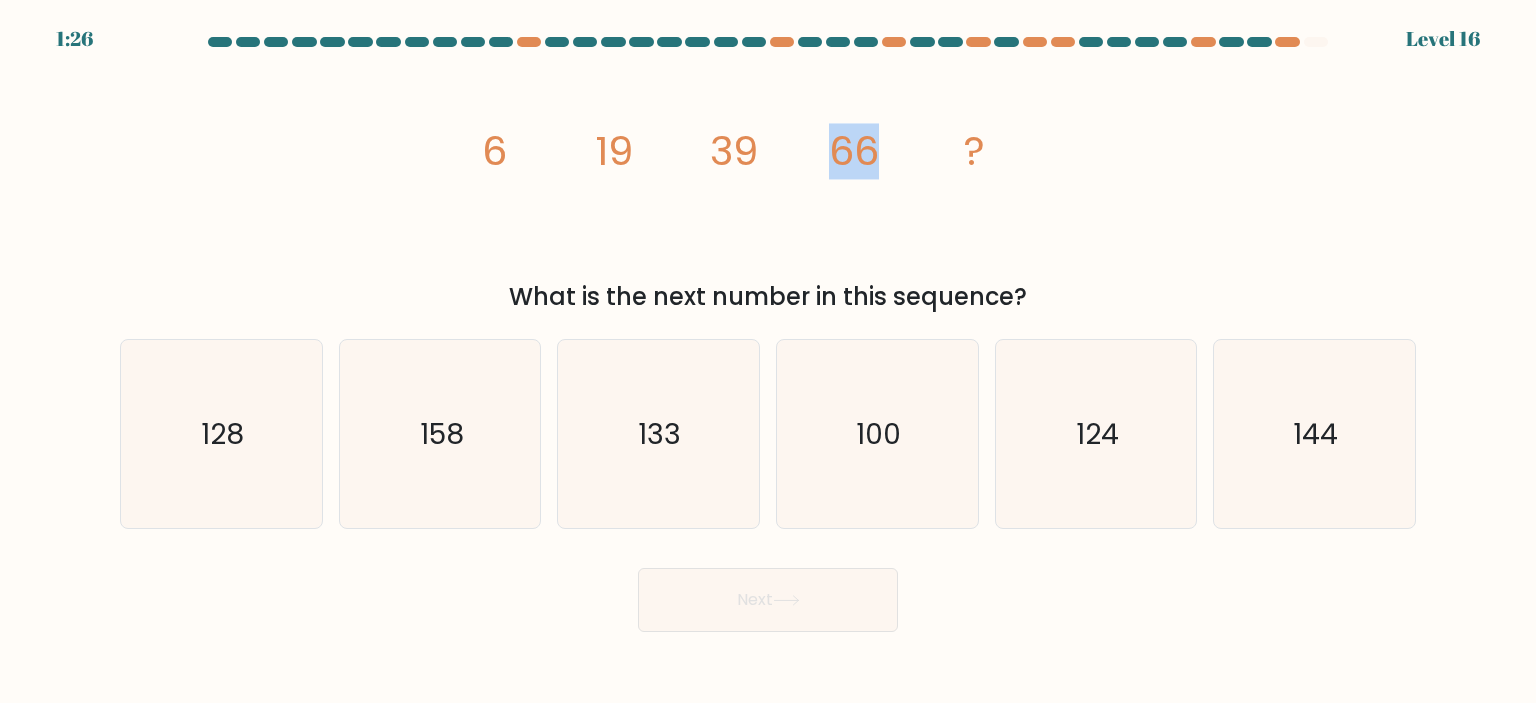 click on "image/svg+xml
6
19
39
66
?" 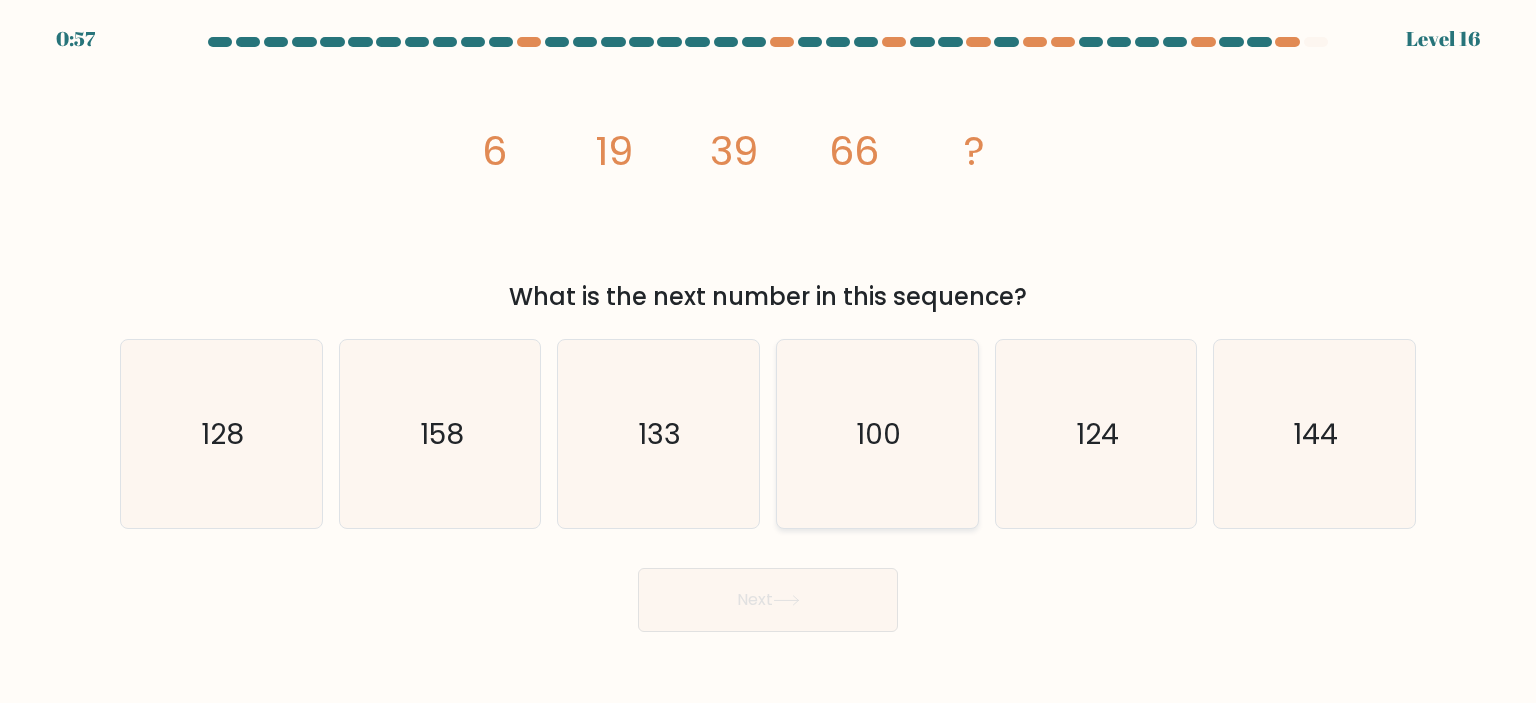 click on "100" 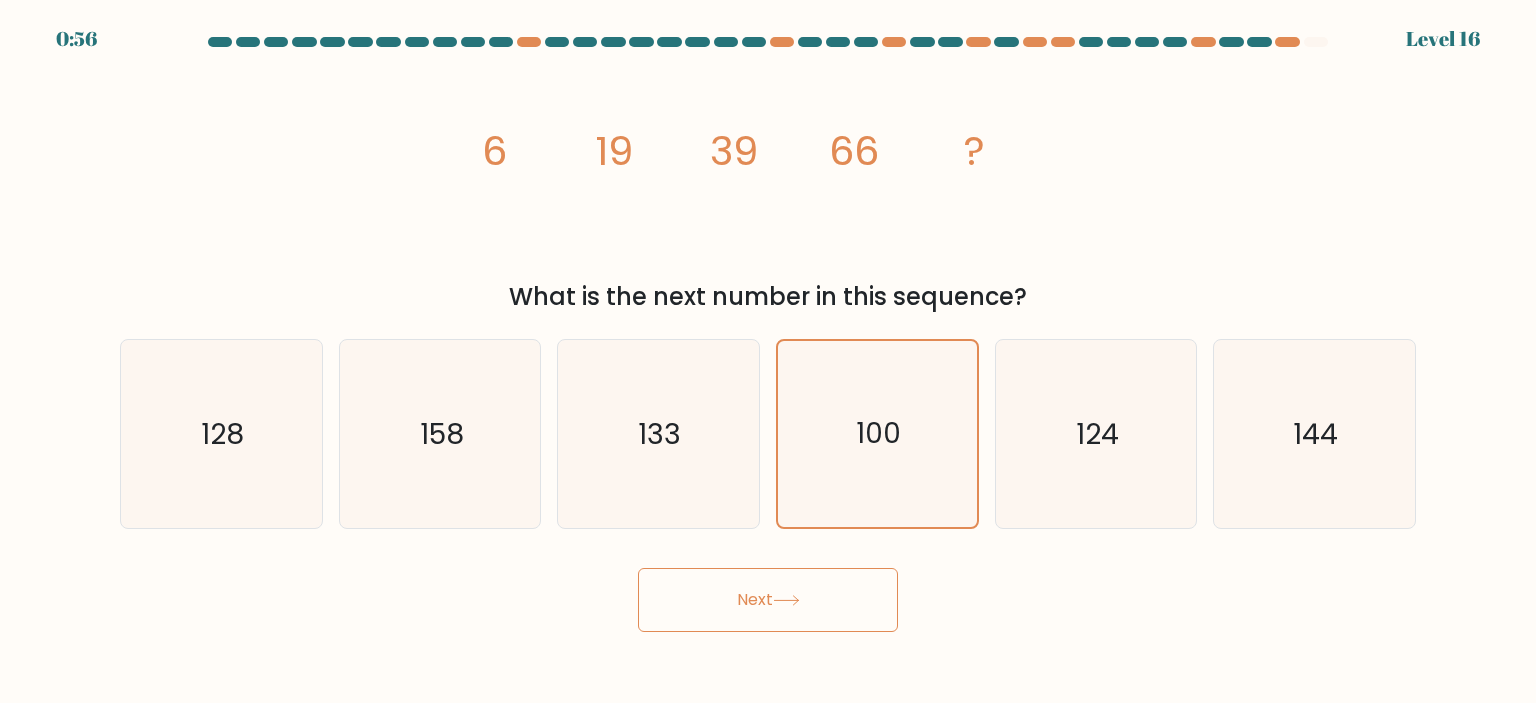 click on "Next" at bounding box center (768, 600) 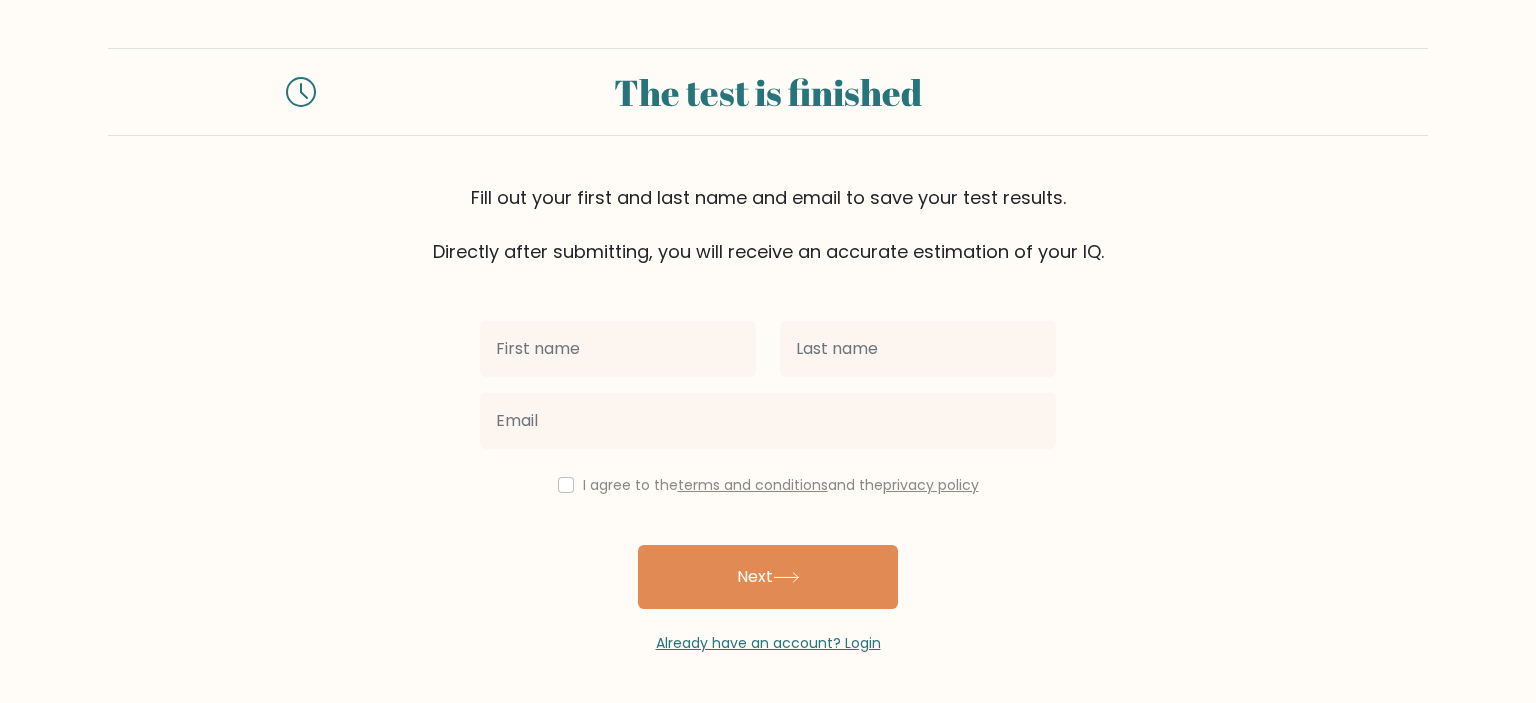 scroll, scrollTop: 0, scrollLeft: 0, axis: both 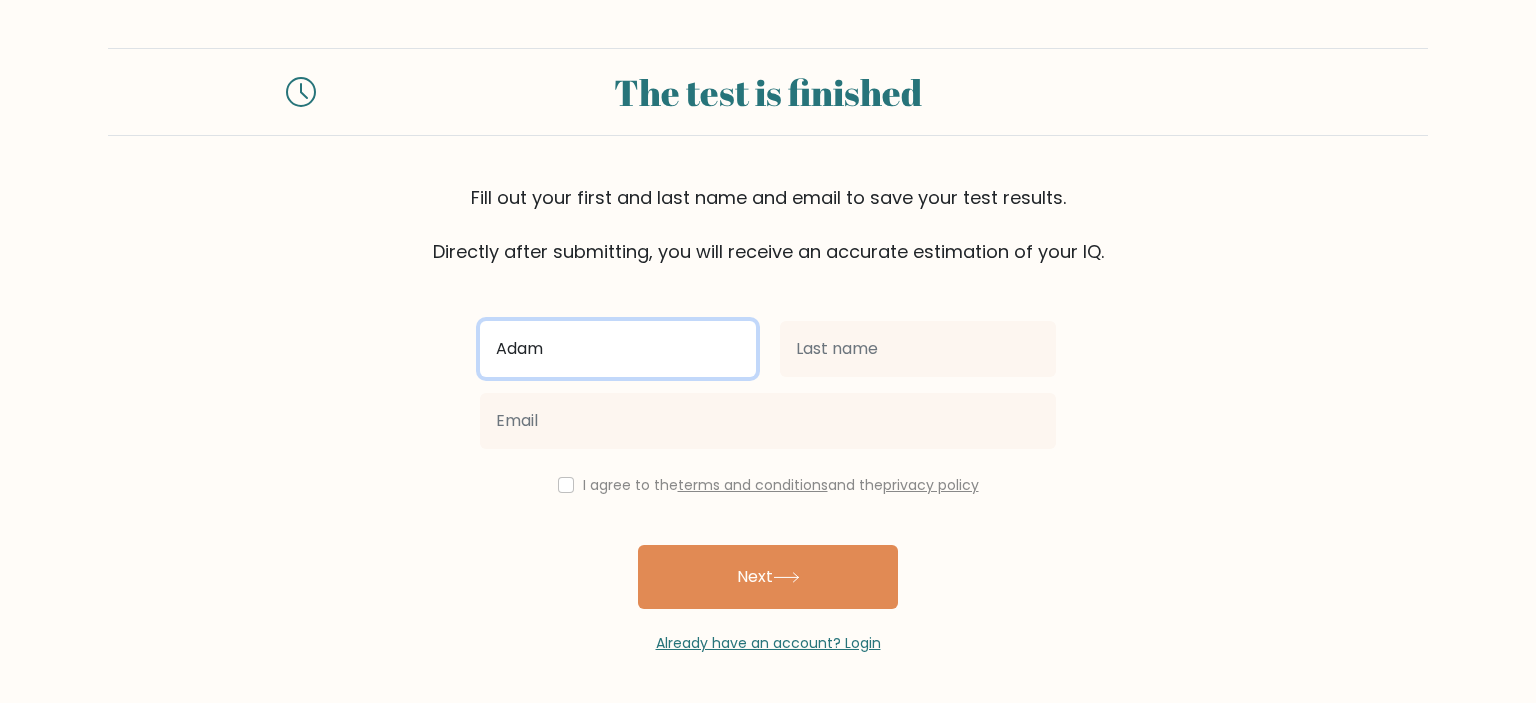 drag, startPoint x: 594, startPoint y: 356, endPoint x: 264, endPoint y: 326, distance: 331.36084 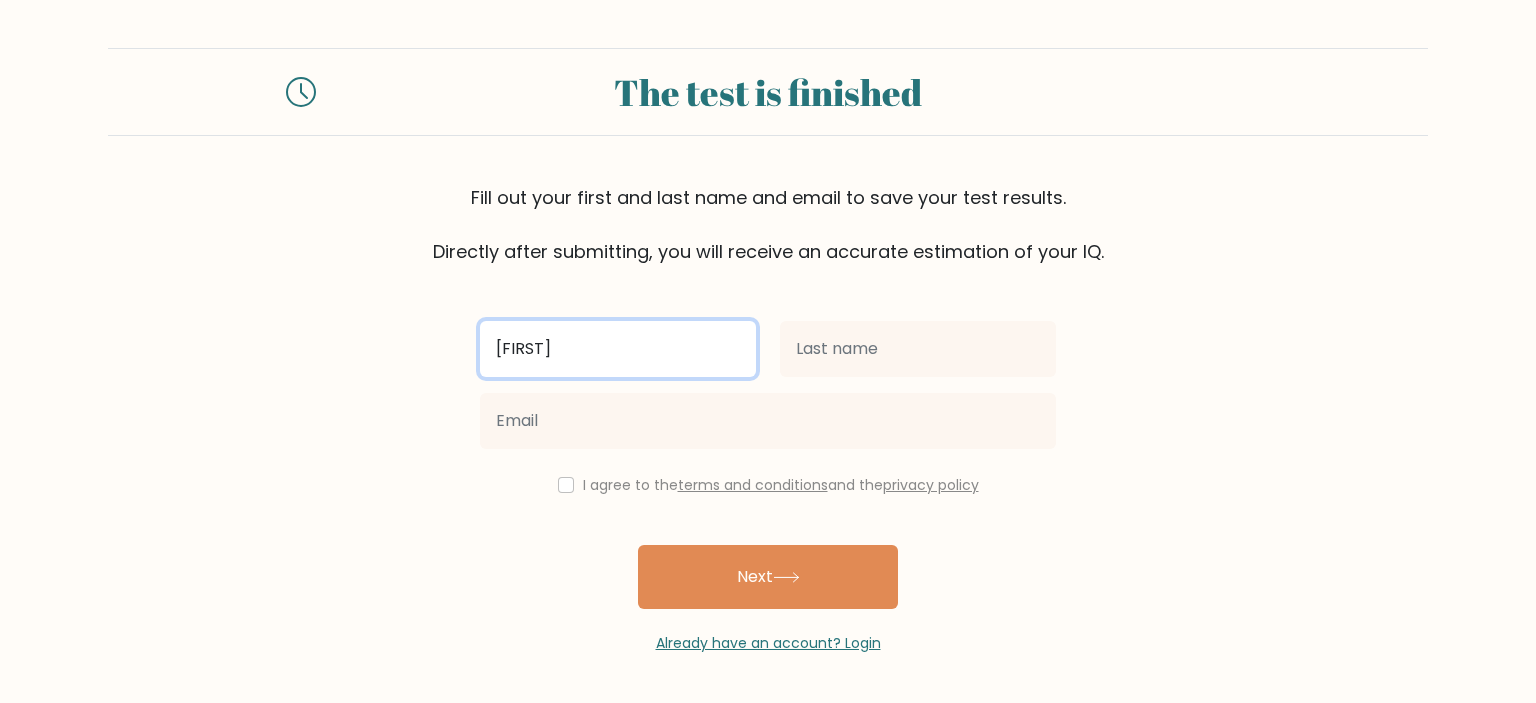 type on "Ádám" 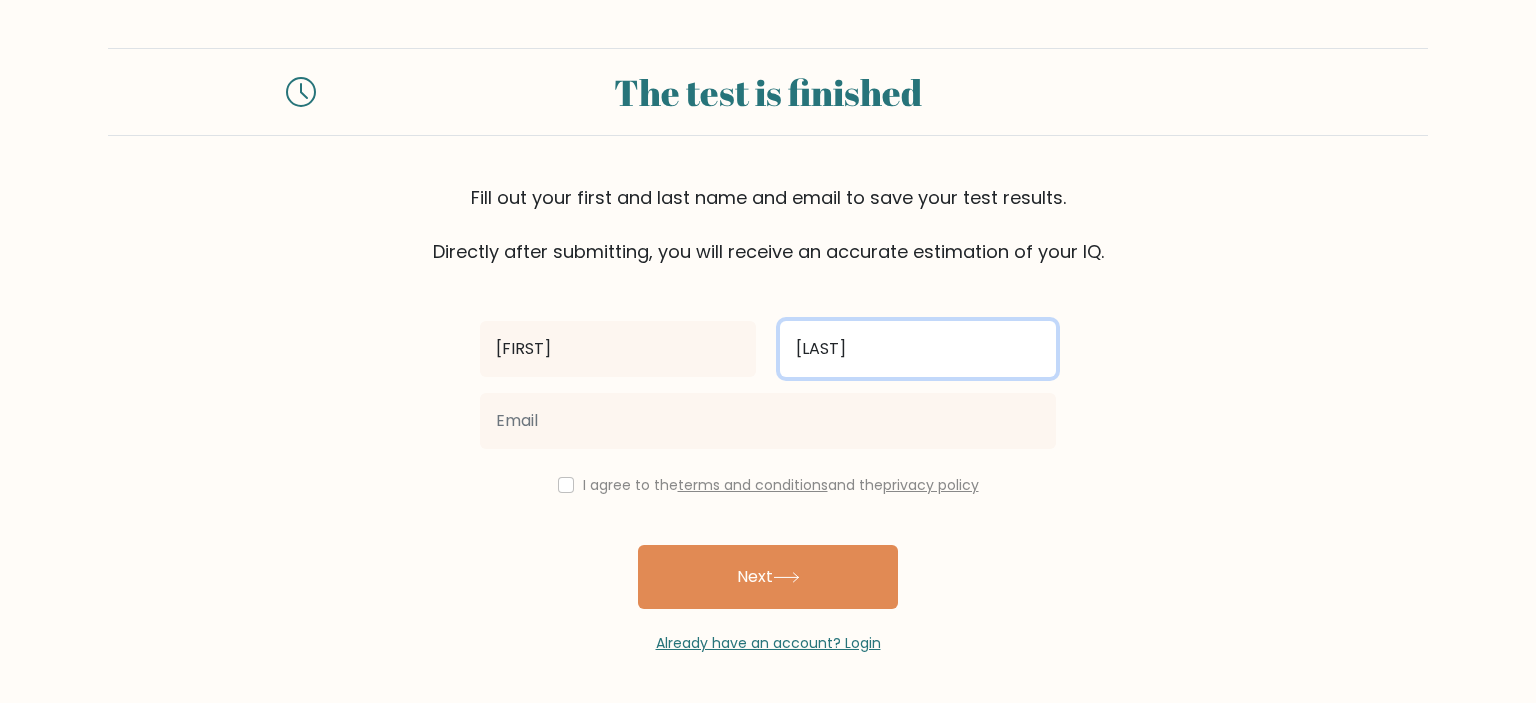 type on "Kocsis" 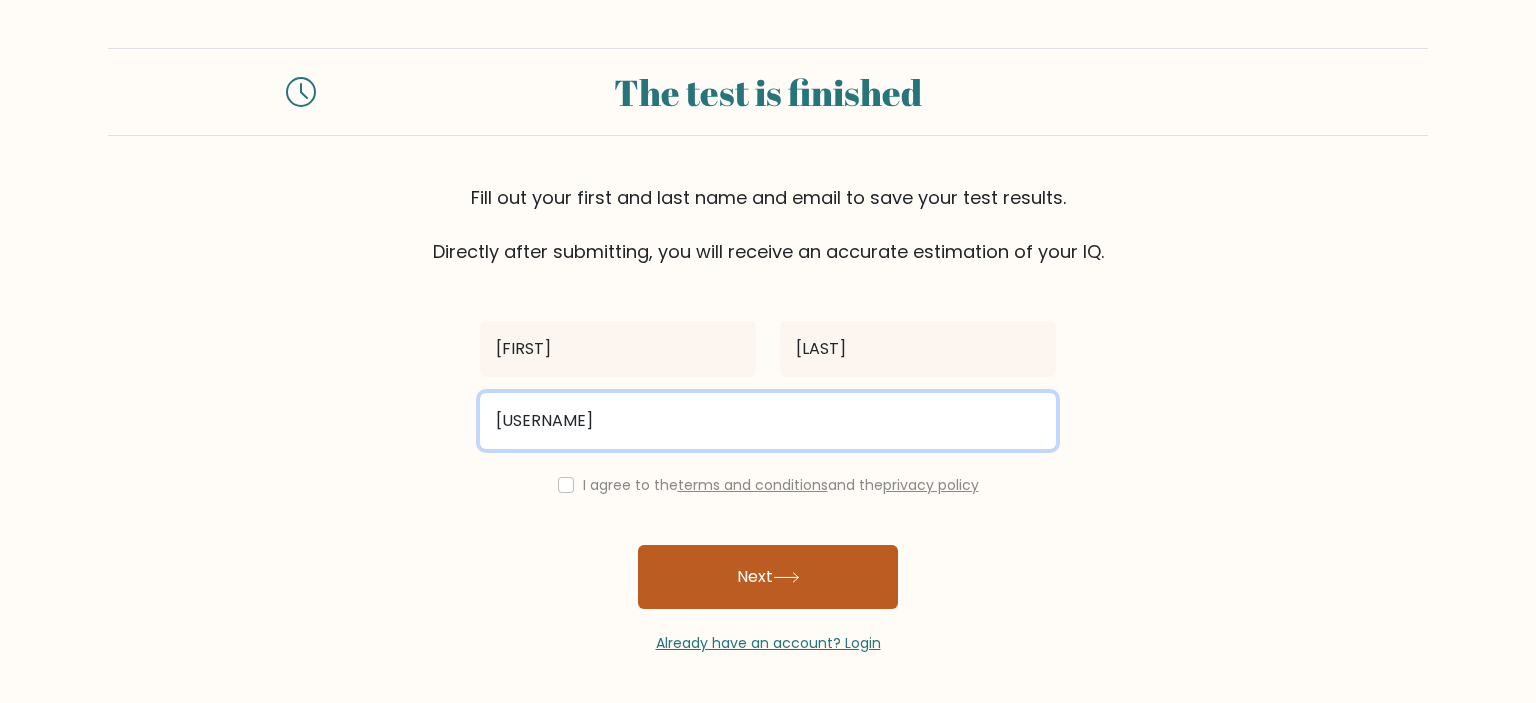 type on "adamkocsis486@gmail.com" 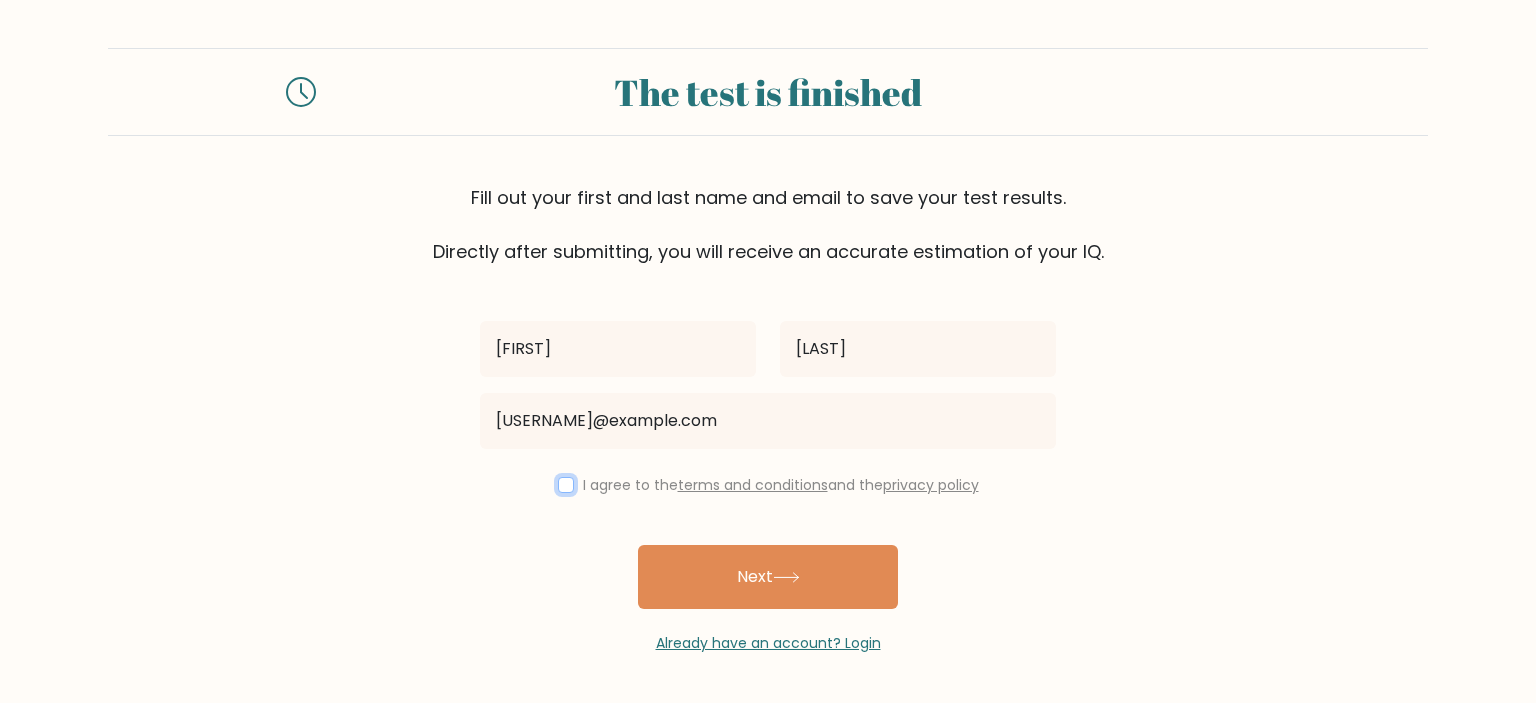 click at bounding box center [566, 485] 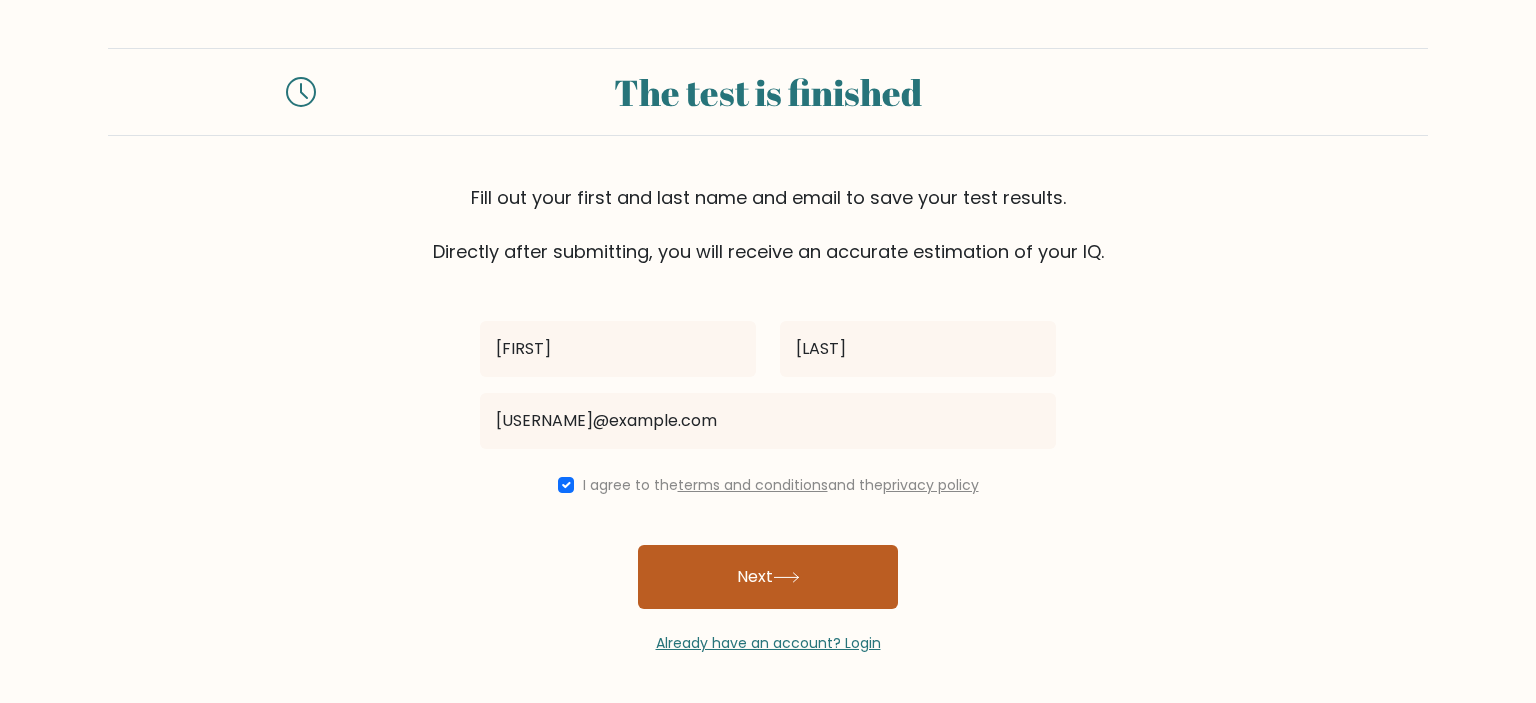 click on "Next" at bounding box center (768, 577) 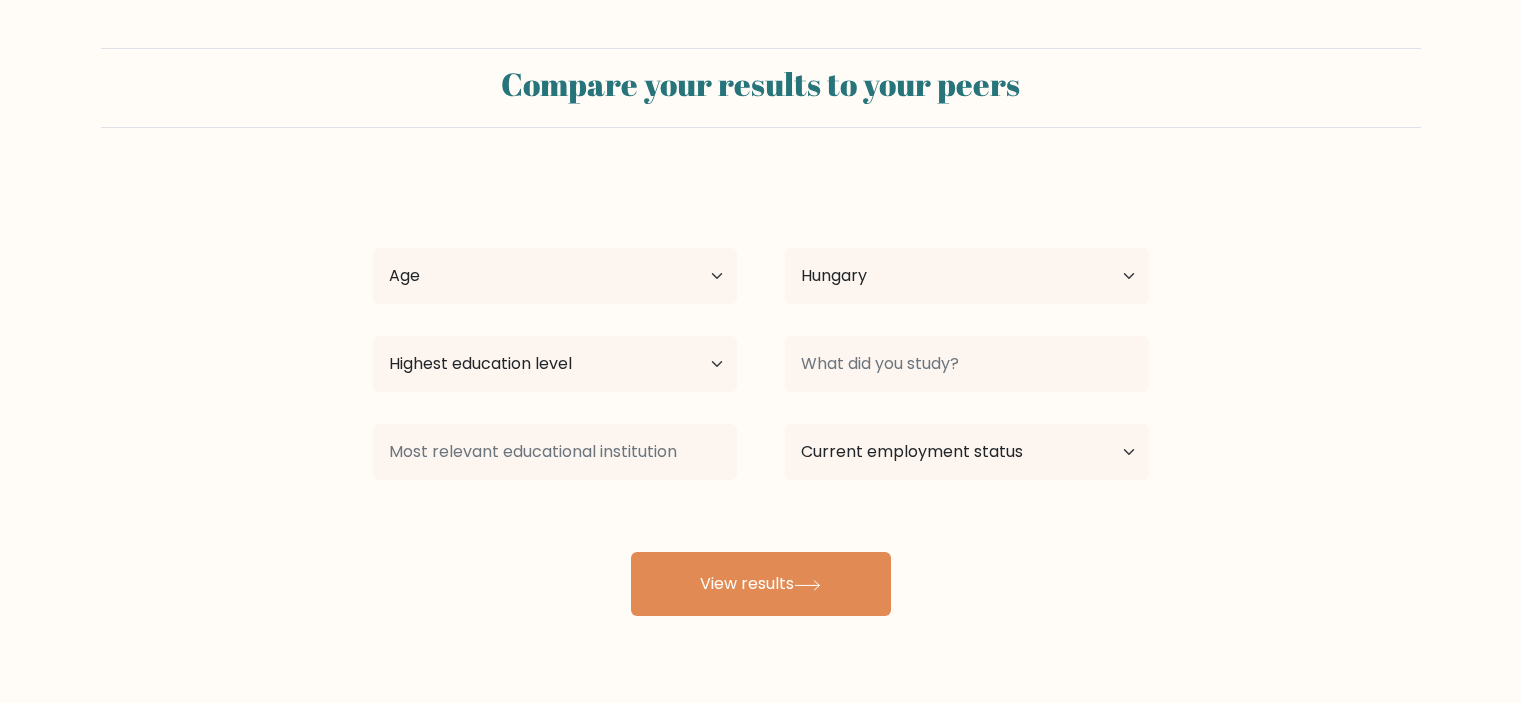 select on "HU" 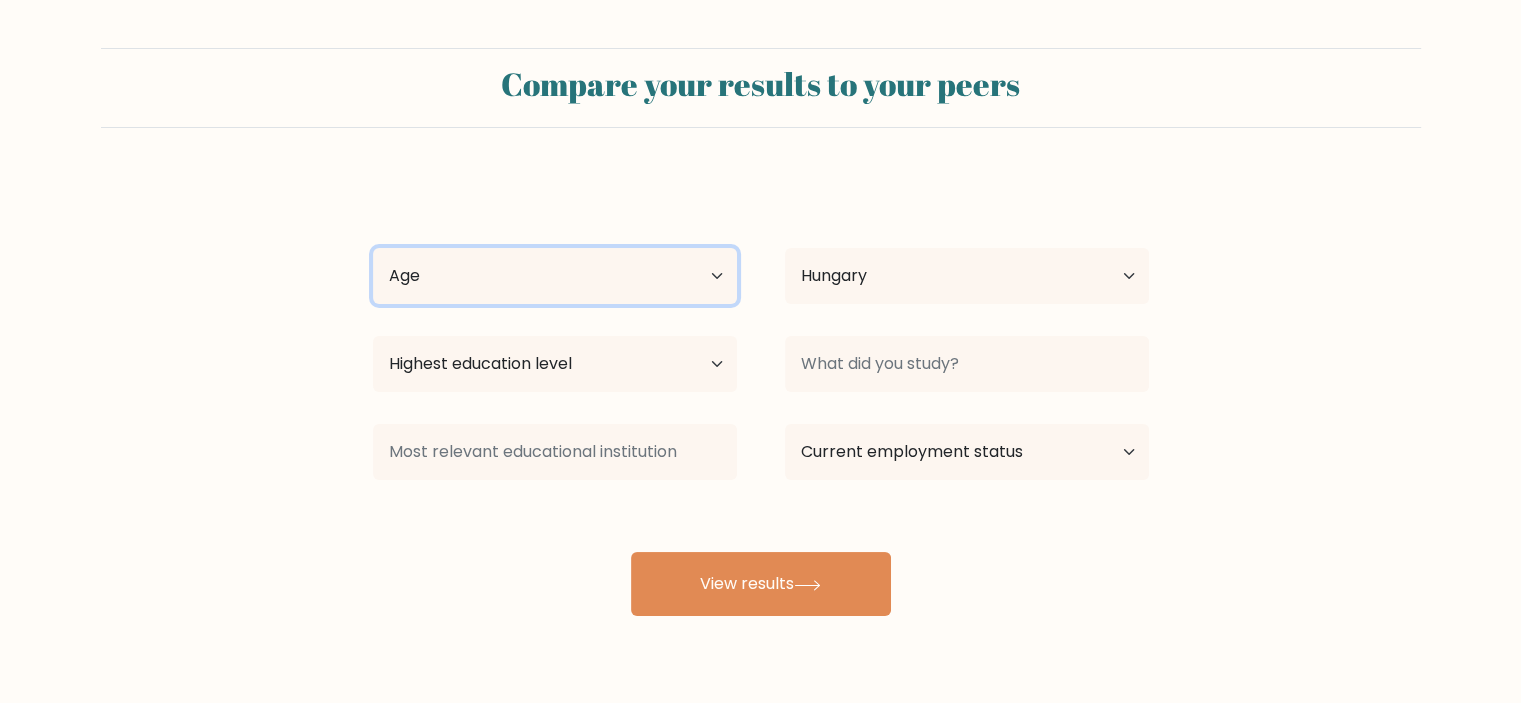 click on "Age
Under 18 years old
18-24 years old
25-34 years old
35-44 years old
45-54 years old
55-64 years old
65 years old and above" at bounding box center (555, 276) 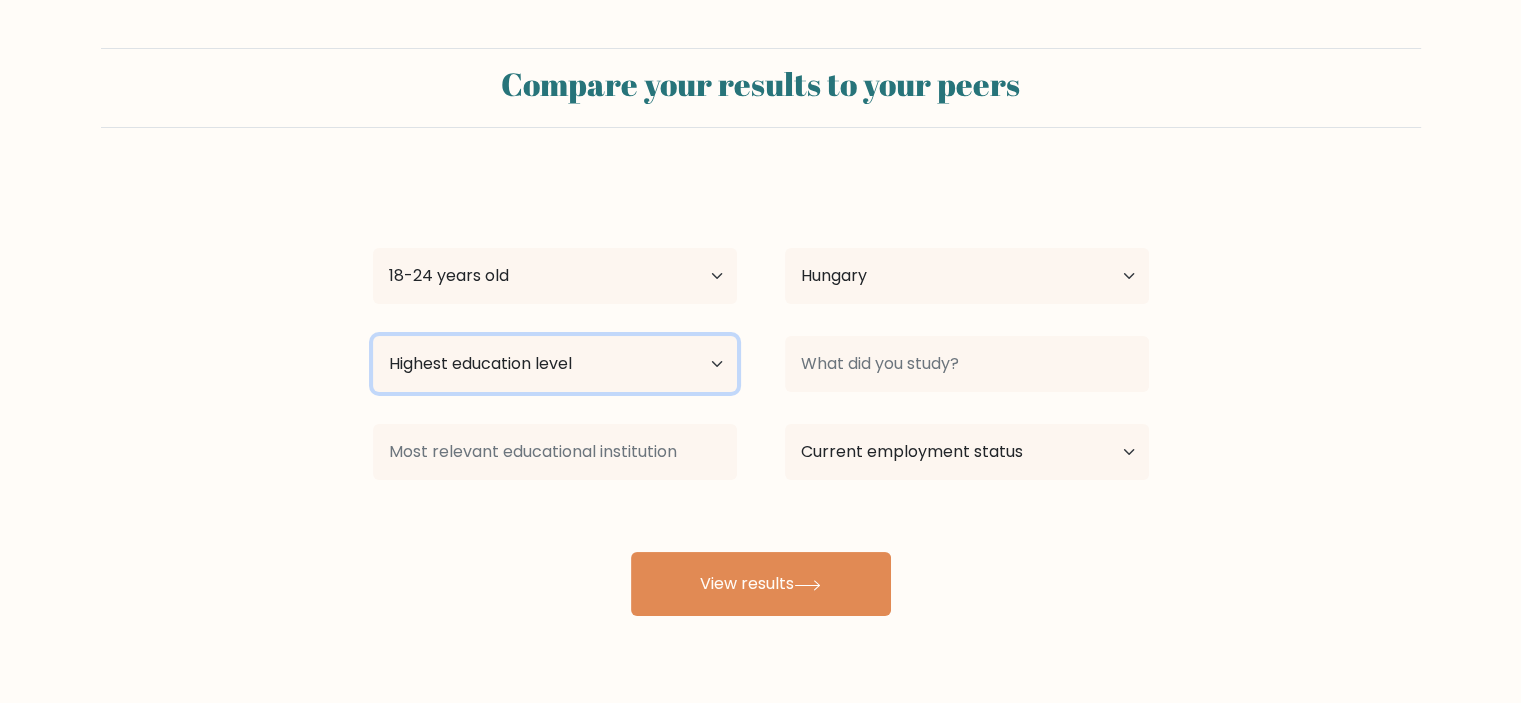 click on "Highest education level
No schooling
Primary
Lower Secondary
Upper Secondary
Occupation Specific
Bachelor's degree
Master's degree
Doctoral degree" at bounding box center [555, 364] 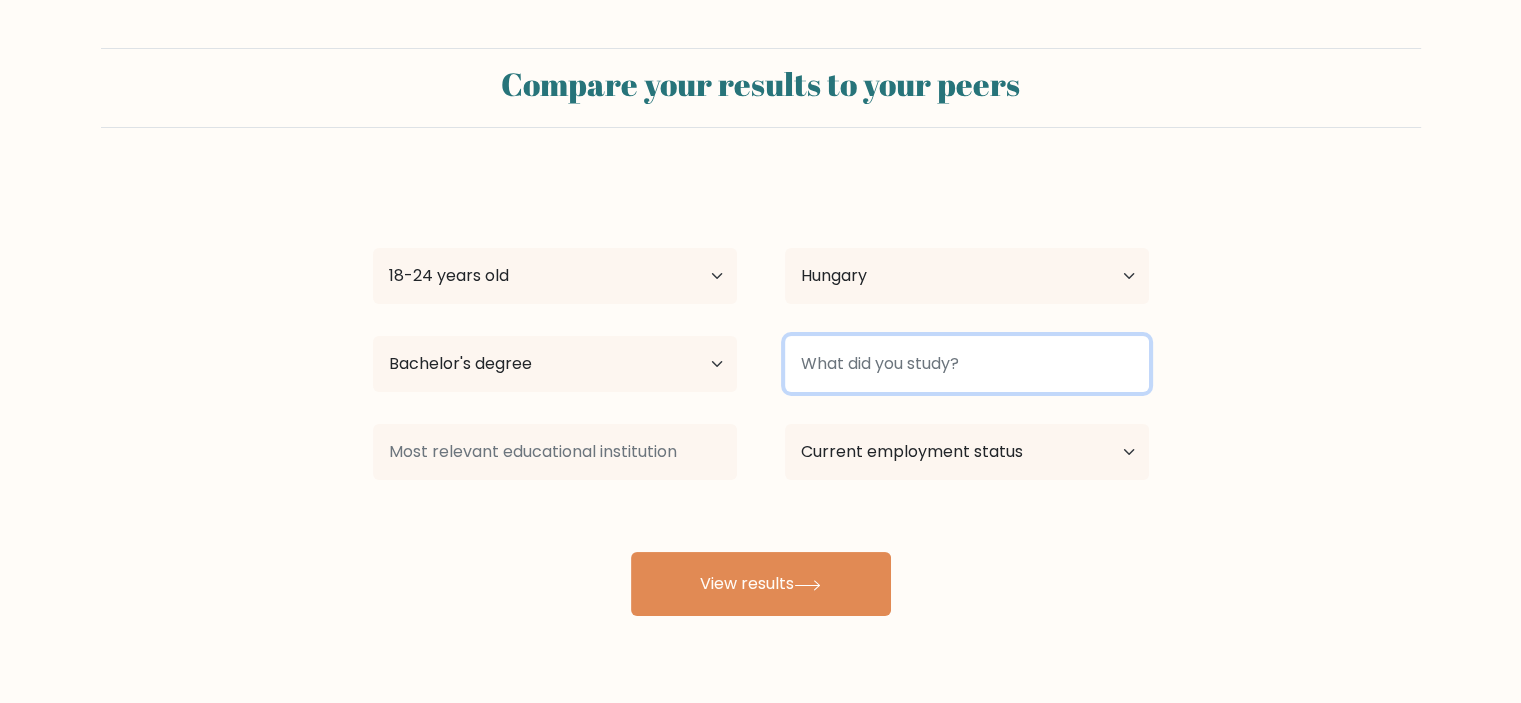 click at bounding box center (967, 364) 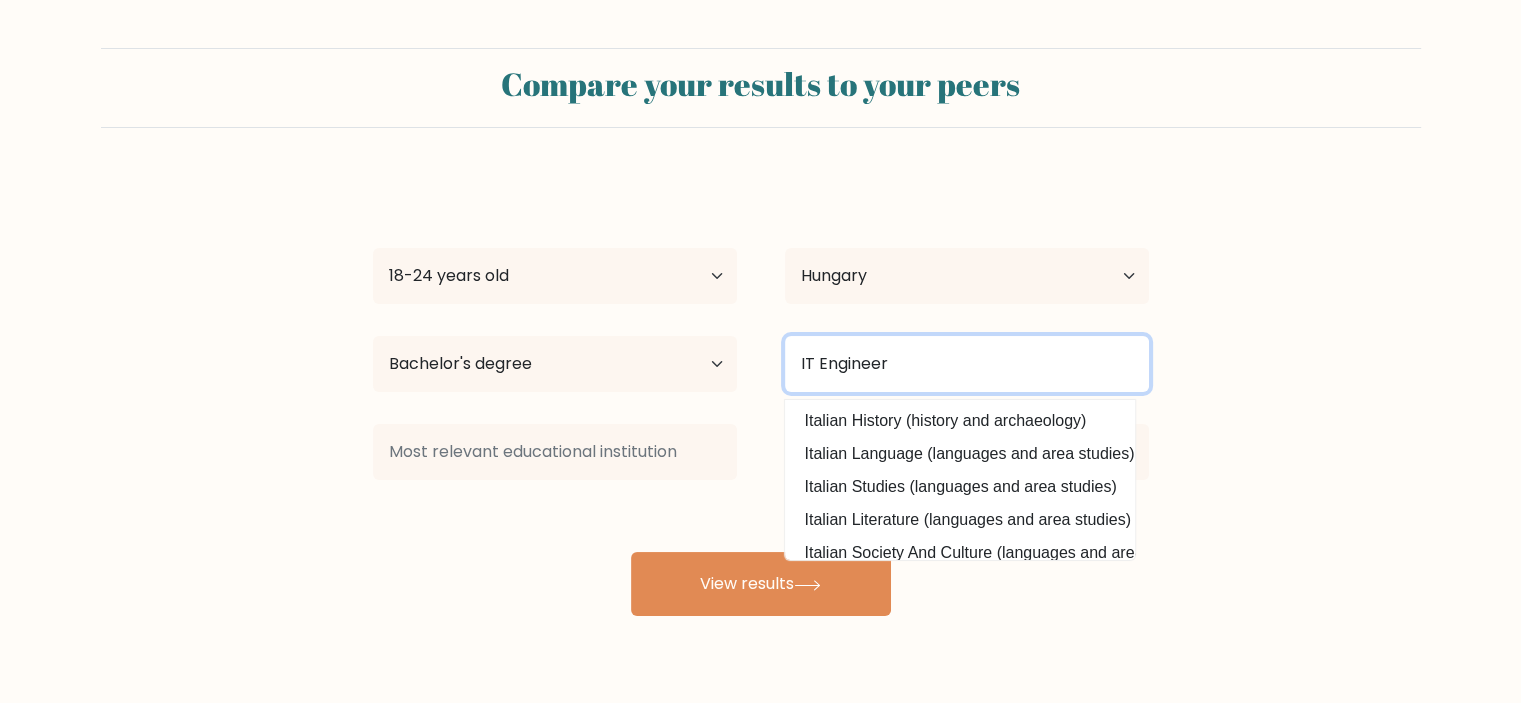 type on "IT Engineer" 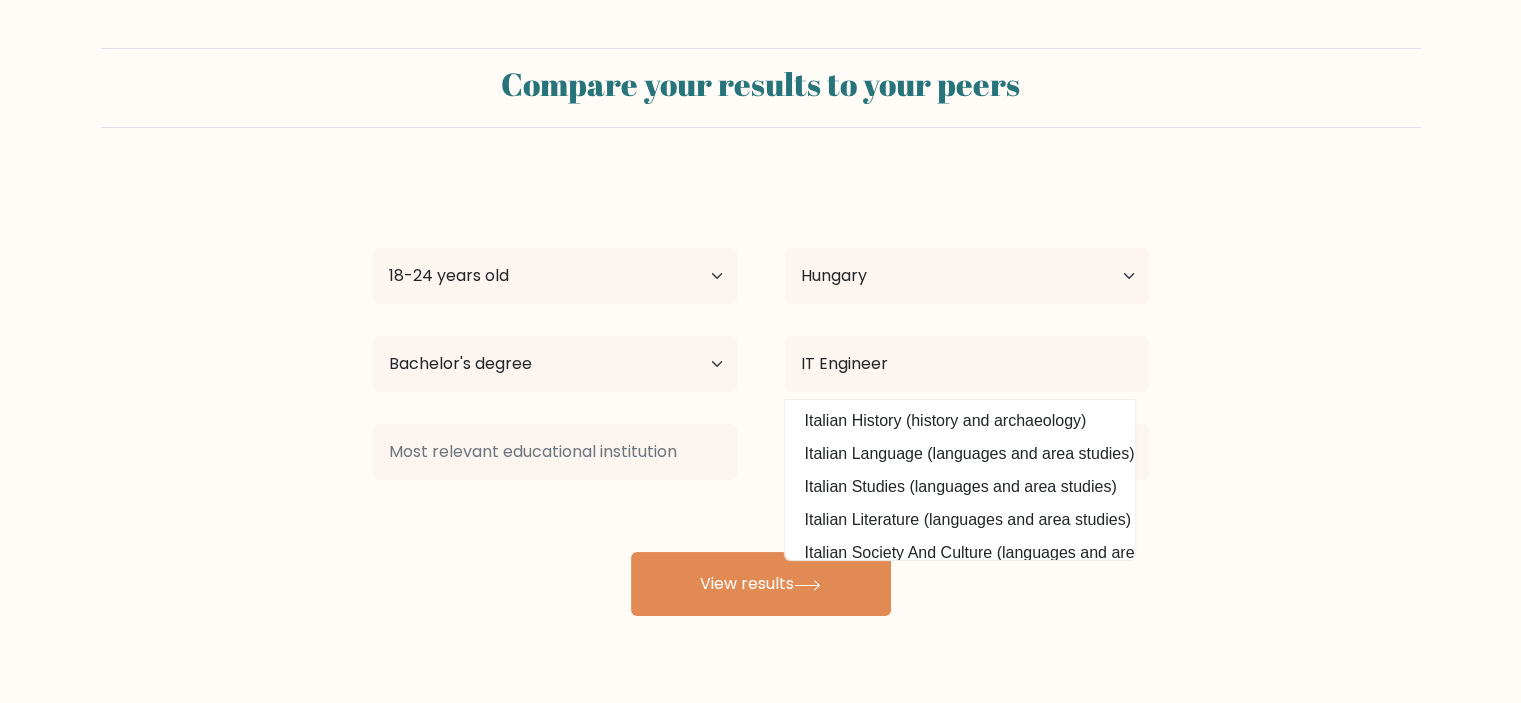 click on "Compare your results to your peers
Ádám
Kocsis
Age
Under 18 years old
18-24 years old
25-34 years old
35-44 years old
45-54 years old
55-64 years old
65 years old and above
Country
Afghanistan
Albania
Algeria
American Samoa
Andorra
Angola
Anguilla
Antarctica
Antigua and Barbuda
Argentina
Armenia
Aruba
Australia
Chad" at bounding box center (760, 332) 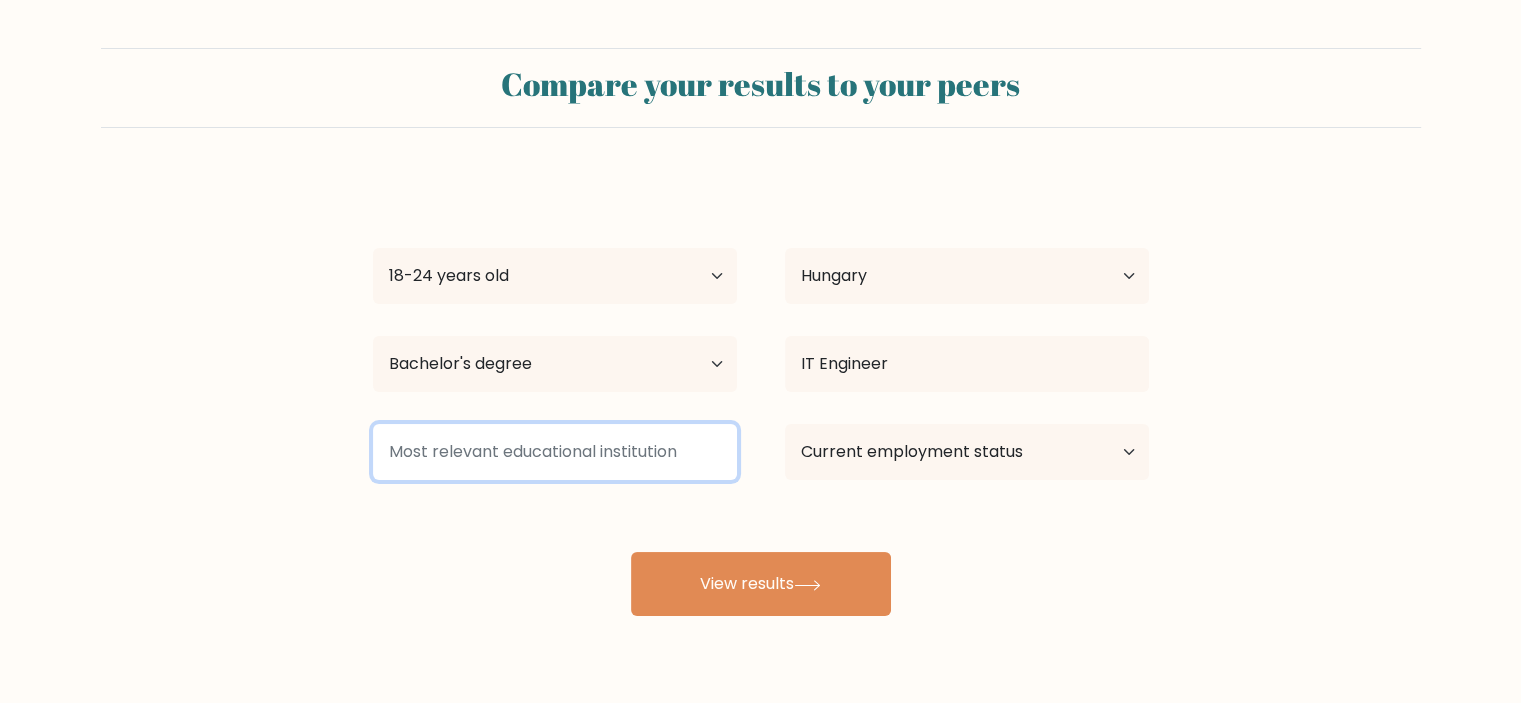 click at bounding box center (555, 452) 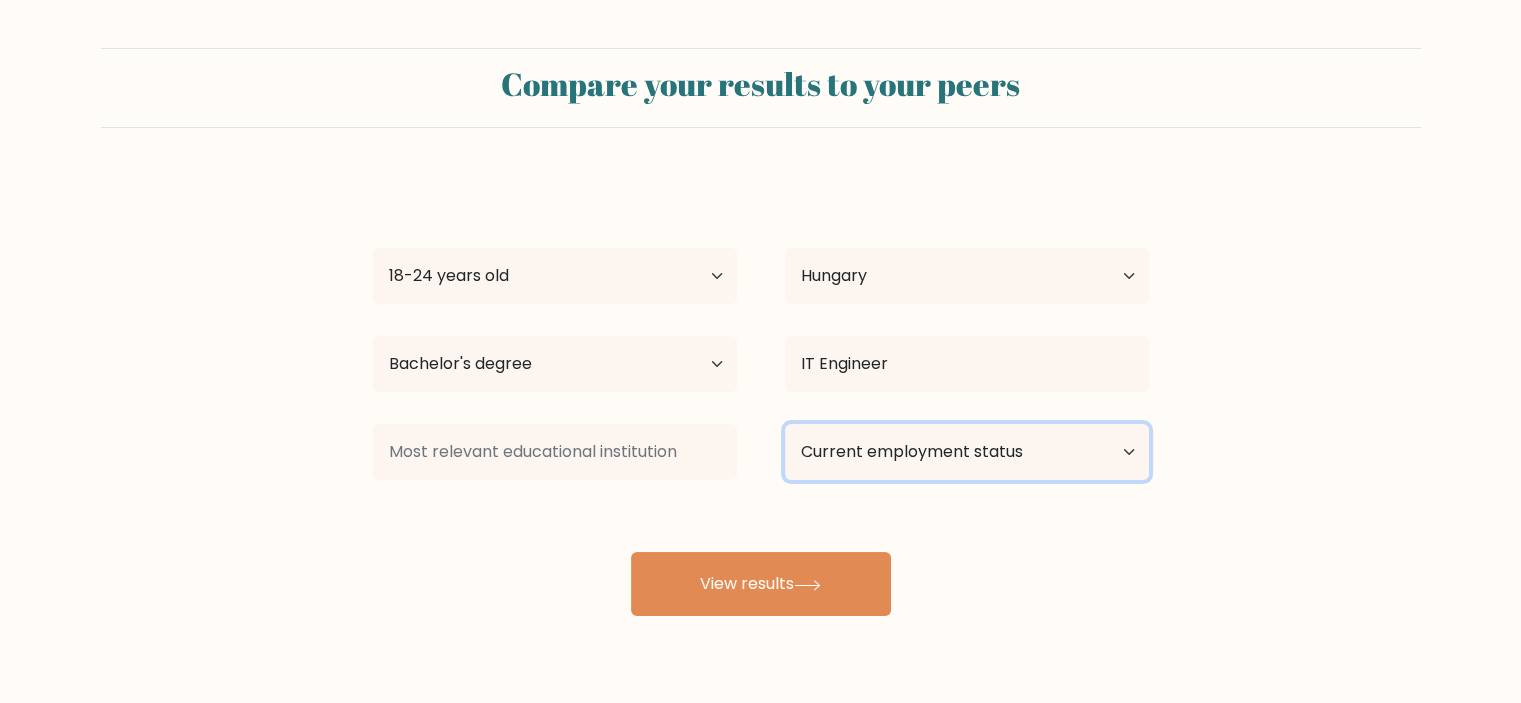 click on "Current employment status
Employed
Student
Retired
Other / prefer not to answer" at bounding box center (967, 452) 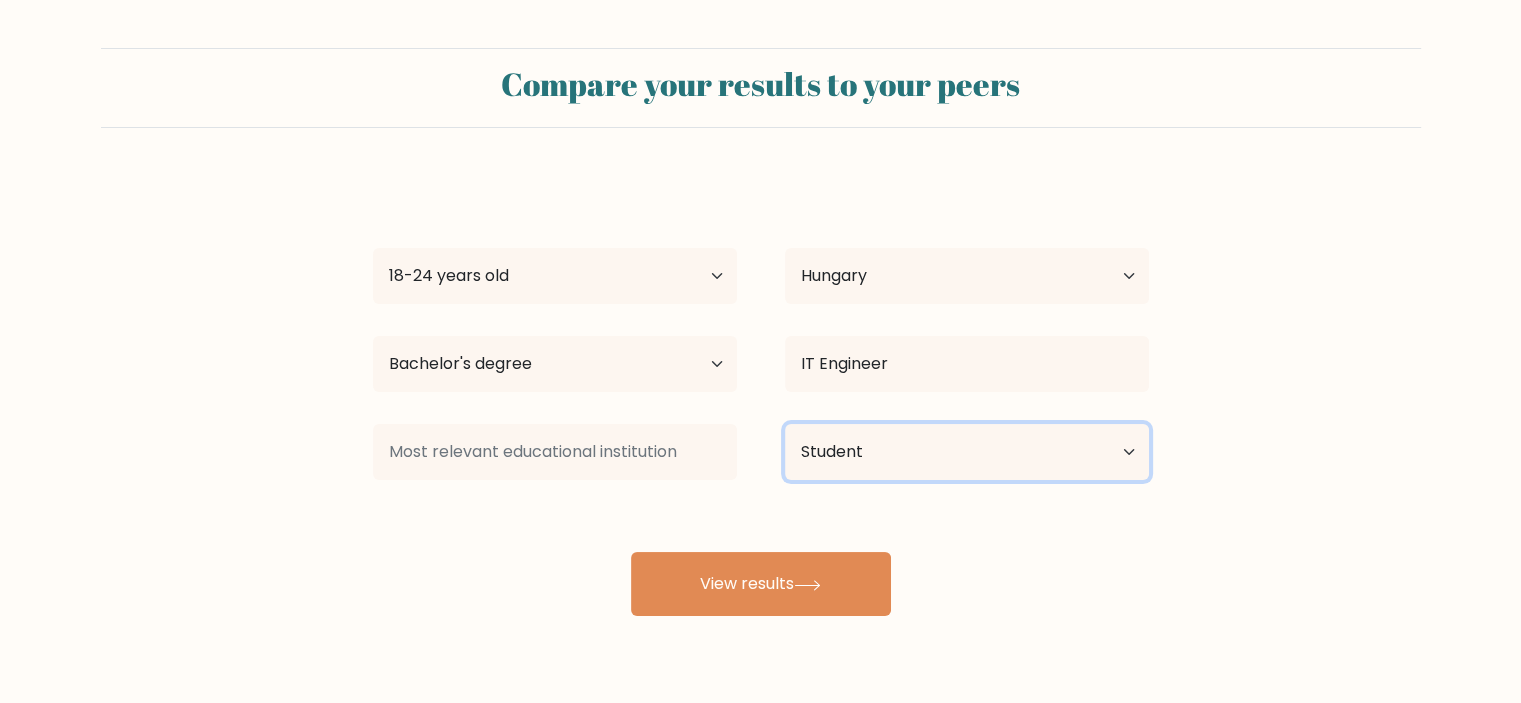 click on "Current employment status
Employed
Student
Retired
Other / prefer not to answer" at bounding box center [967, 452] 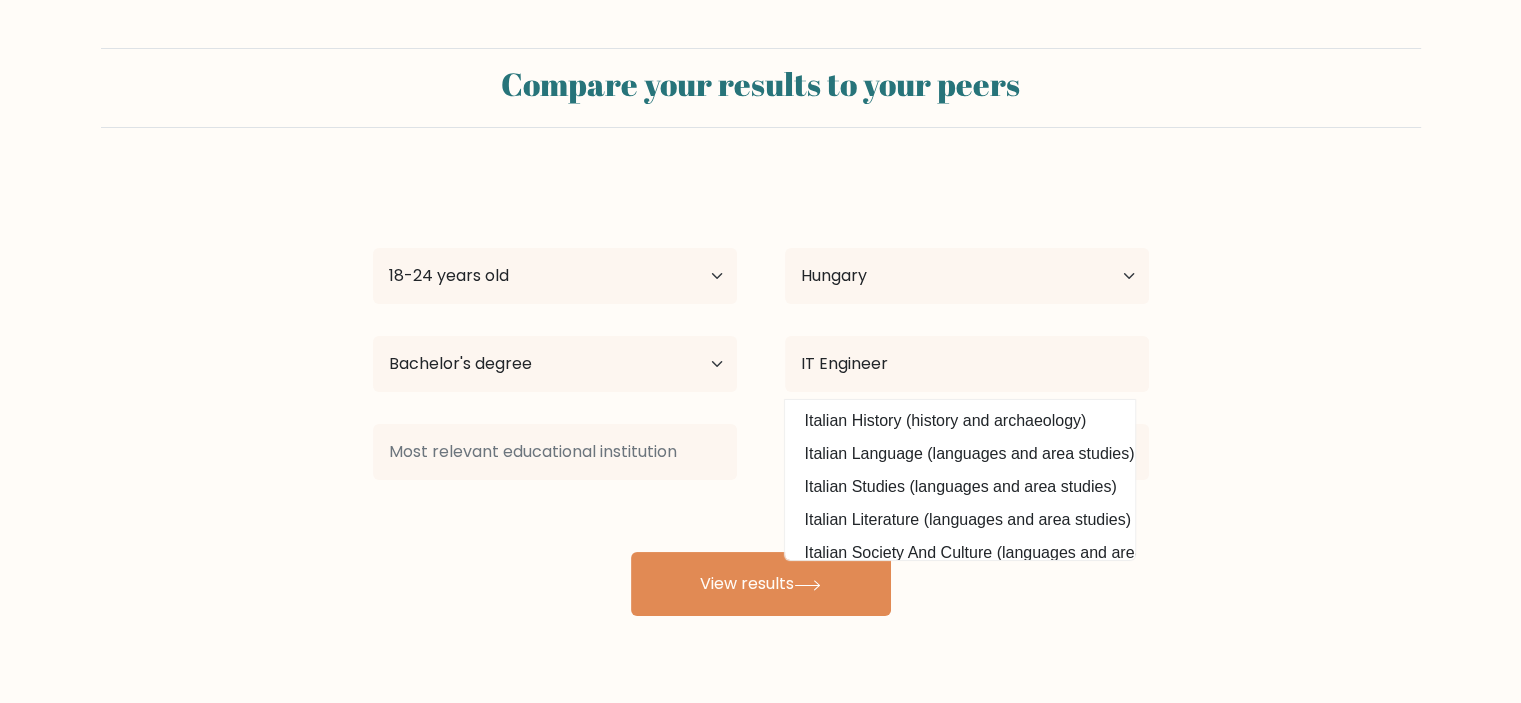 click on "Ádám
Kocsis
Age
Under 18 years old
18-24 years old
25-34 years old
35-44 years old
45-54 years old
55-64 years old
65 years old and above
Country
Afghanistan
Albania
Algeria
American Samoa
Andorra
Angola
Anguilla
Antarctica
Antigua and Barbuda
Argentina
Armenia
Aruba
Australia
Austria
Azerbaijan
Bahamas
Bahrain
Bangladesh
Barbados
Belarus
Belgium
Belize
Benin
Bermuda
Bhutan
Bolivia
Bonaire, Sint Eustatius and Saba
Bosnia and Herzegovina
Botswana
Bouvet Island
Brazil
Brunei" at bounding box center [761, 396] 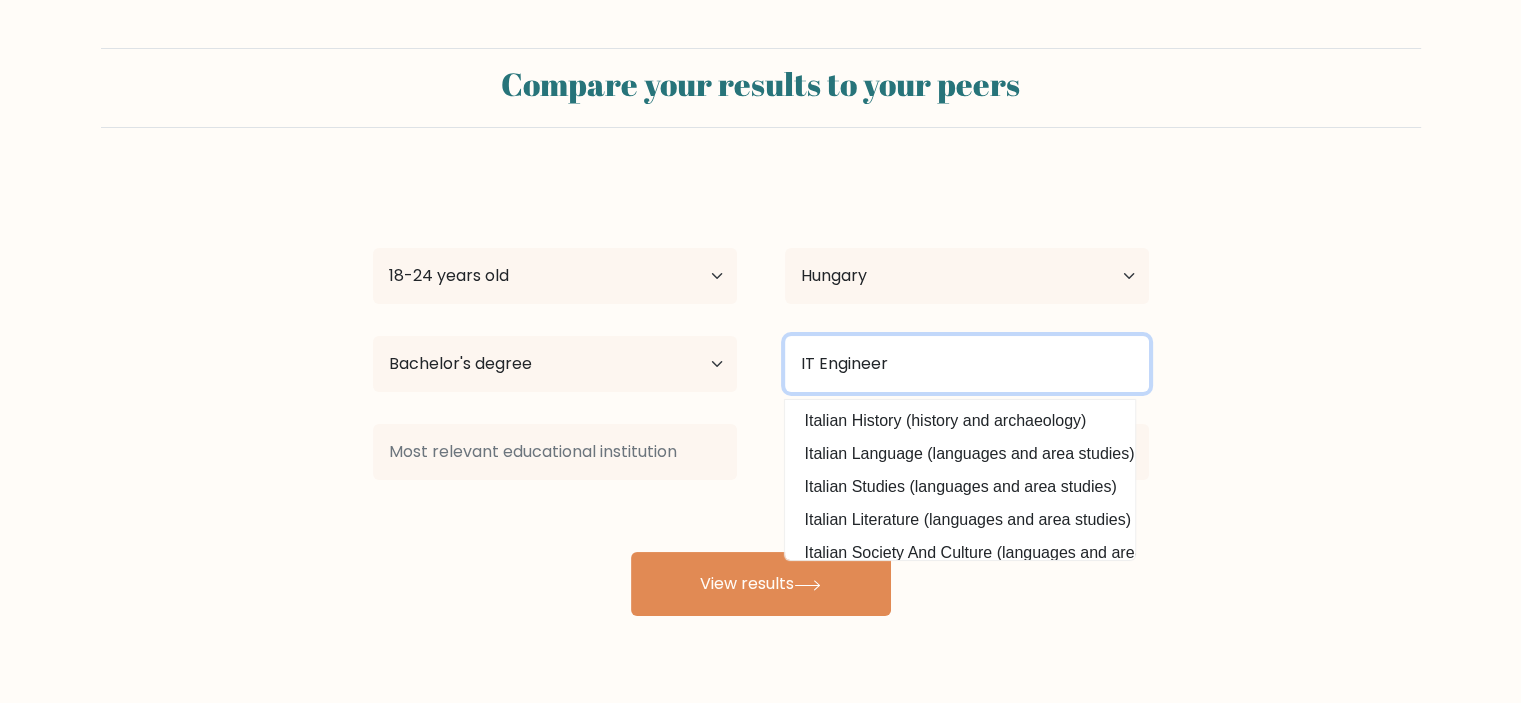 click on "IT Engineer" at bounding box center [967, 364] 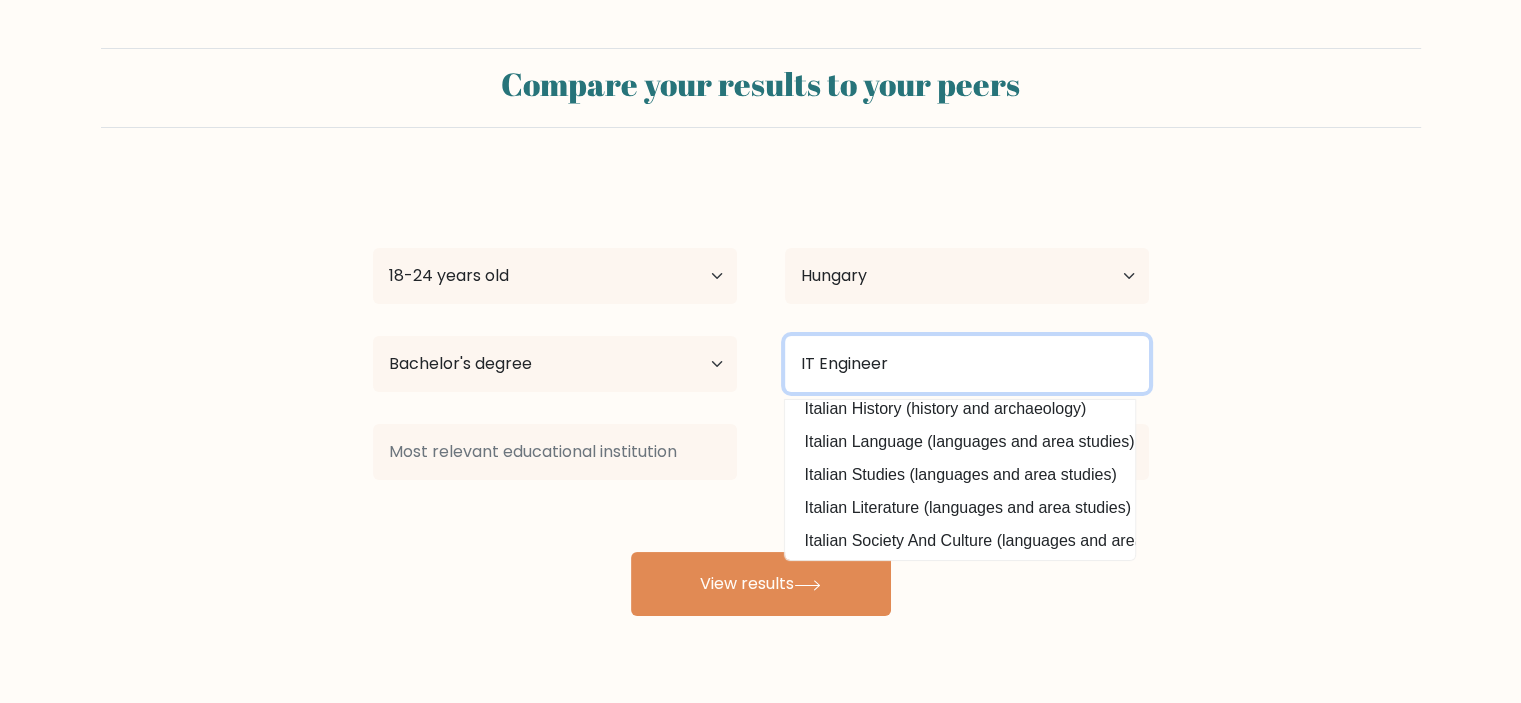 scroll, scrollTop: 0, scrollLeft: 0, axis: both 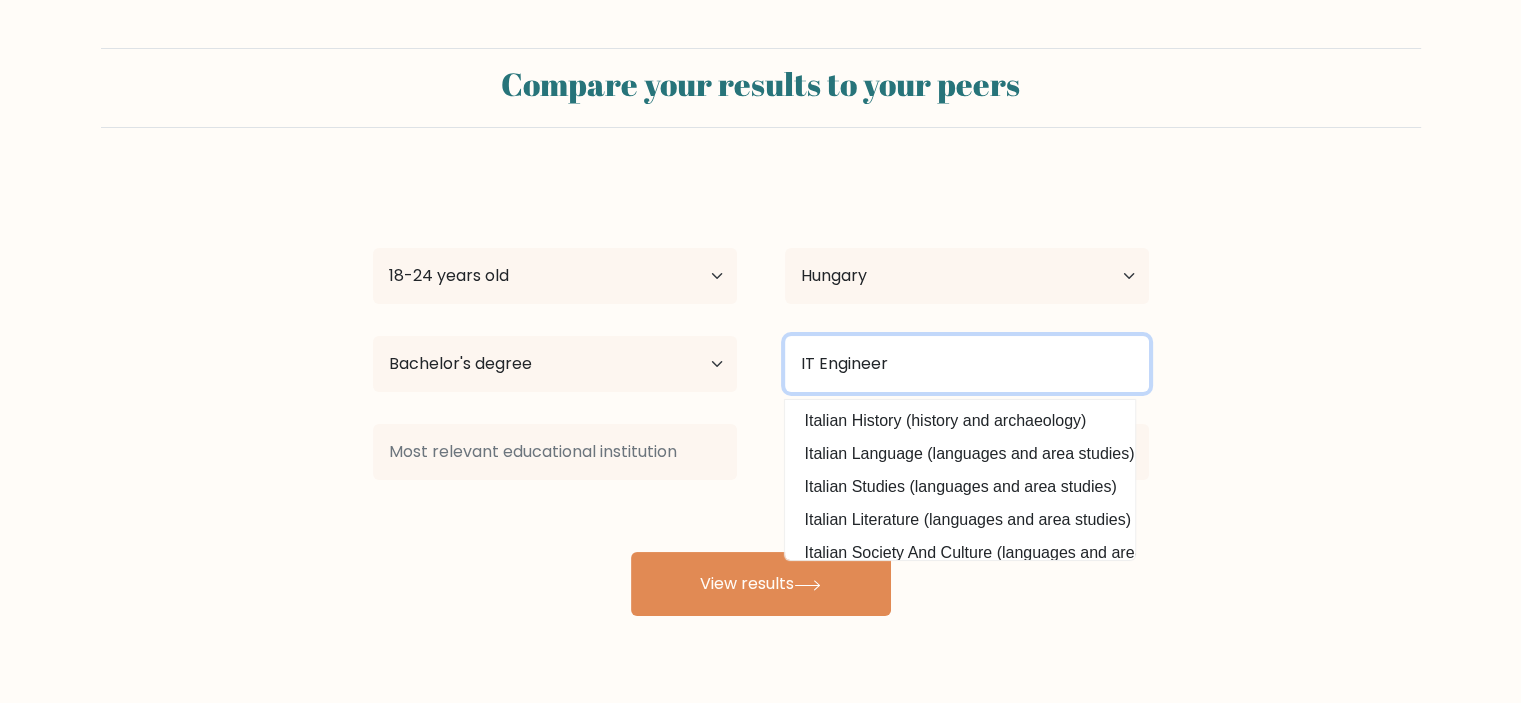 drag, startPoint x: 786, startPoint y: 358, endPoint x: 628, endPoint y: 343, distance: 158.71043 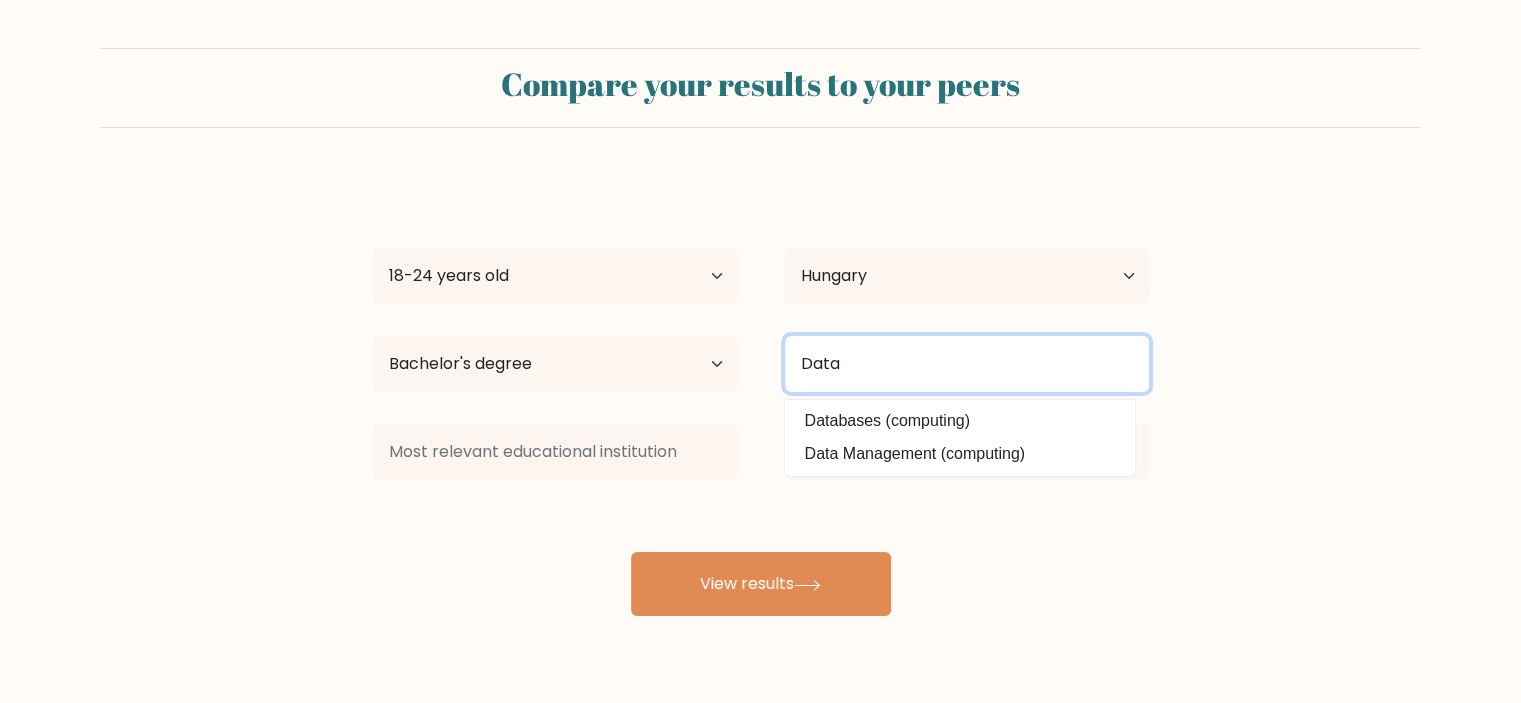 drag, startPoint x: 871, startPoint y: 356, endPoint x: 657, endPoint y: 340, distance: 214.59729 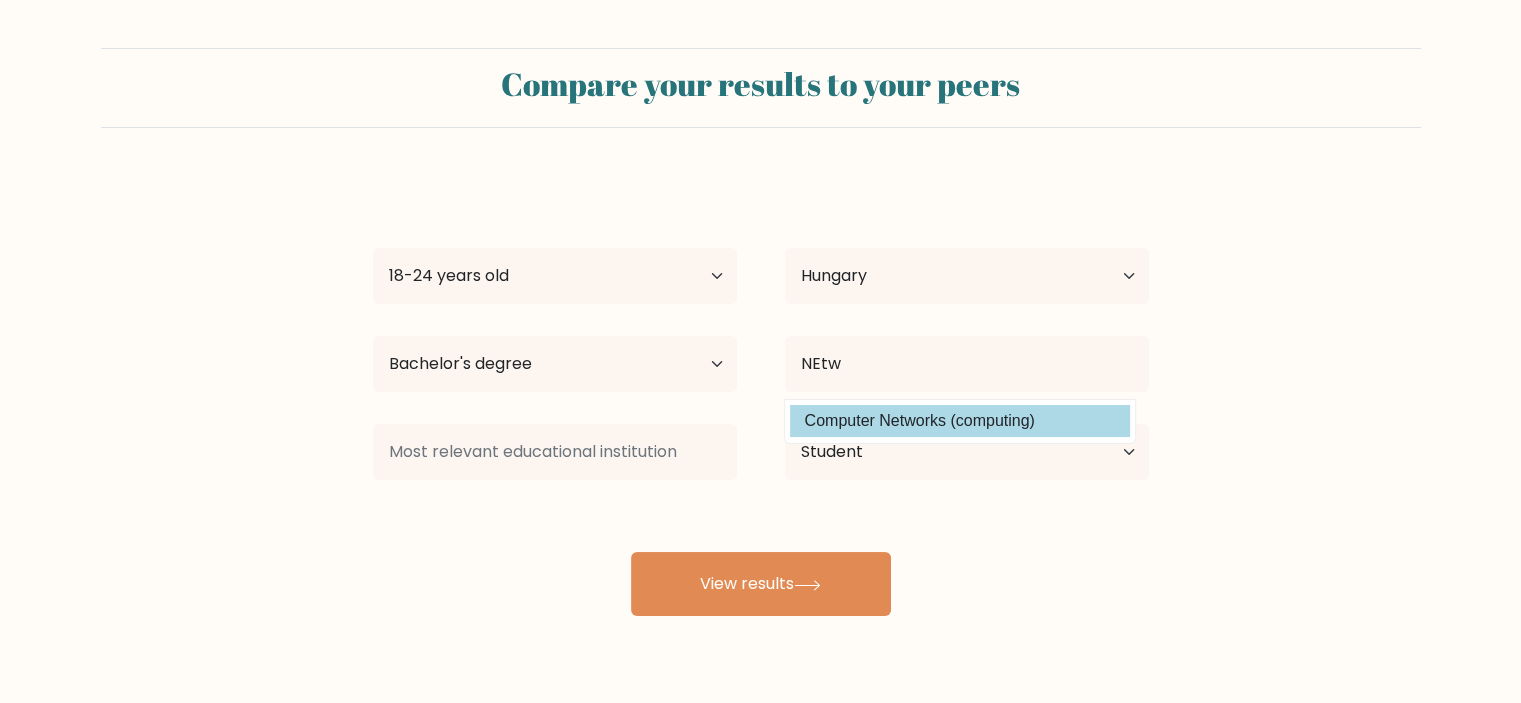click on "Computer Networks (computing)" at bounding box center (960, 421) 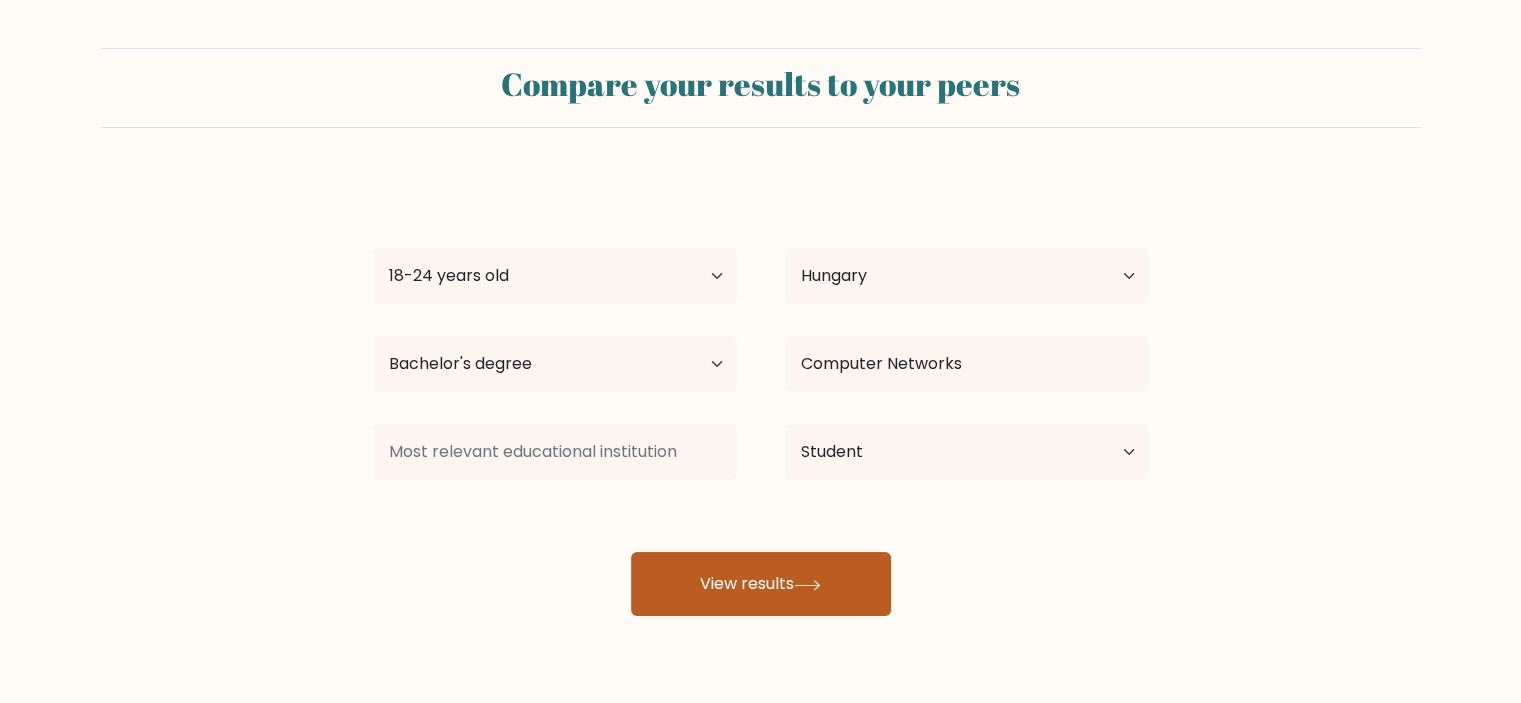 click on "View results" at bounding box center [761, 584] 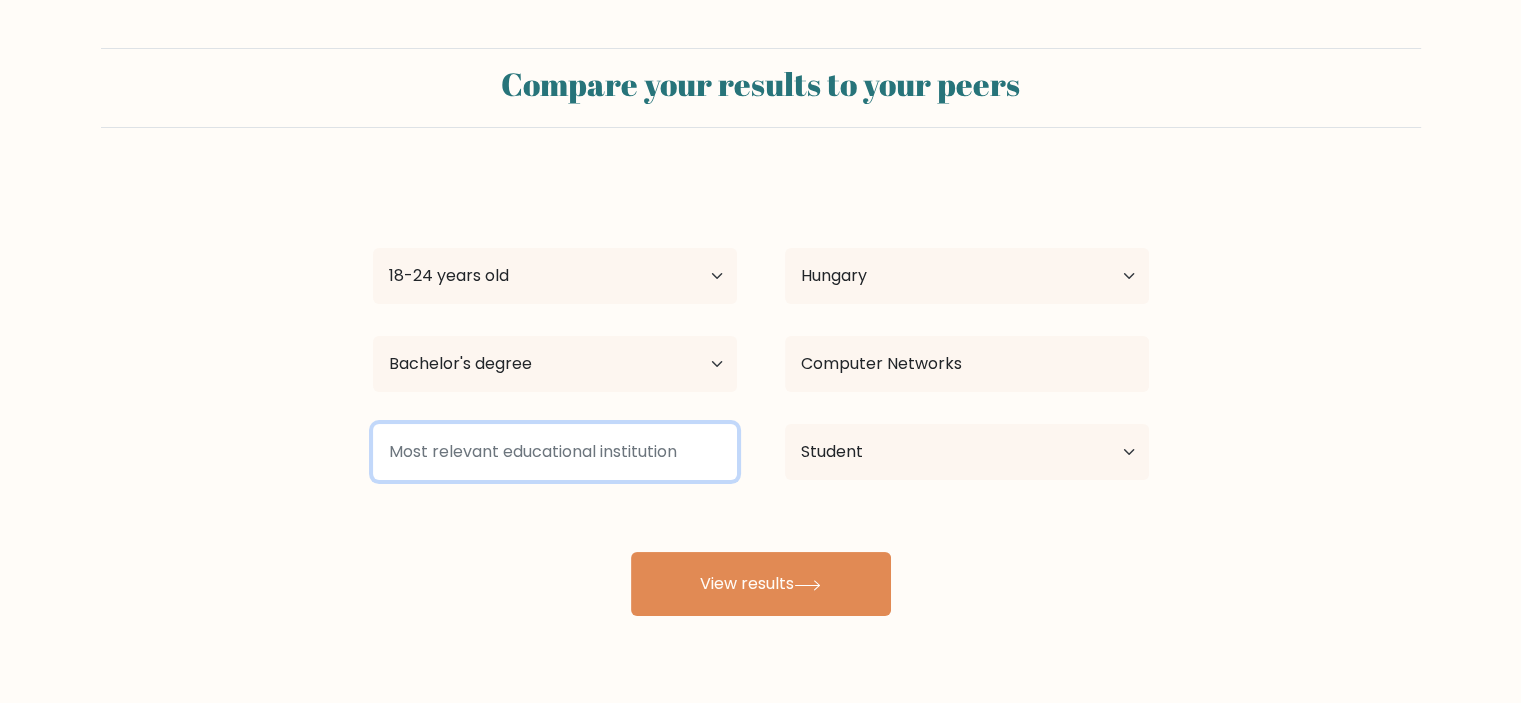 click at bounding box center [555, 452] 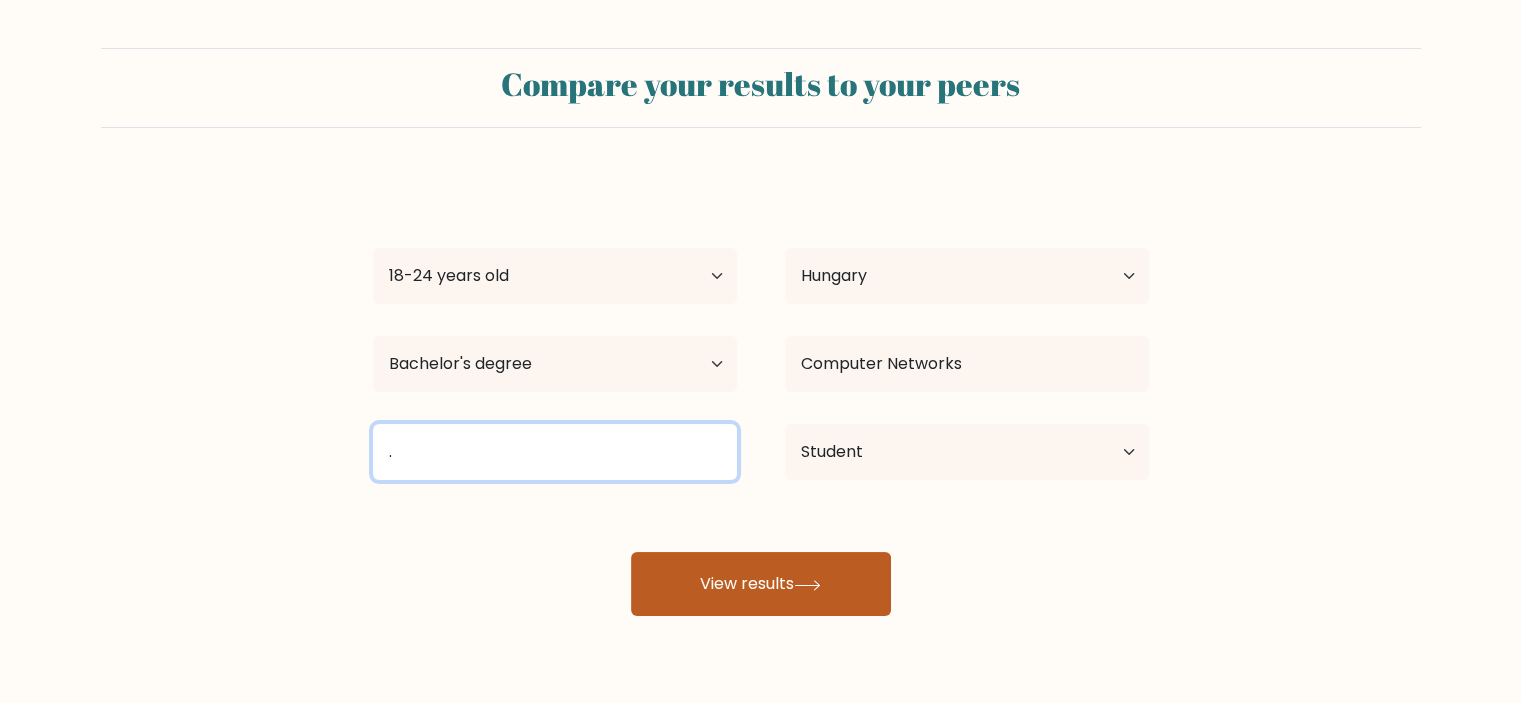 type on "." 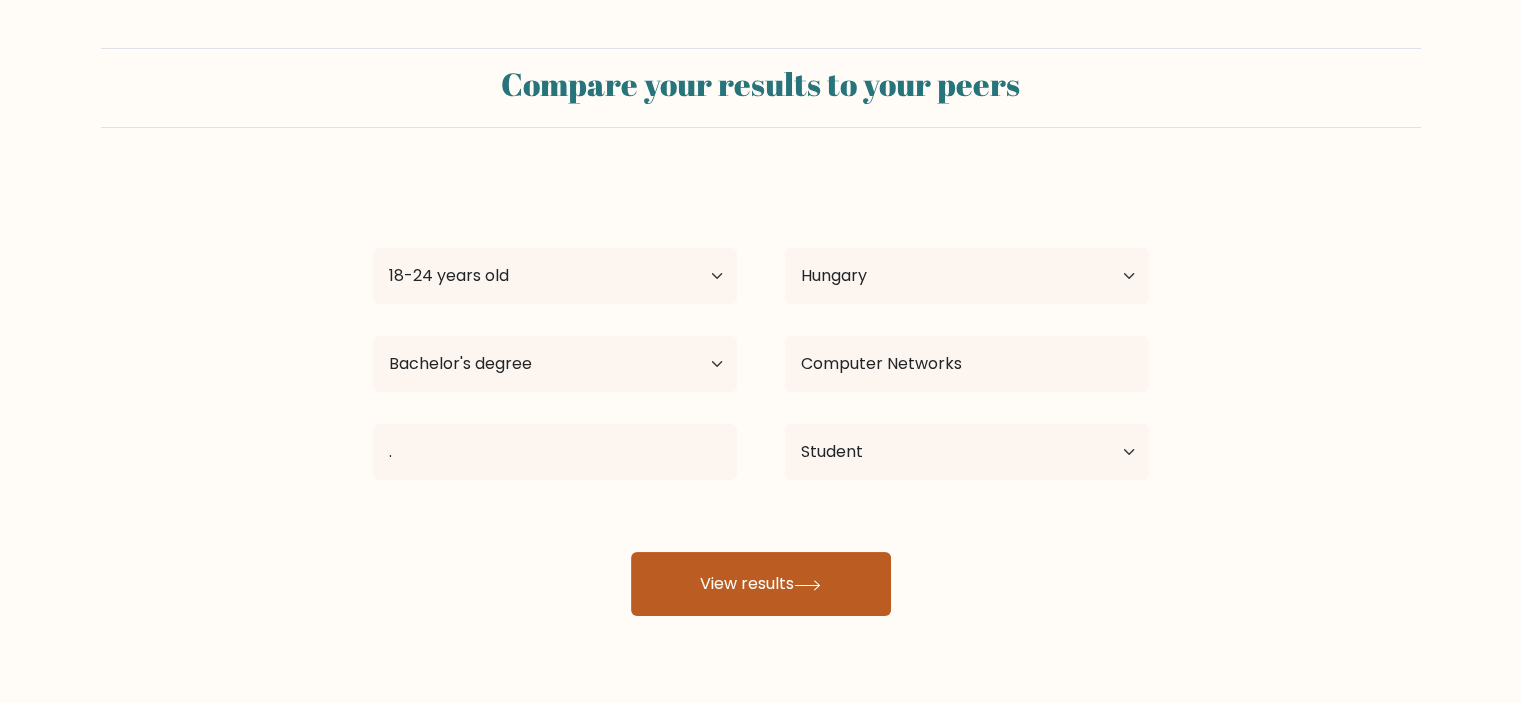 click on "View results" at bounding box center [761, 584] 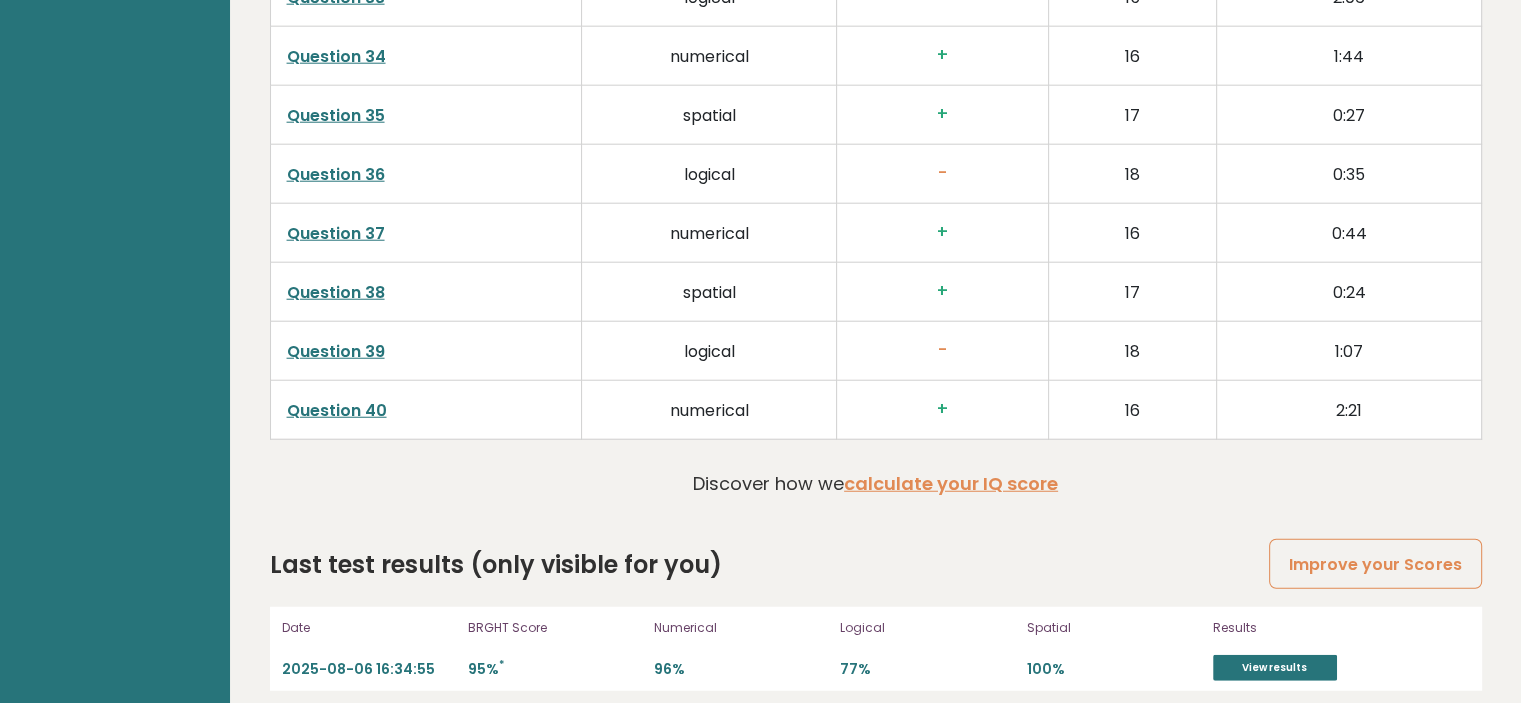 scroll, scrollTop: 5170, scrollLeft: 0, axis: vertical 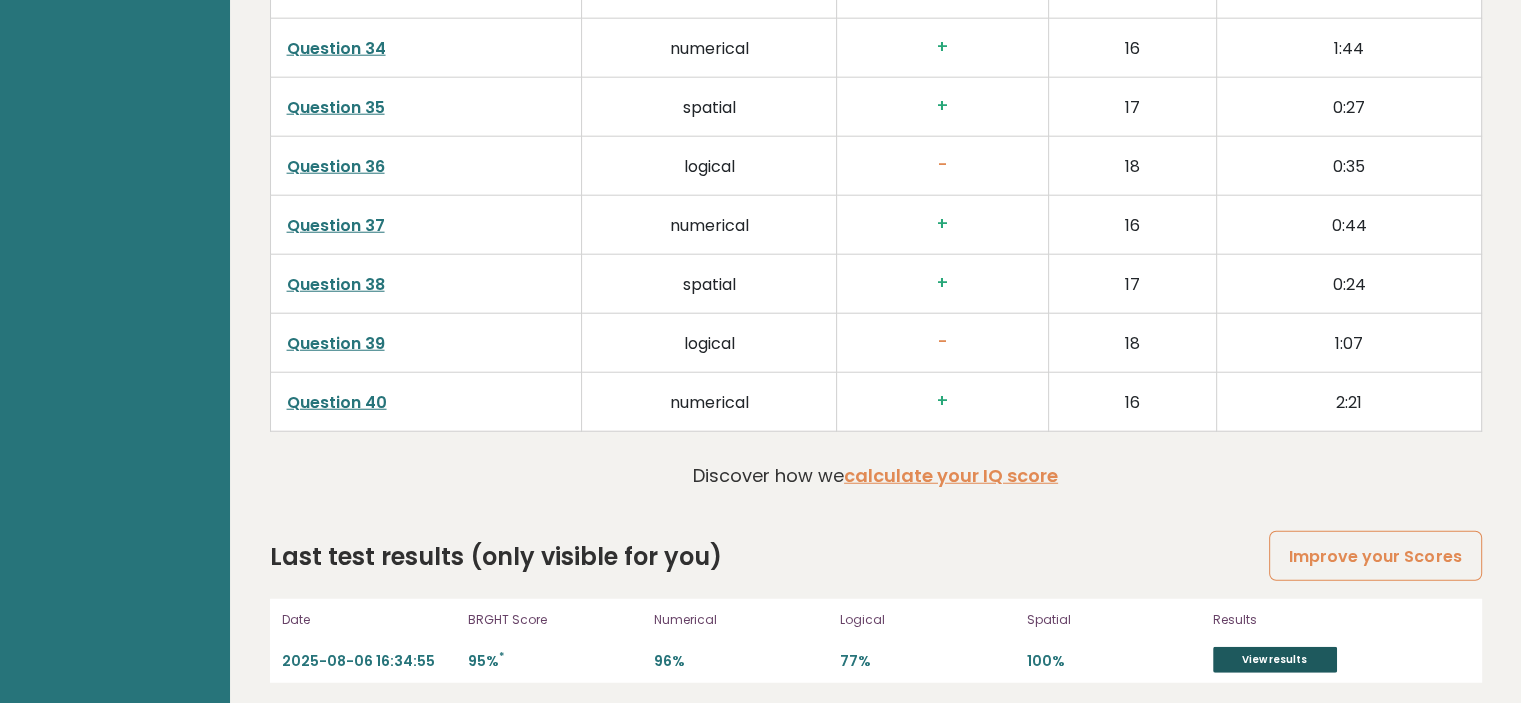 click on "View results" at bounding box center [1275, 660] 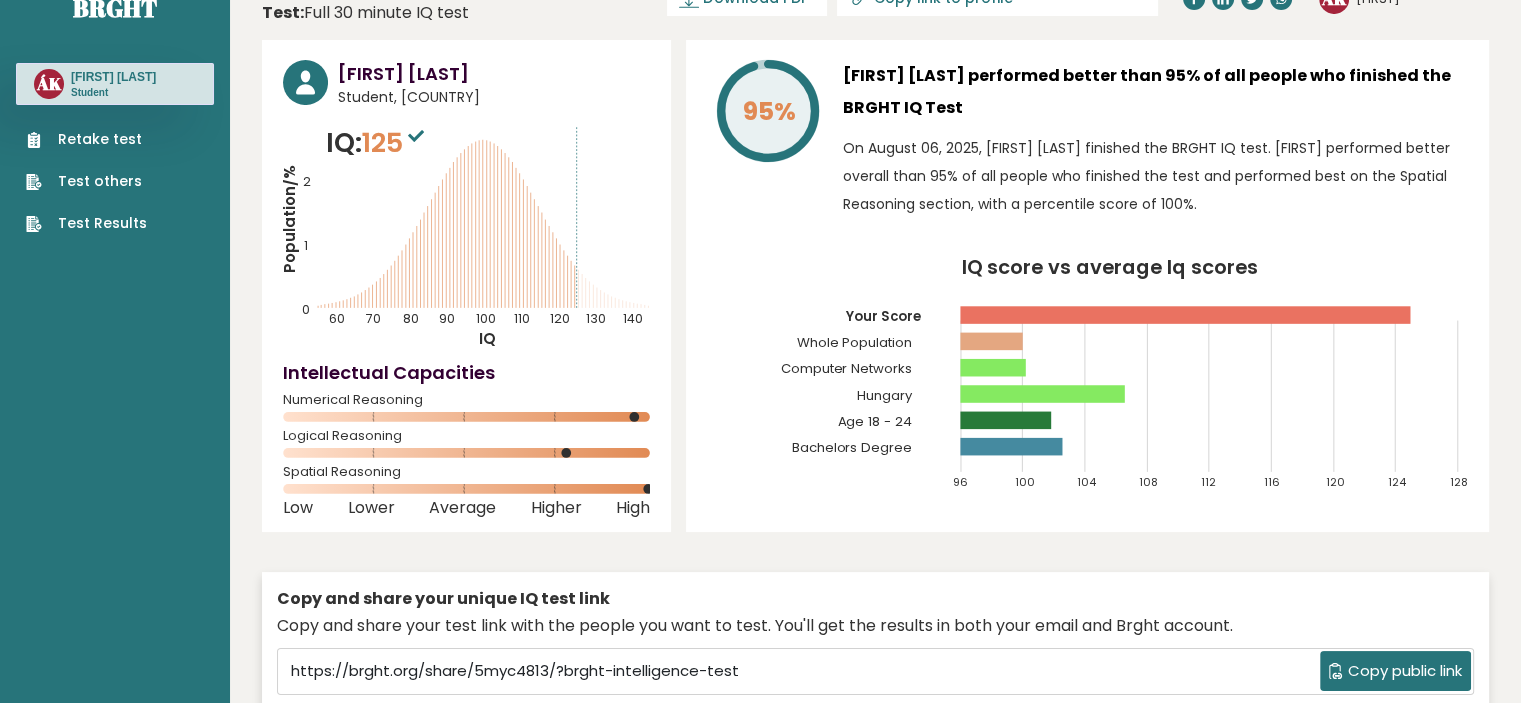 scroll, scrollTop: 0, scrollLeft: 0, axis: both 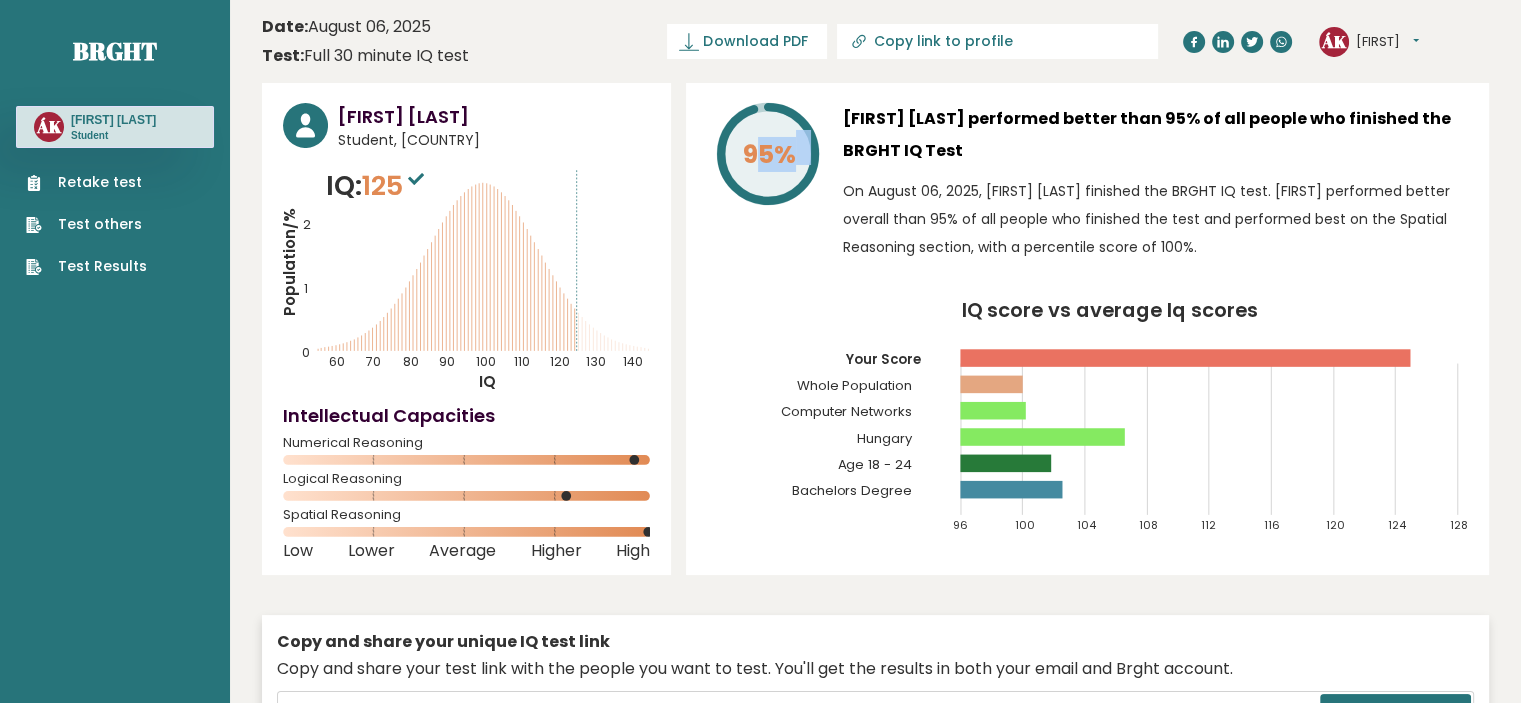 drag, startPoint x: 758, startPoint y: 143, endPoint x: 808, endPoint y: 161, distance: 53.14132 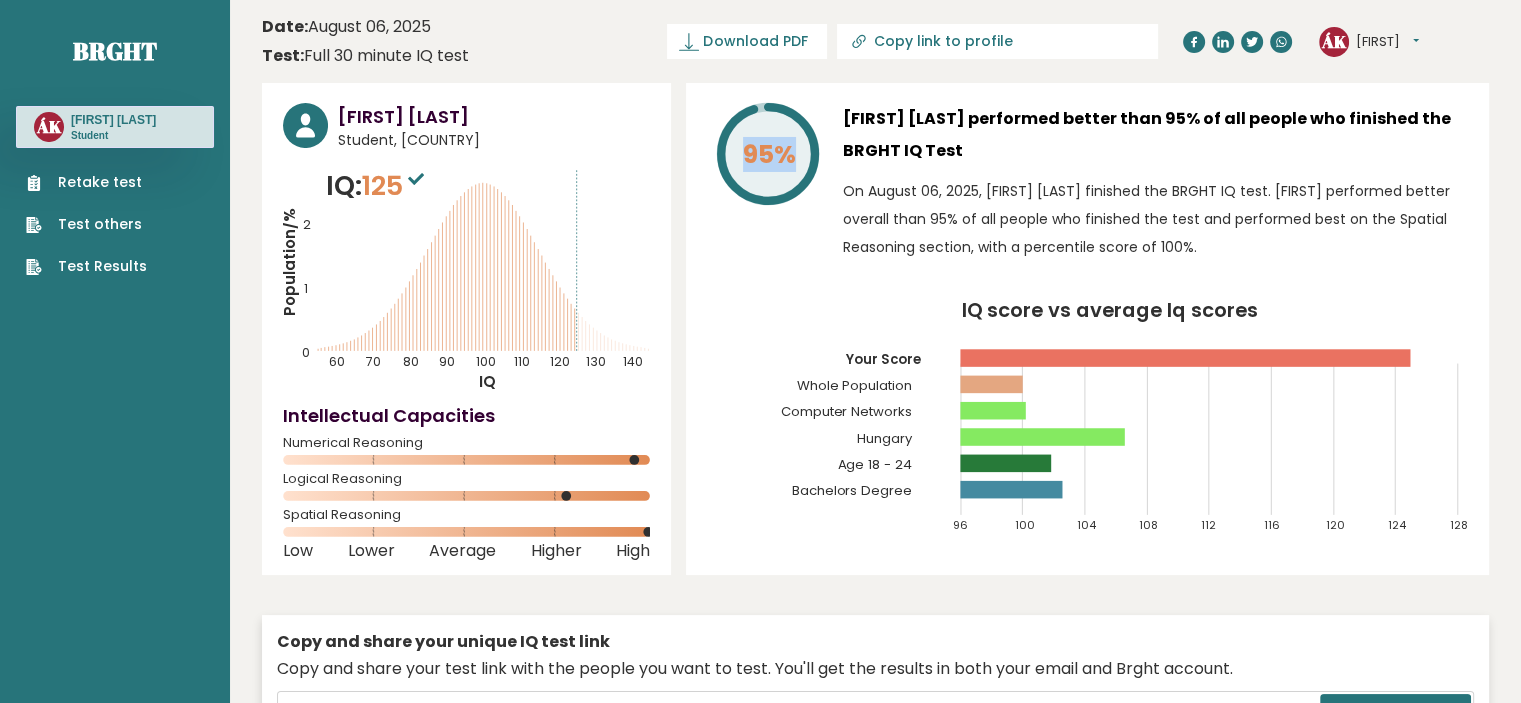 drag, startPoint x: 745, startPoint y: 159, endPoint x: 789, endPoint y: 162, distance: 44.102154 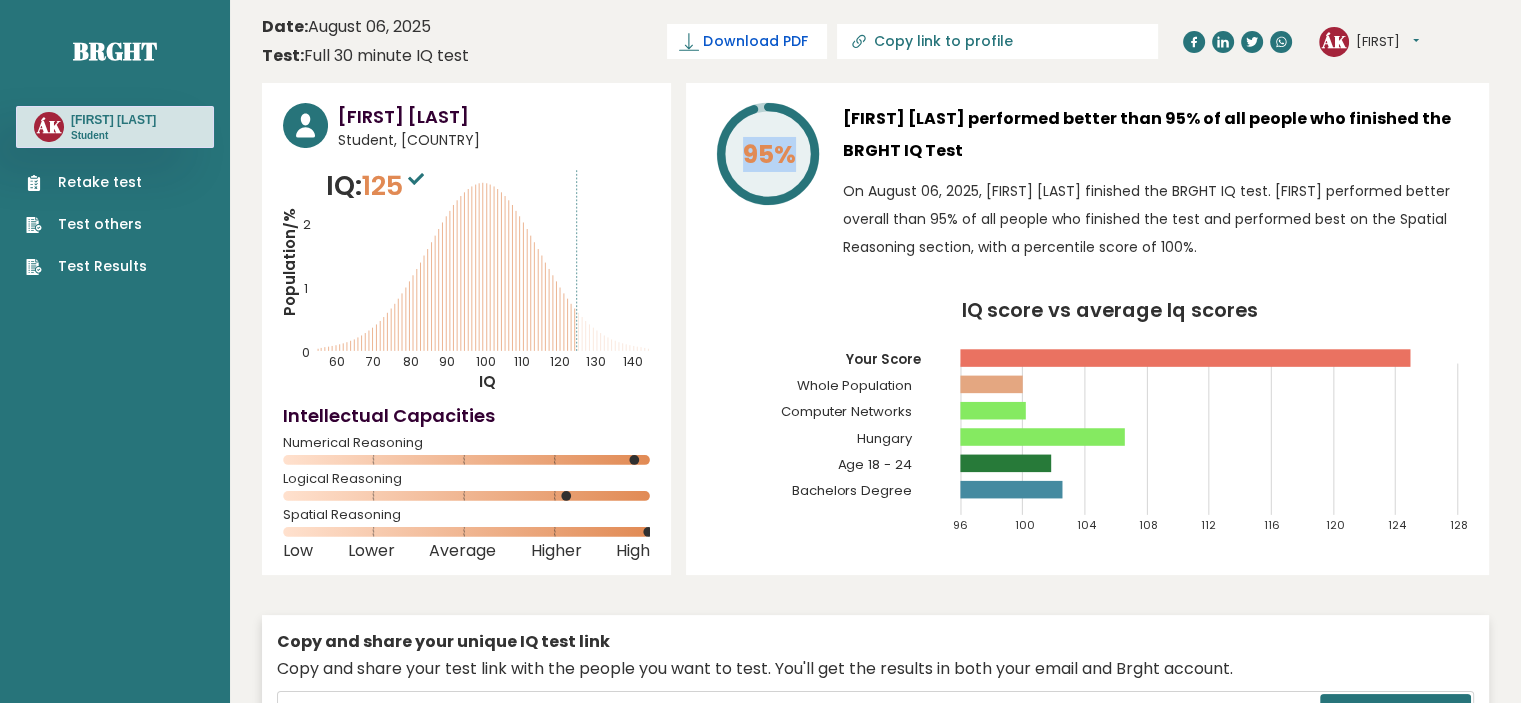 click on "Download PDF" at bounding box center [747, 41] 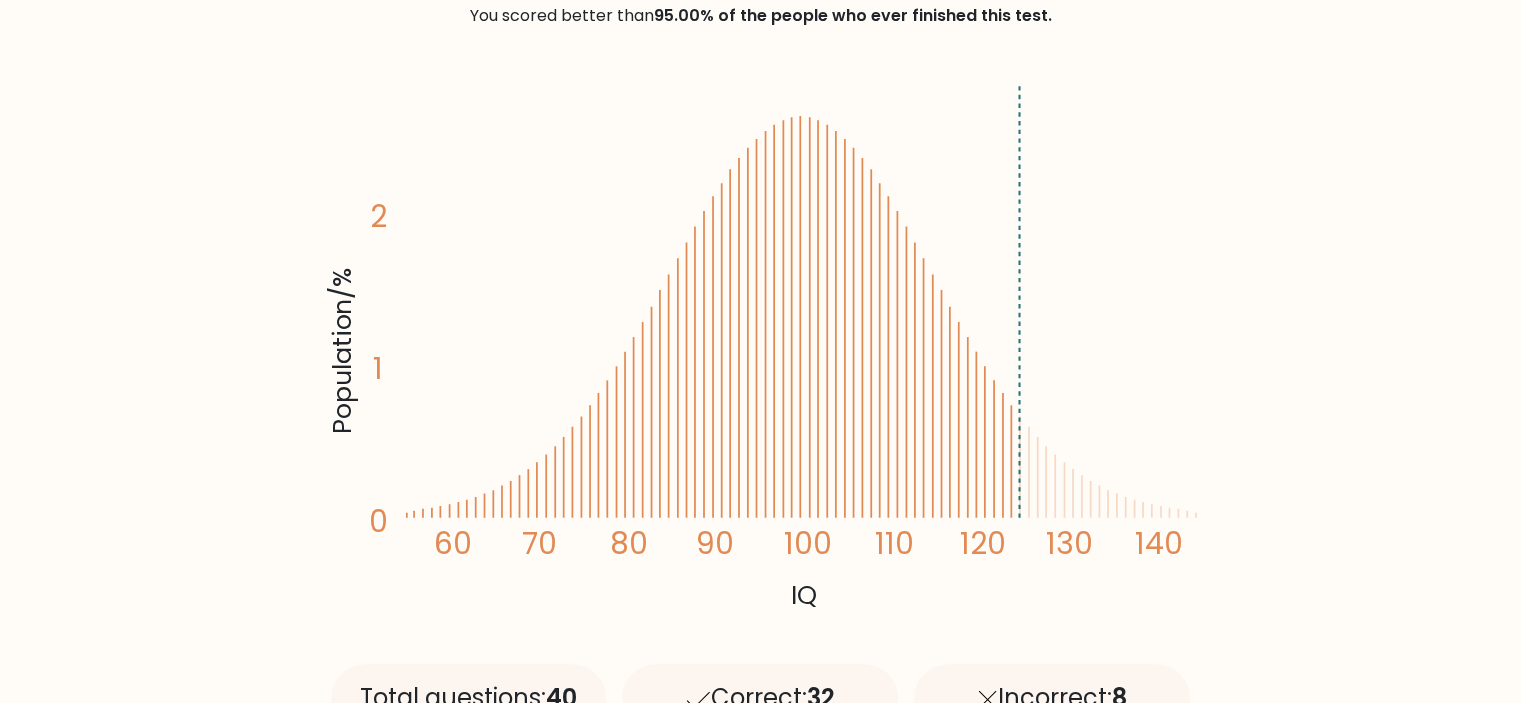 scroll, scrollTop: 100, scrollLeft: 0, axis: vertical 